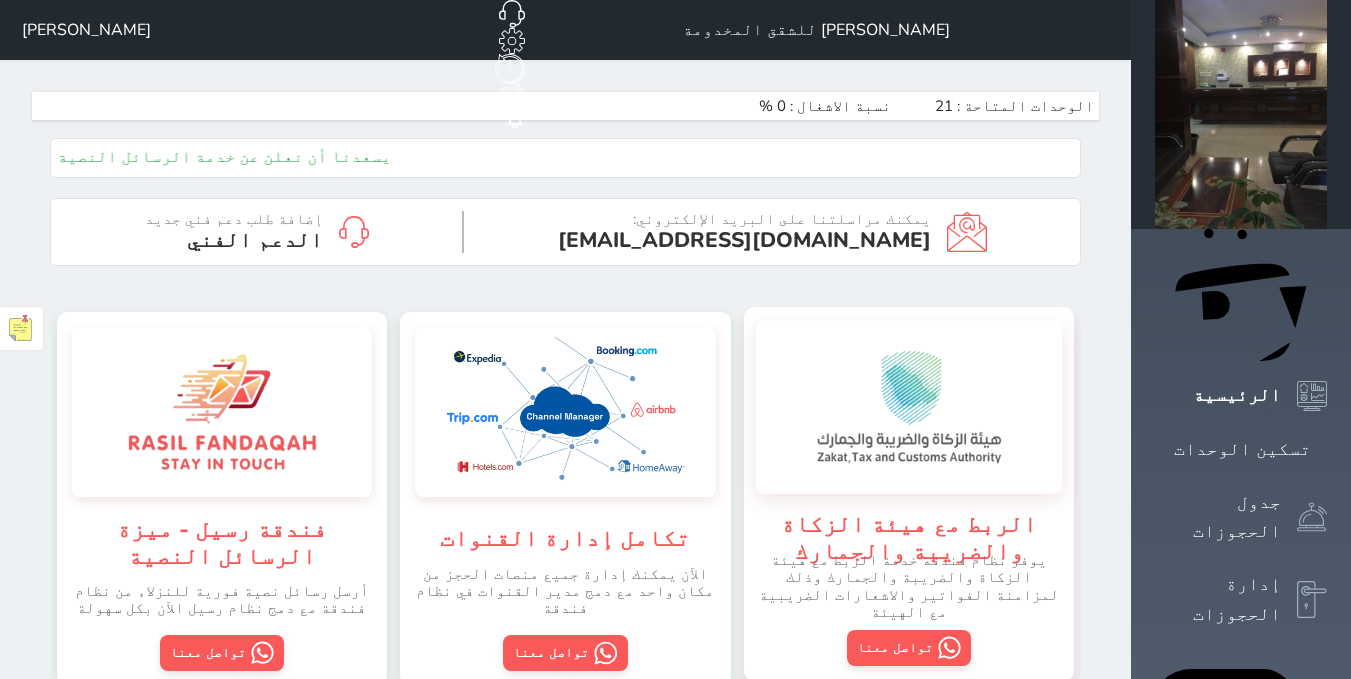 scroll, scrollTop: 0, scrollLeft: 0, axis: both 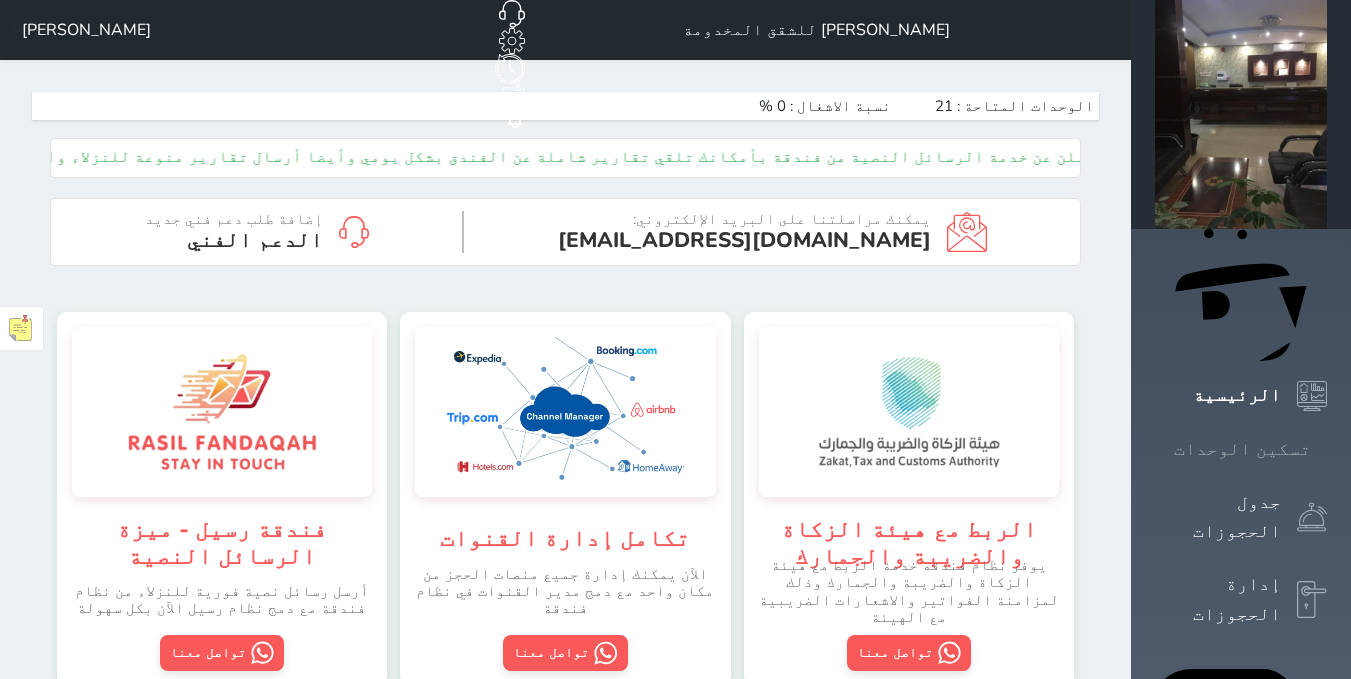 click on "تسكين الوحدات" at bounding box center (1242, 449) 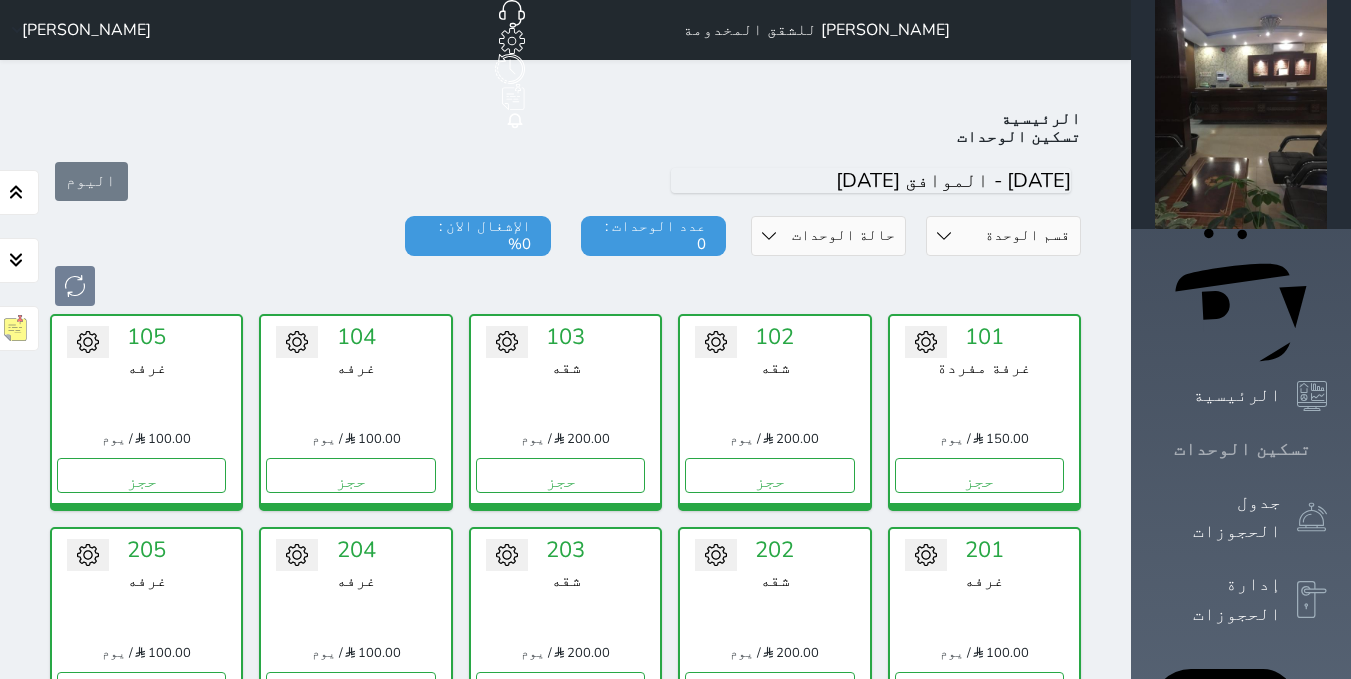 scroll, scrollTop: 78, scrollLeft: 0, axis: vertical 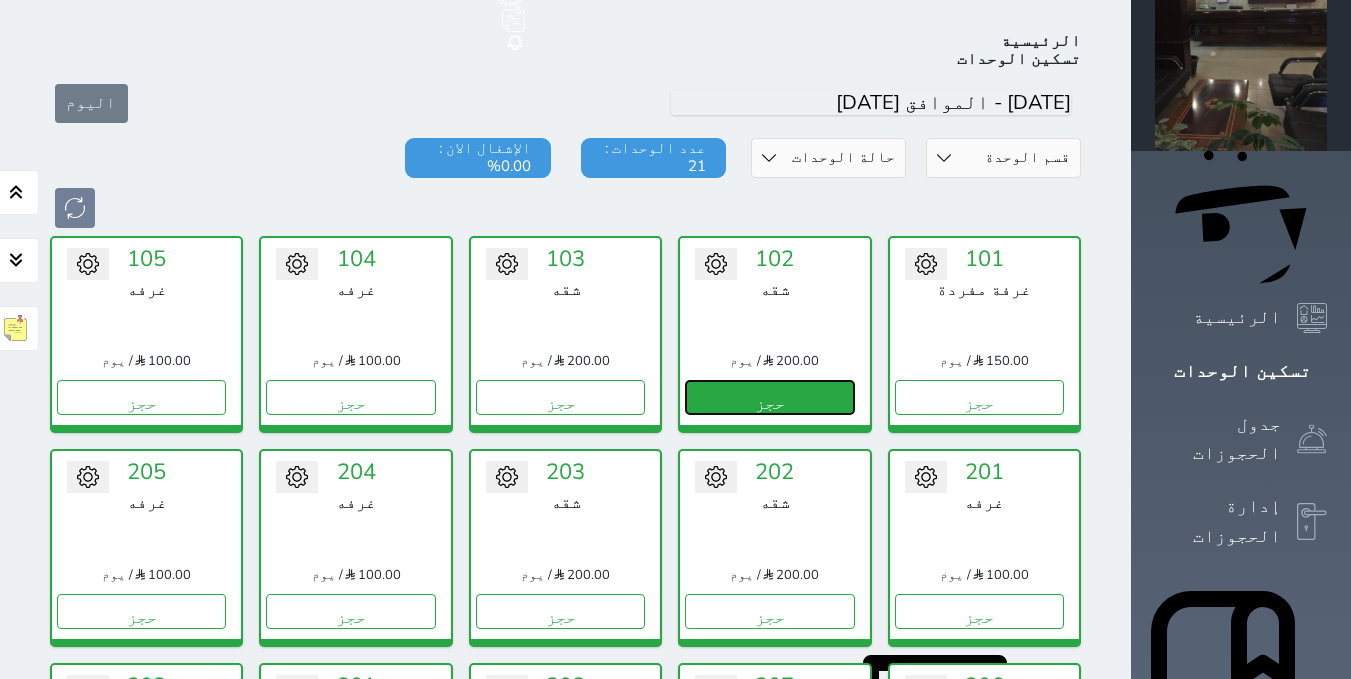 click on "حجز" at bounding box center (769, 397) 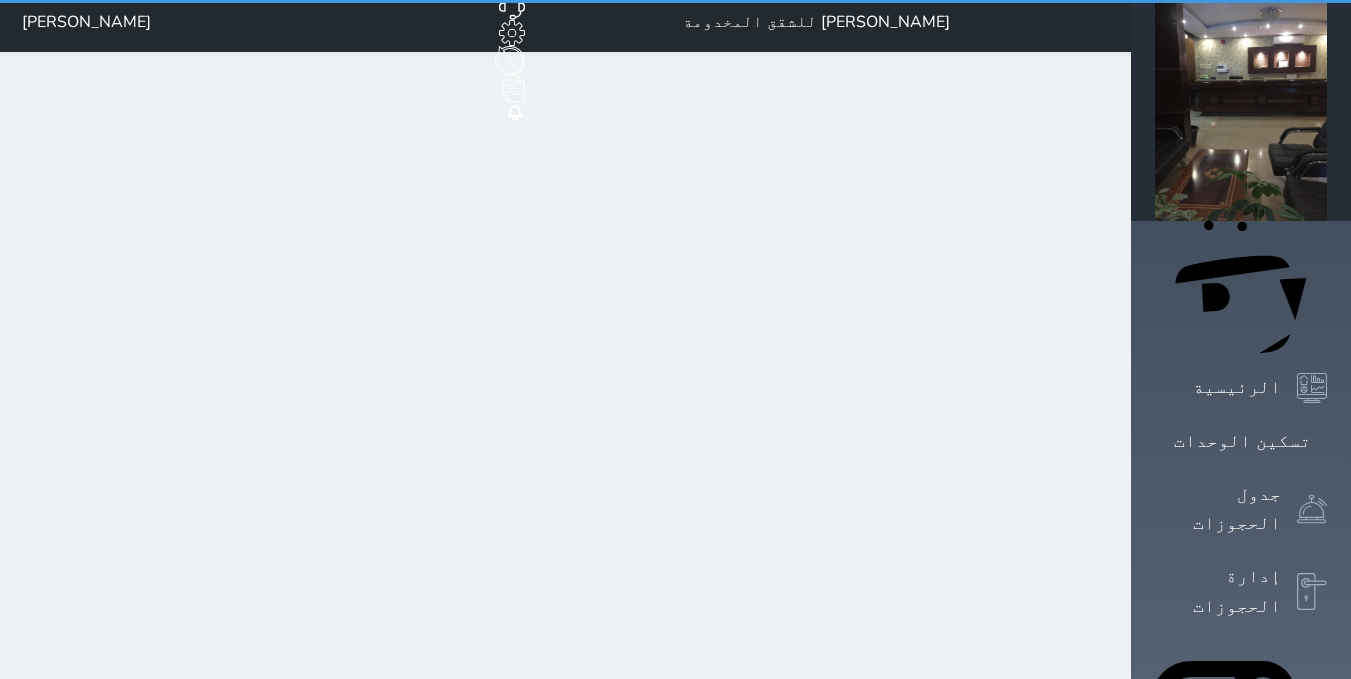 scroll, scrollTop: 0, scrollLeft: 0, axis: both 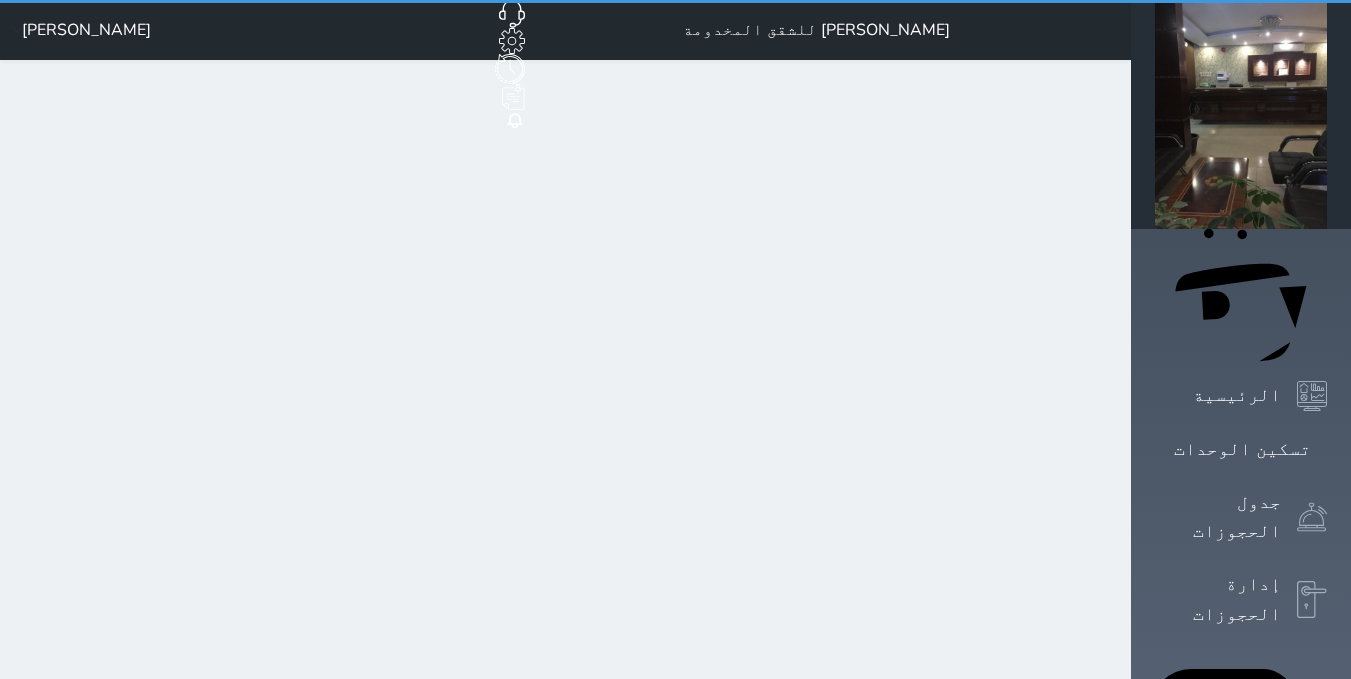 select on "1" 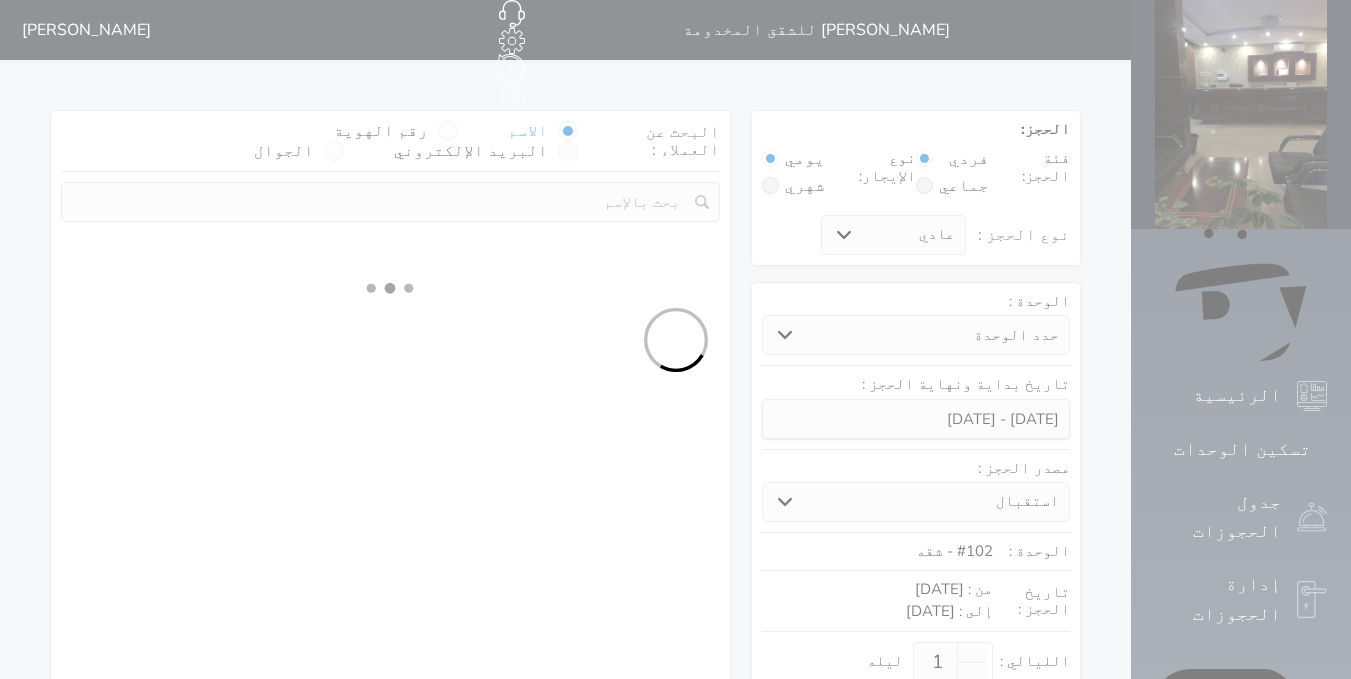 select on "6064" 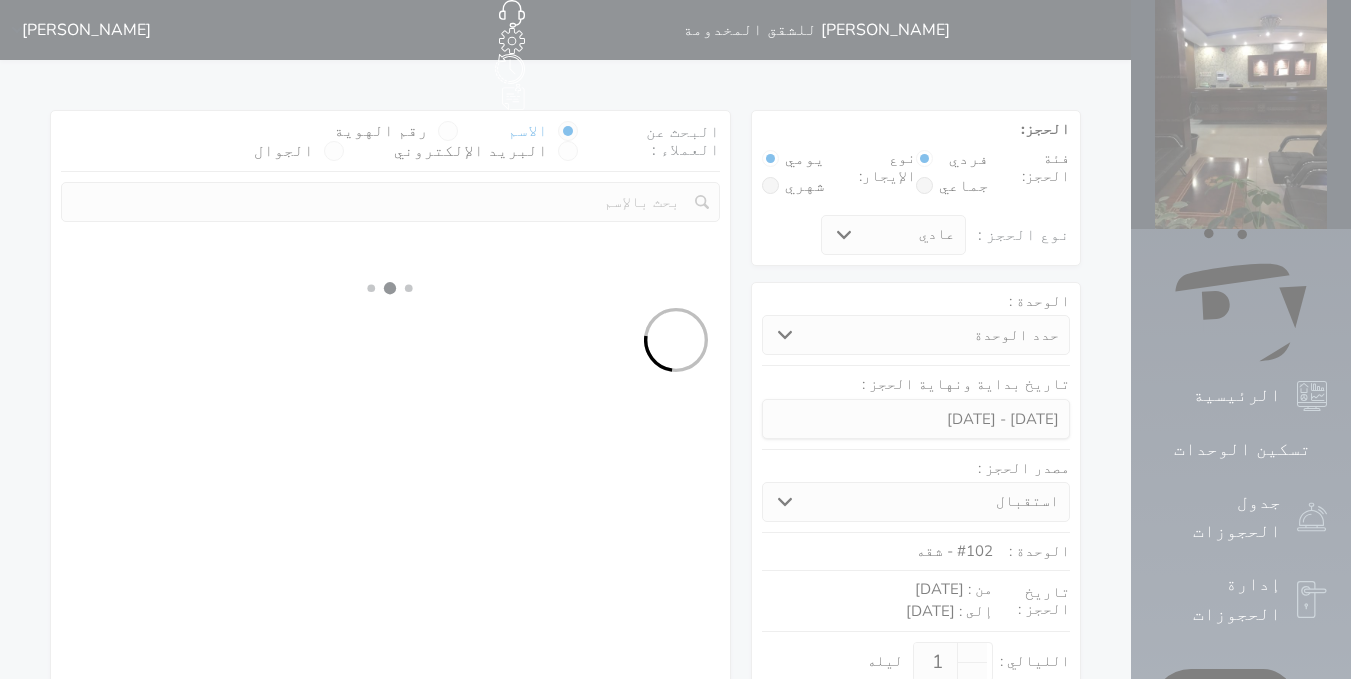 select on "1" 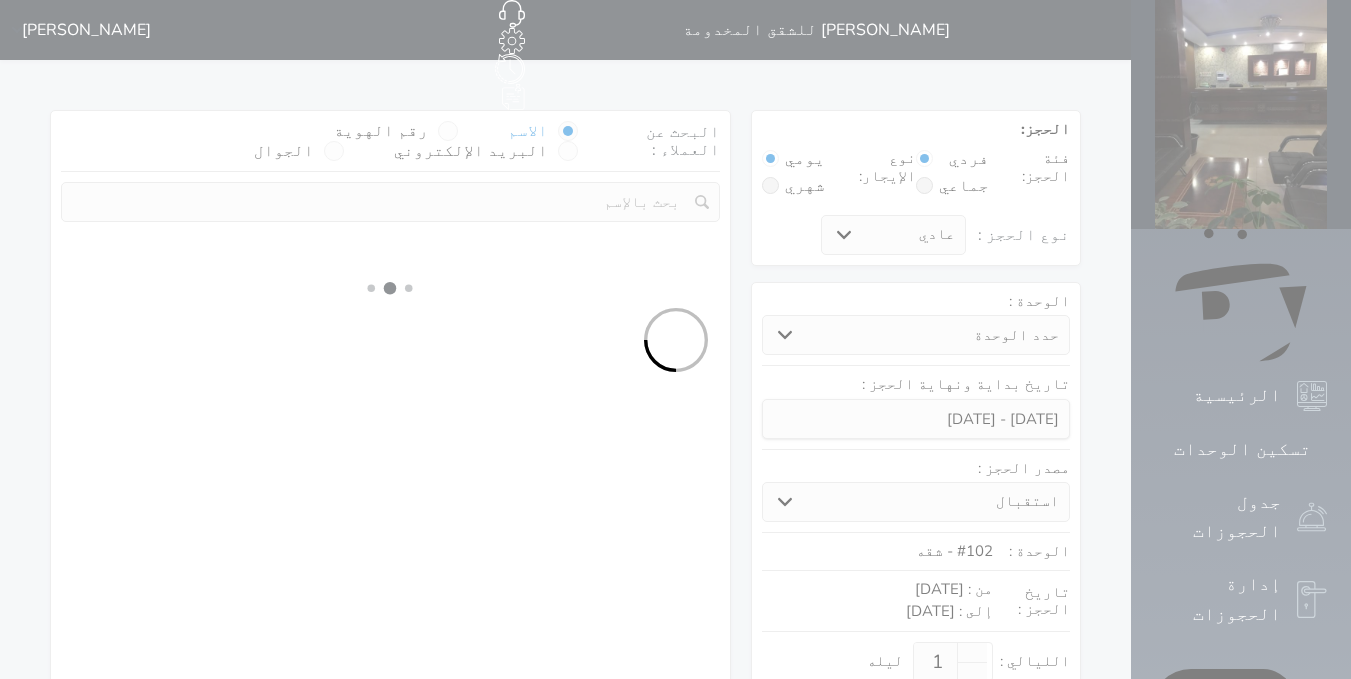select on "113" 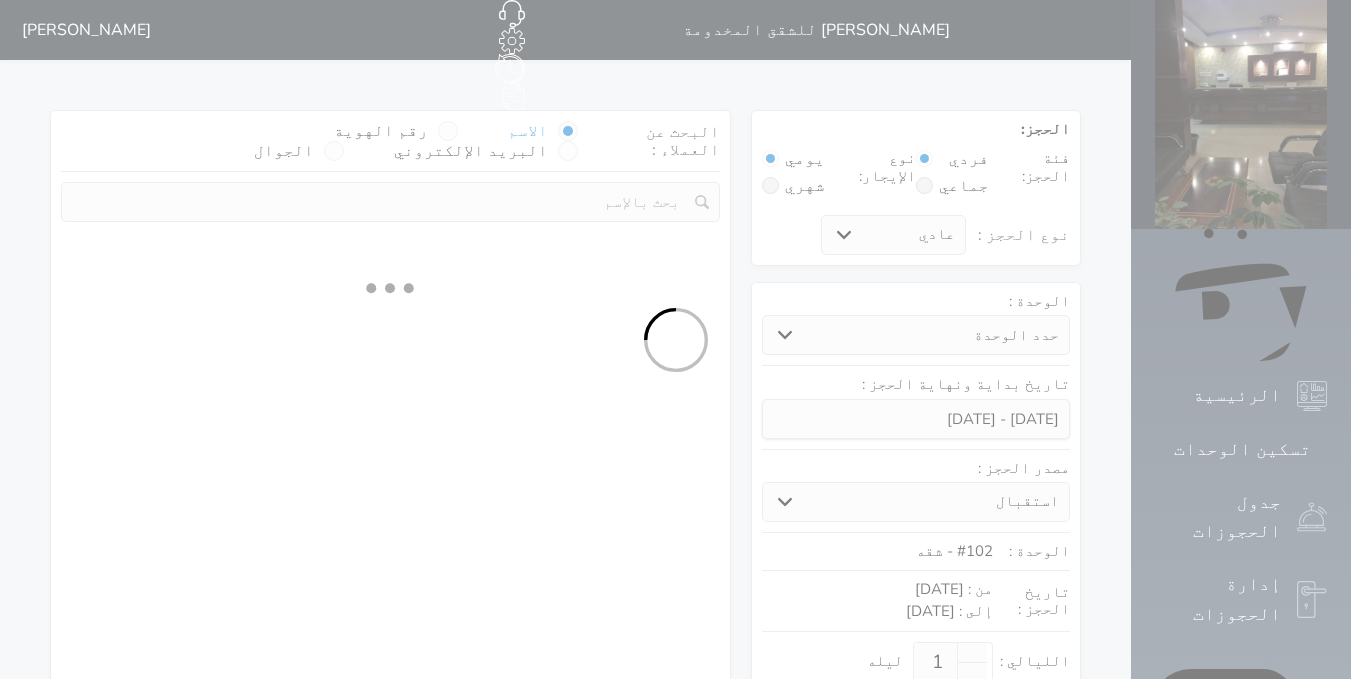 select on "1" 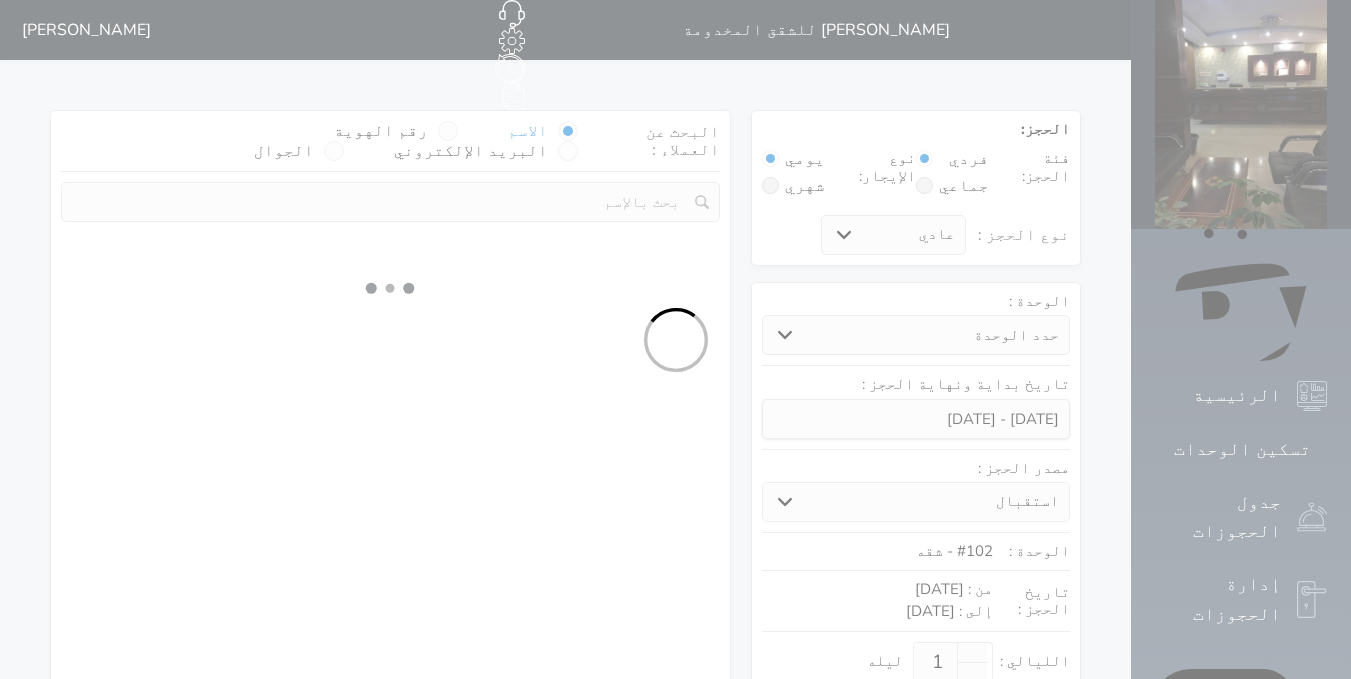 select 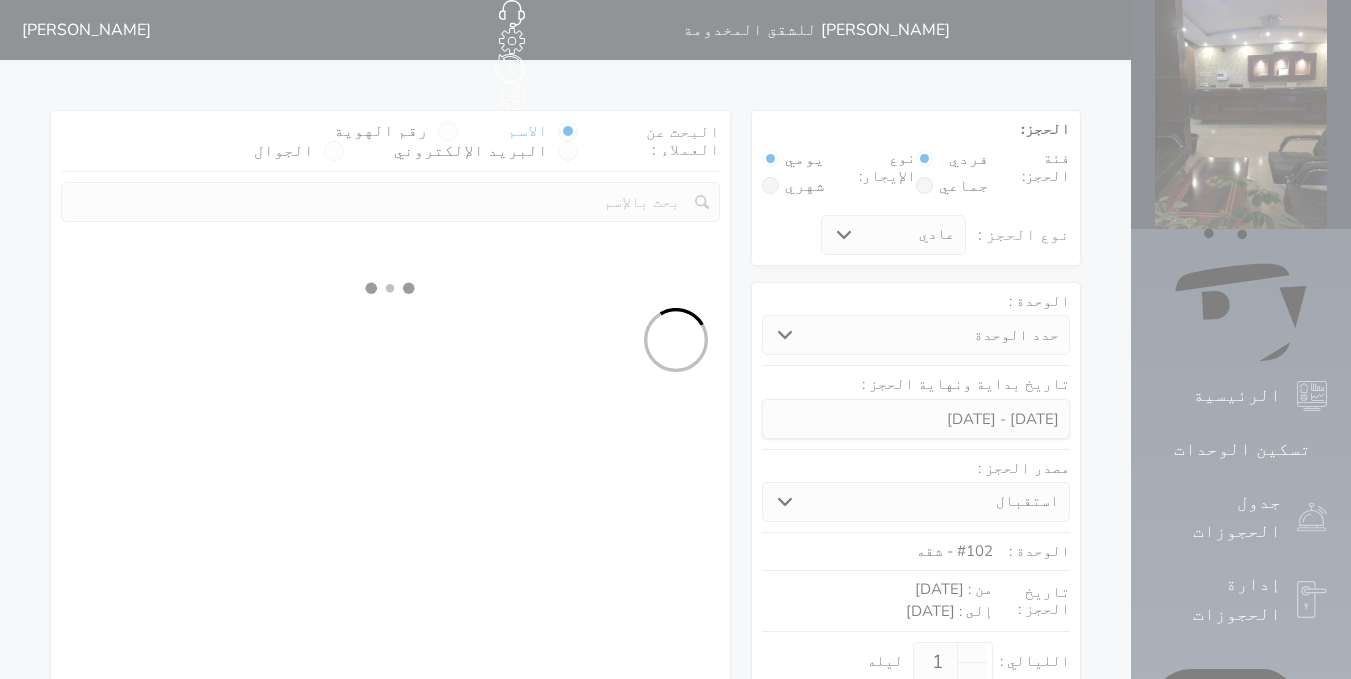select on "7" 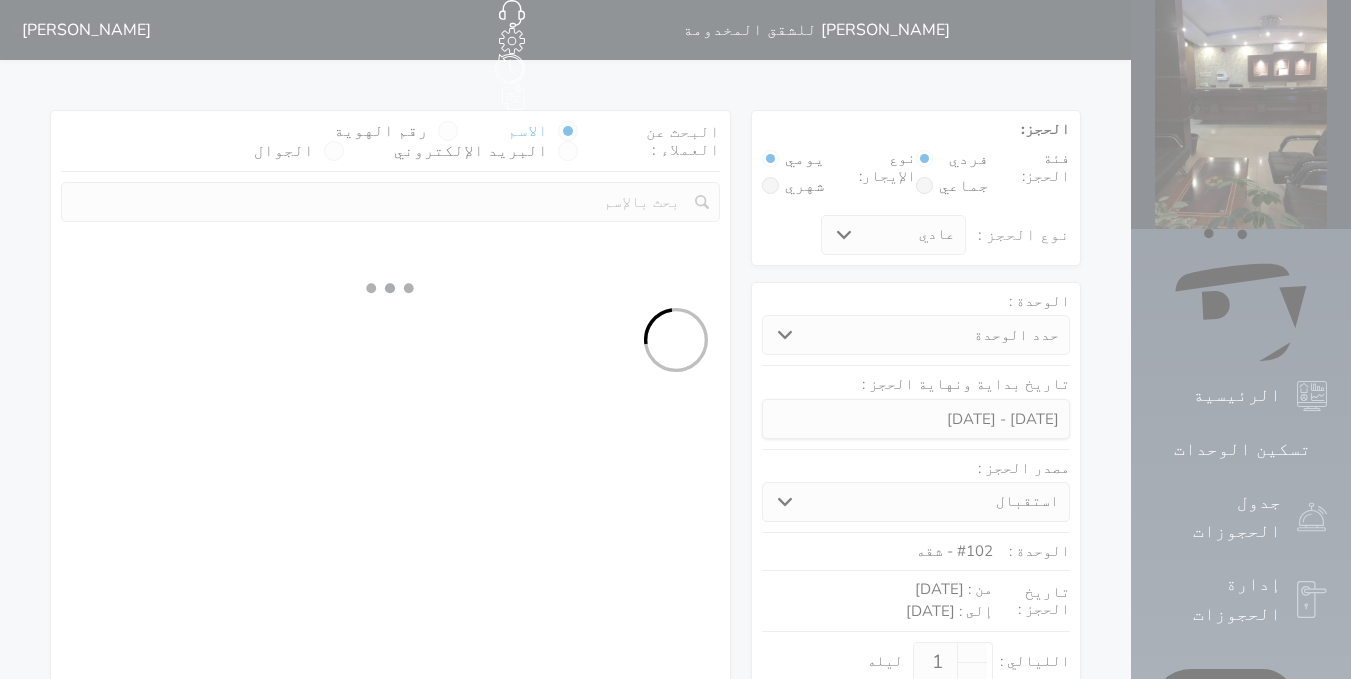 select 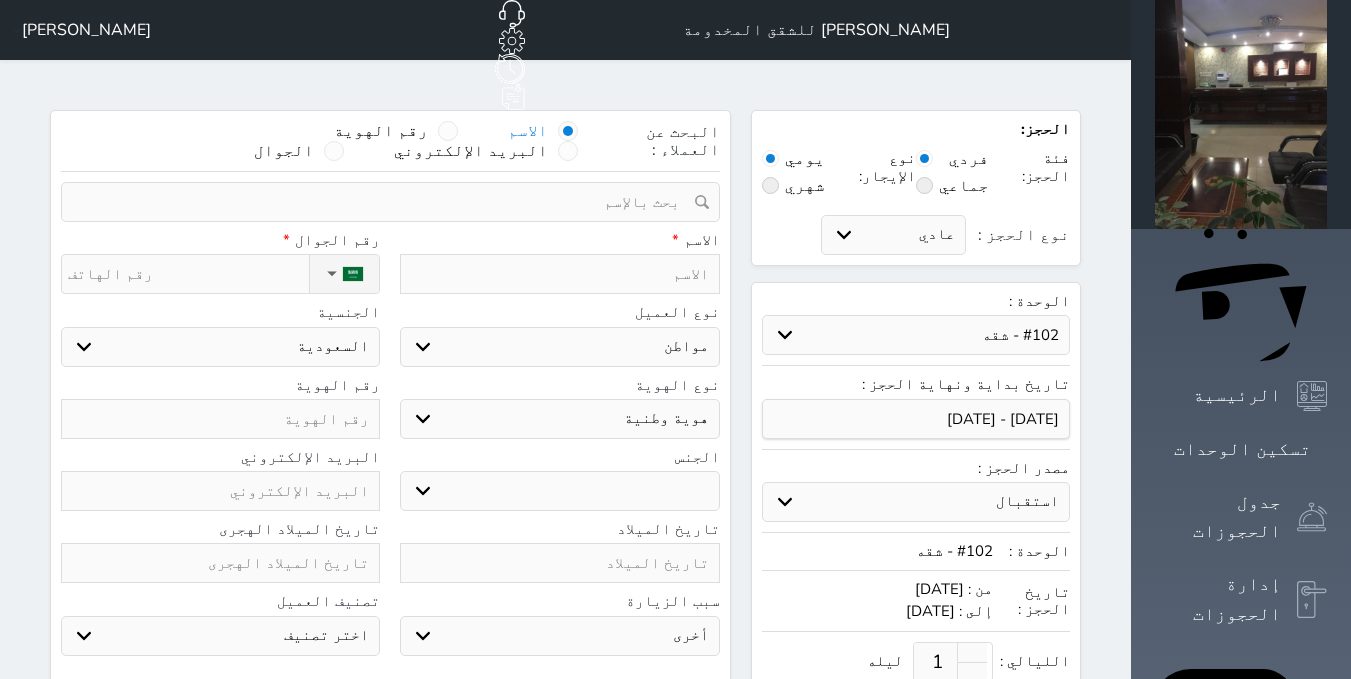 select 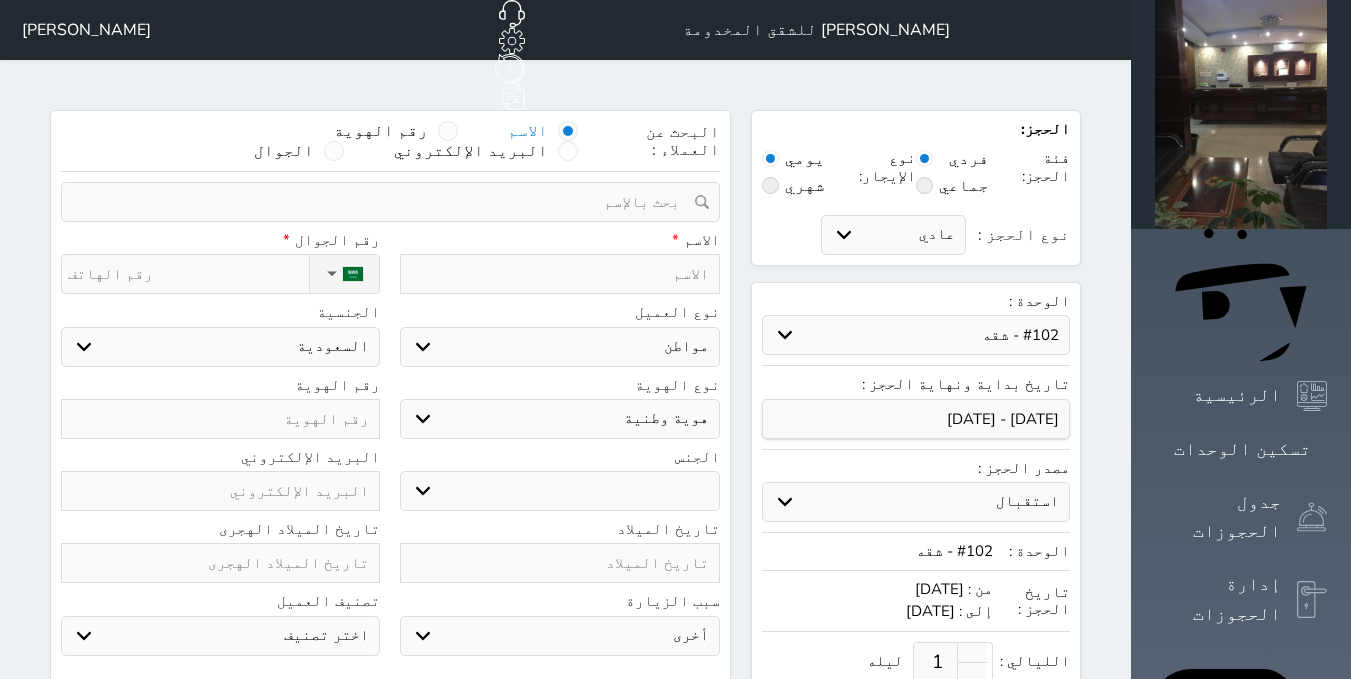 select 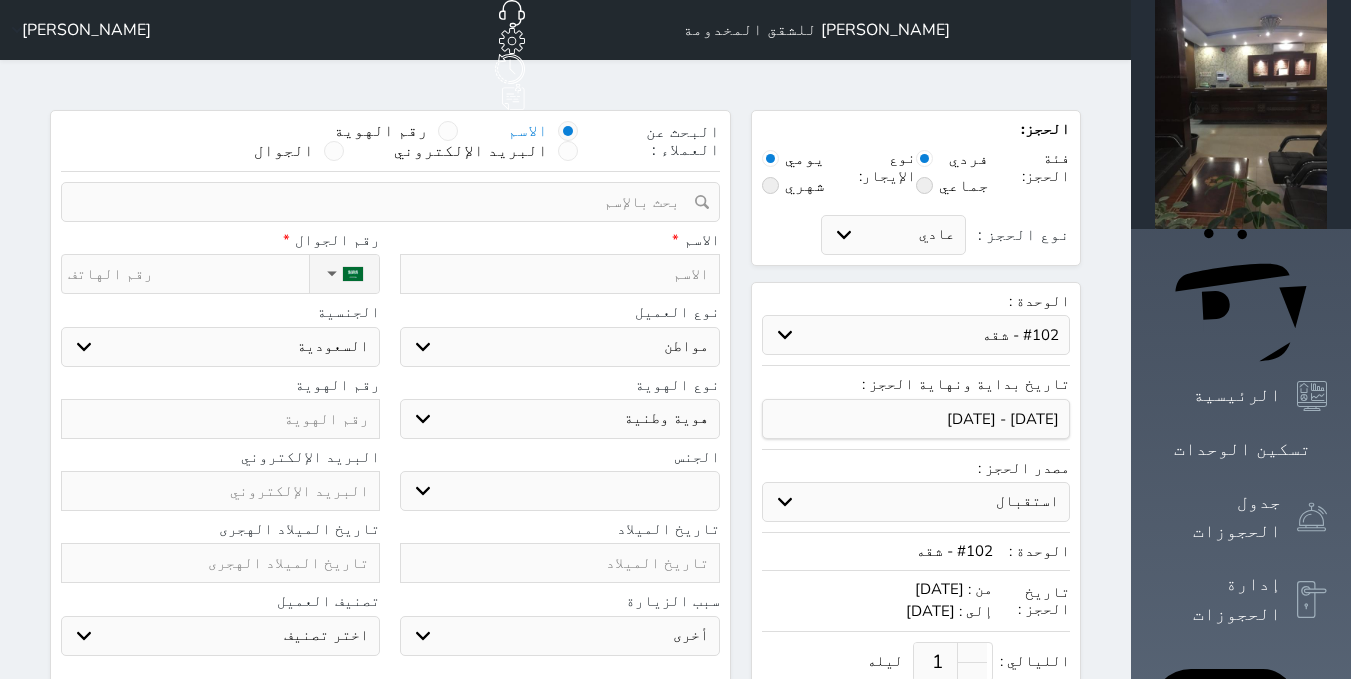 click at bounding box center [559, 274] 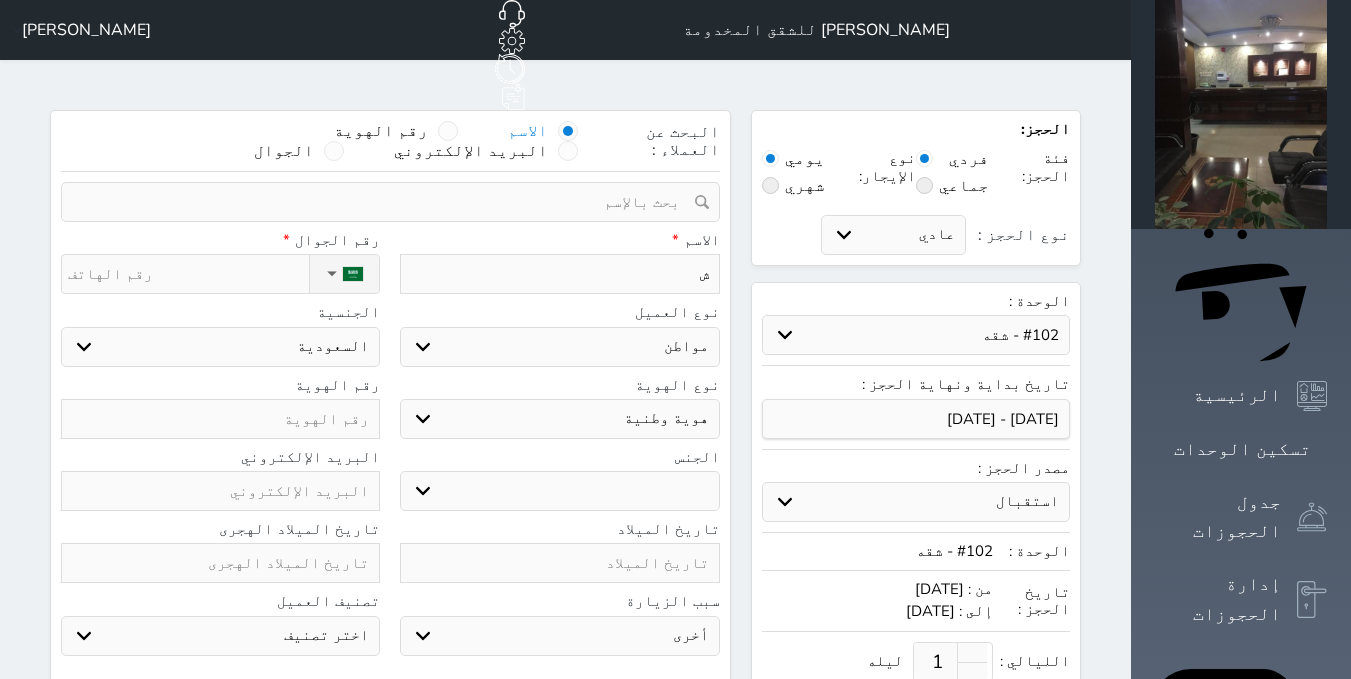 type on "شؤ" 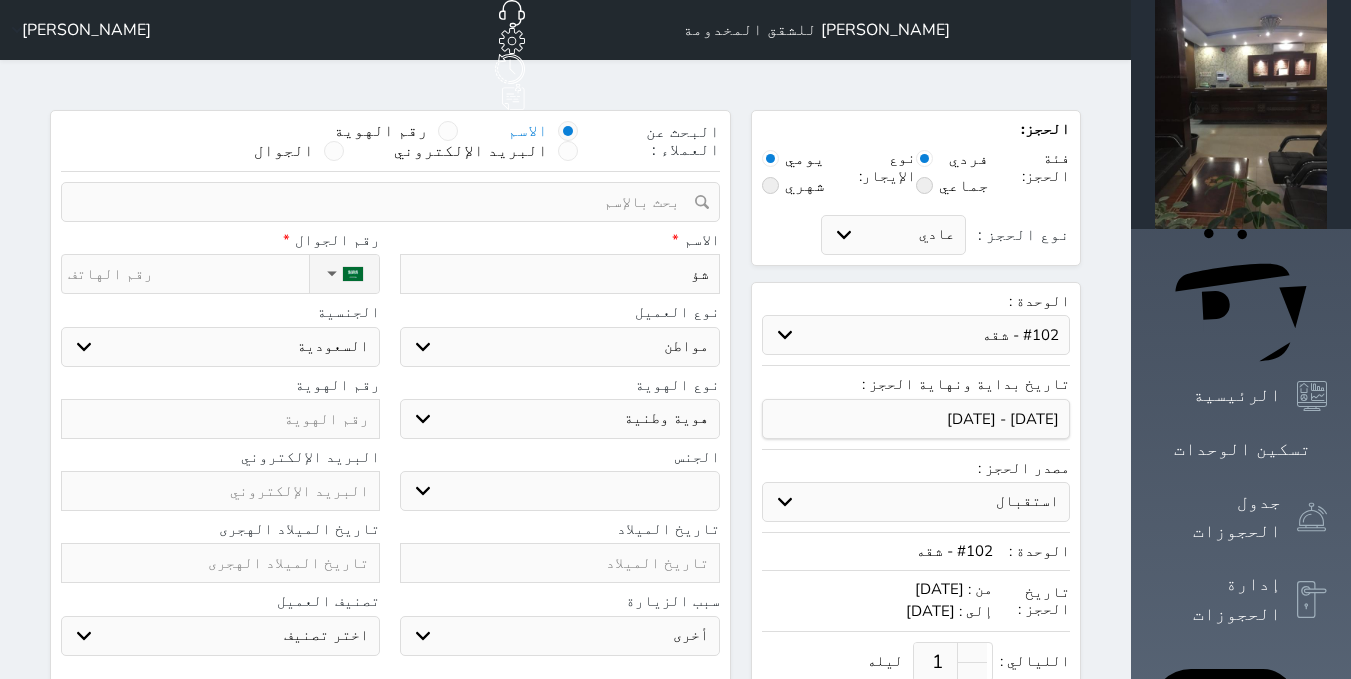 type on "ش" 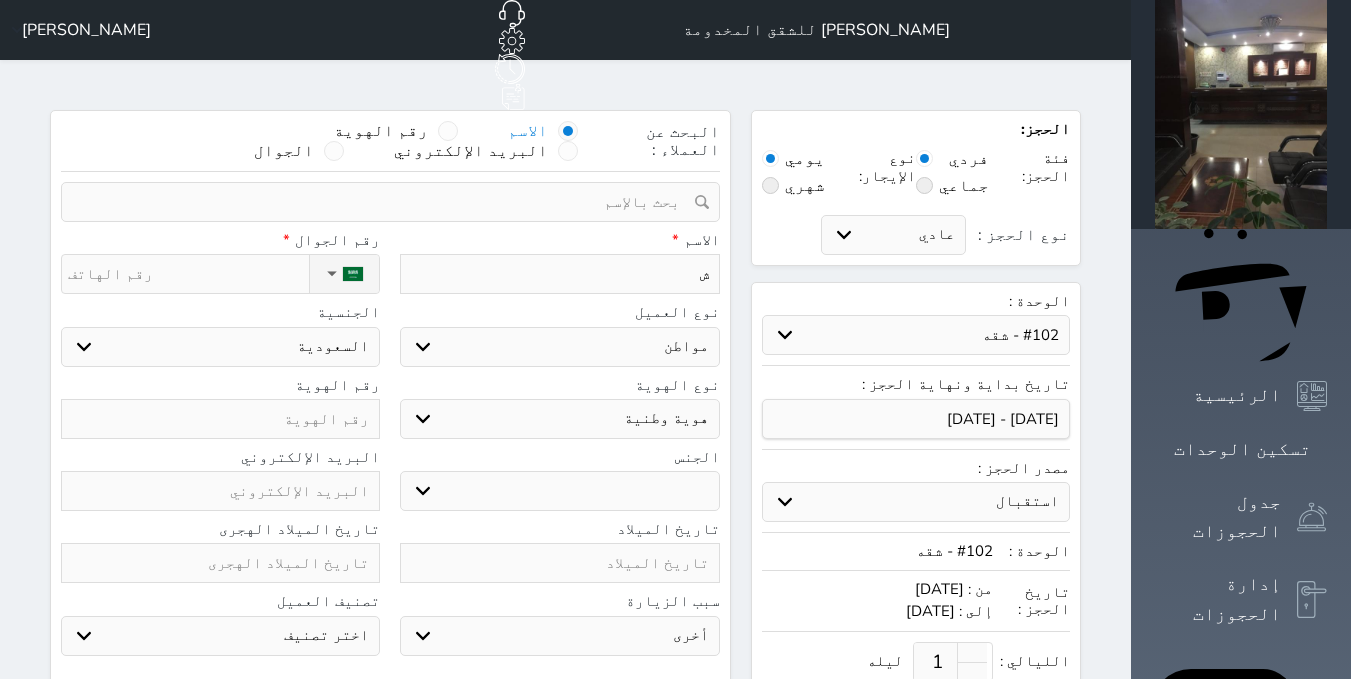 type on "شر" 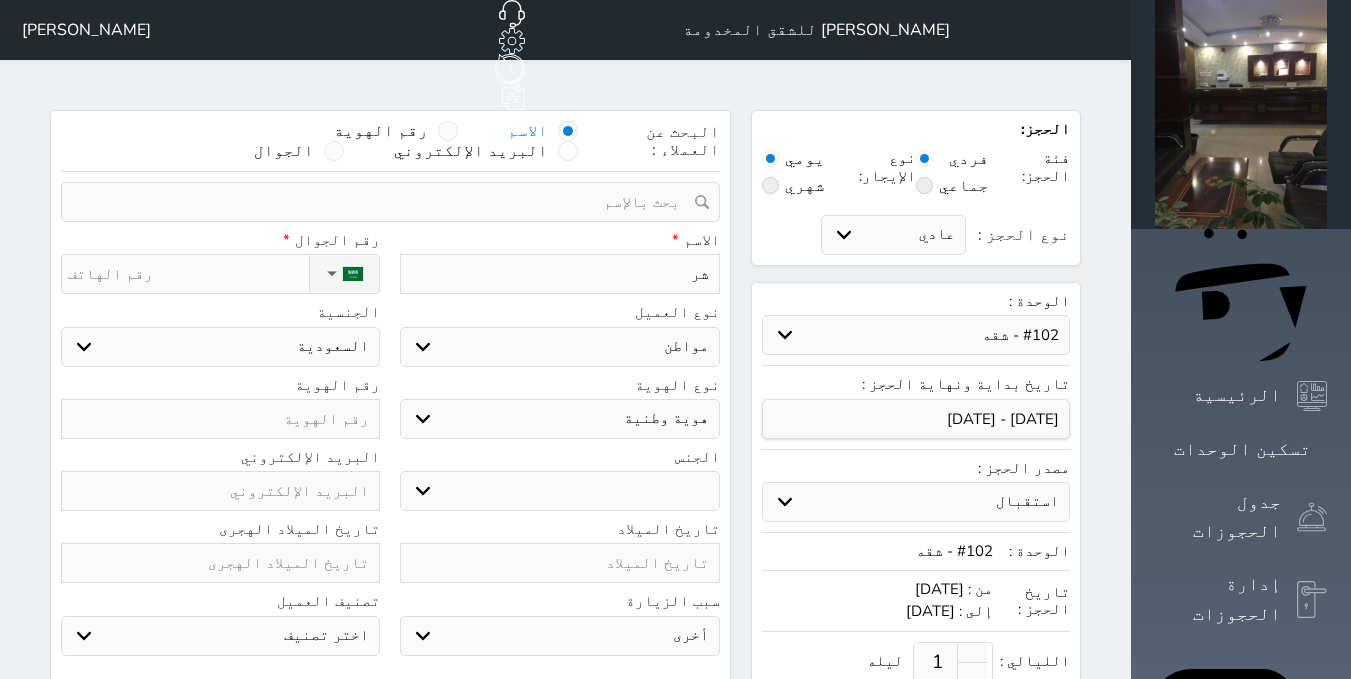 type on "شرك" 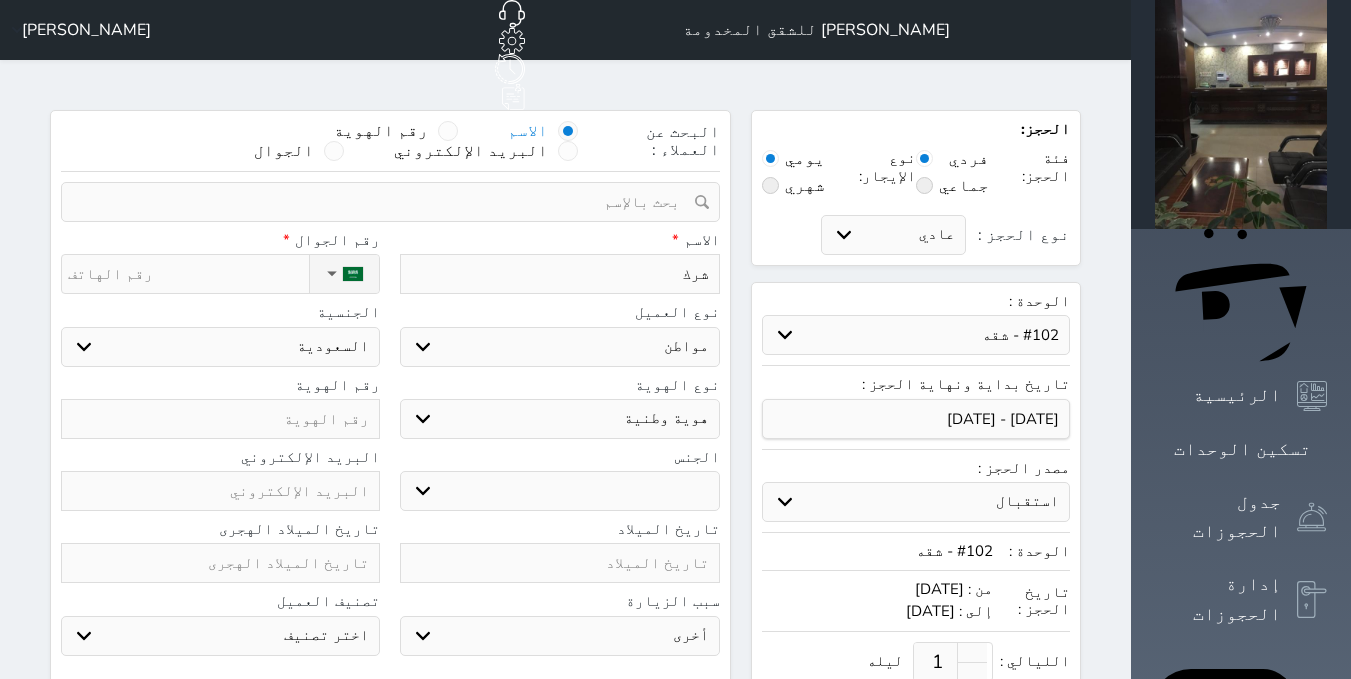 type on "شركة" 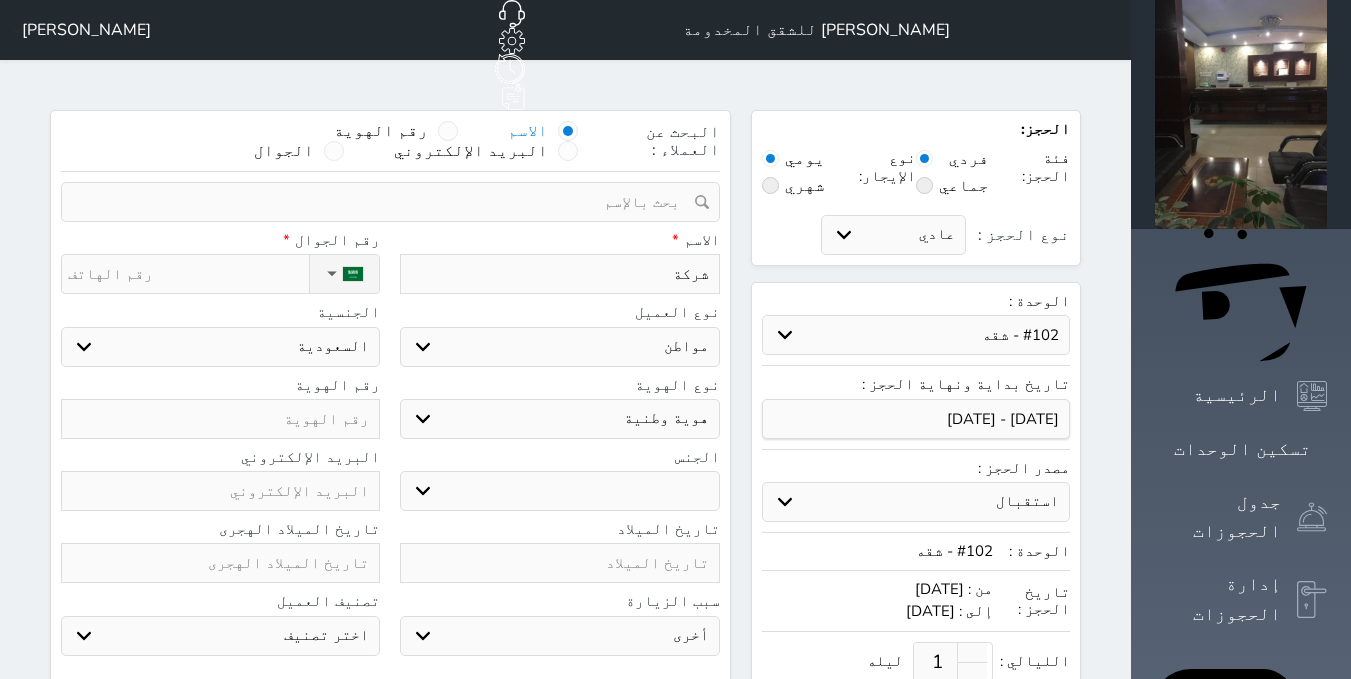 select 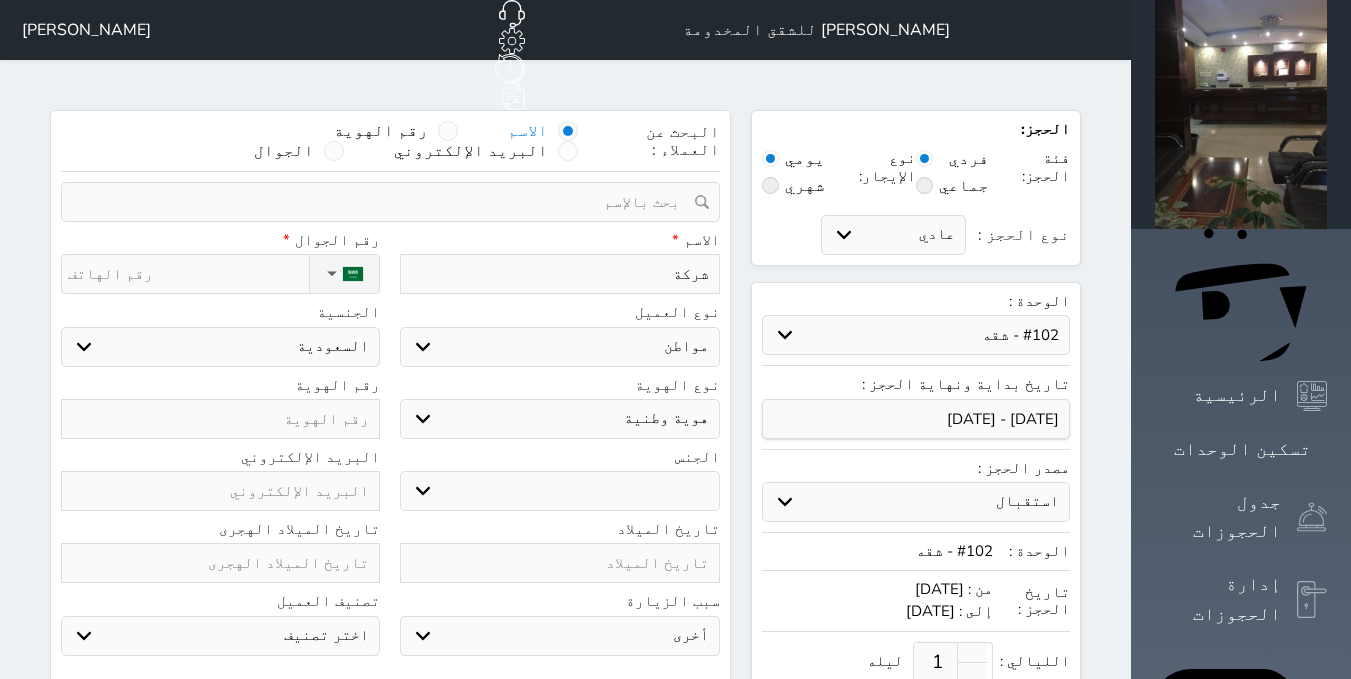 select 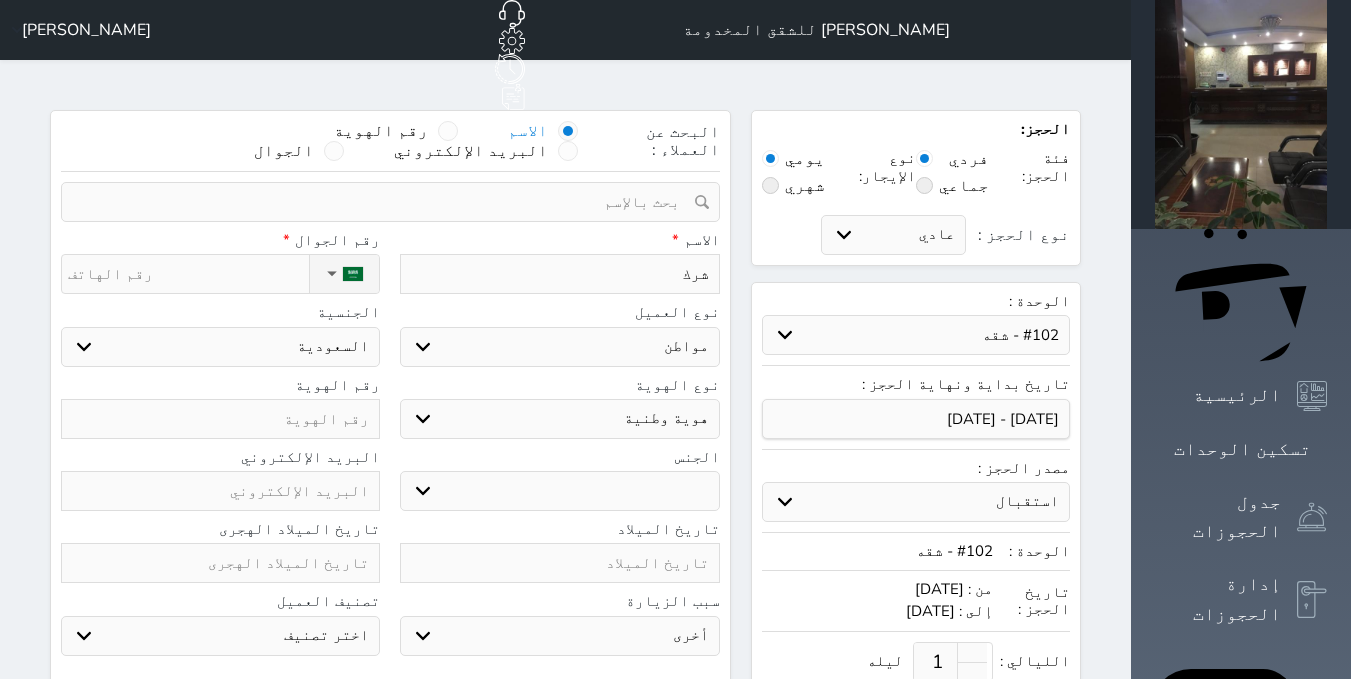 type on "شر" 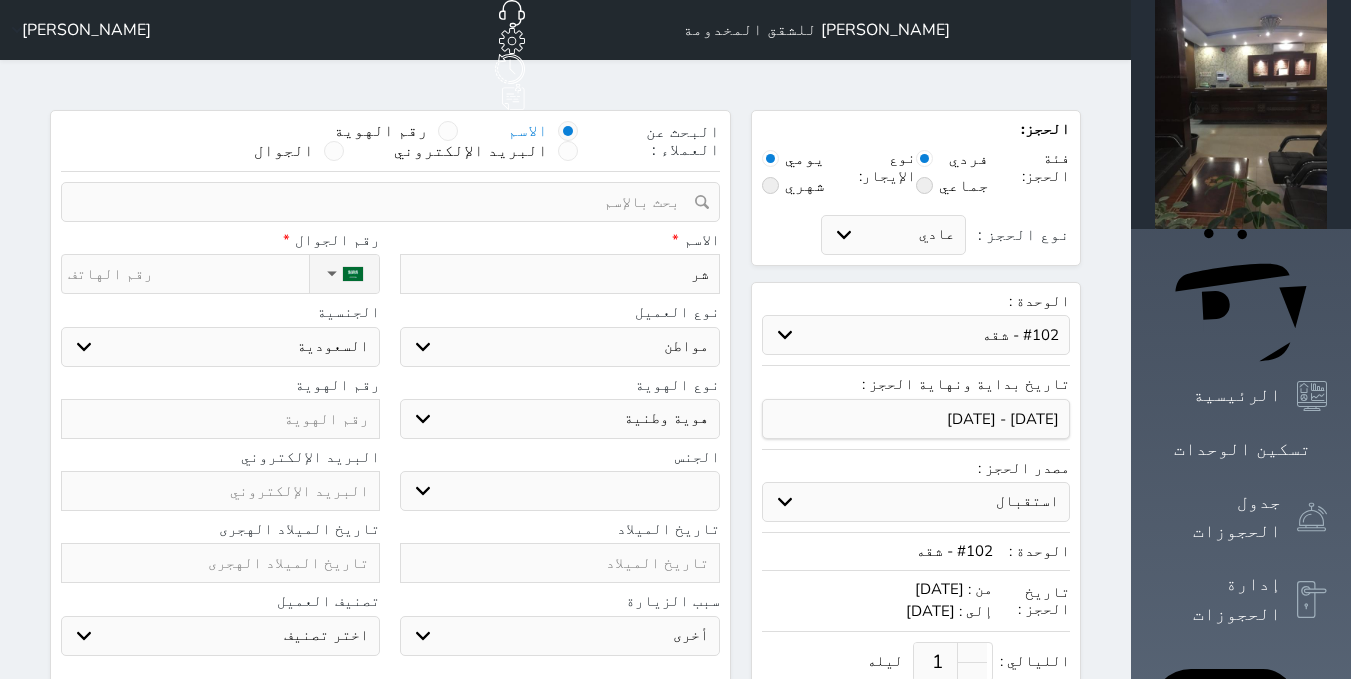 type on "ش" 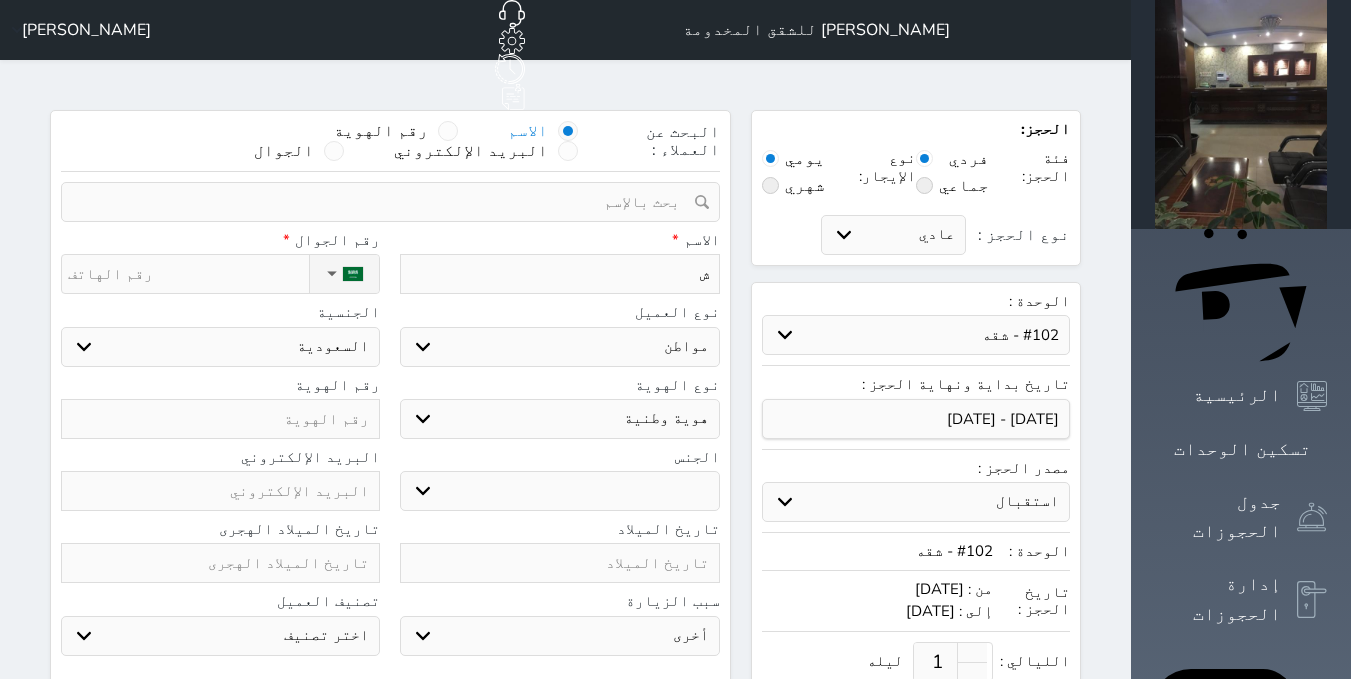 type 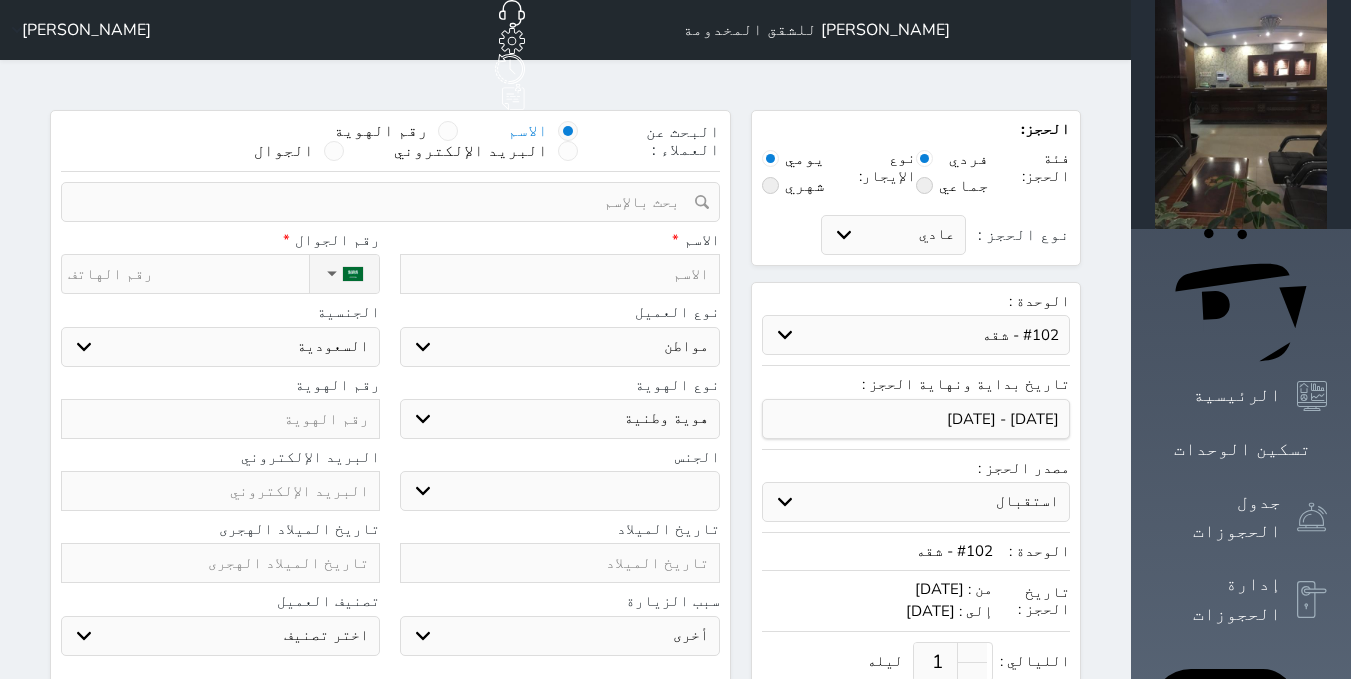 type on "ا" 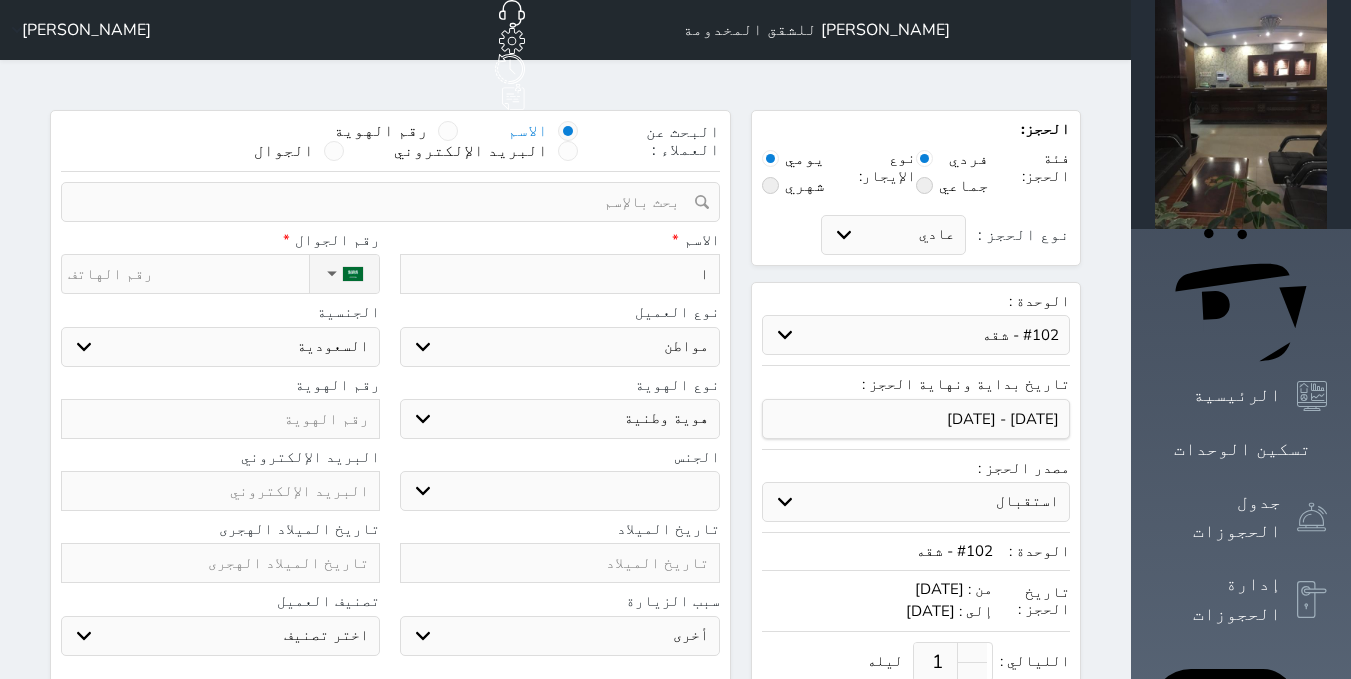 type on "اب" 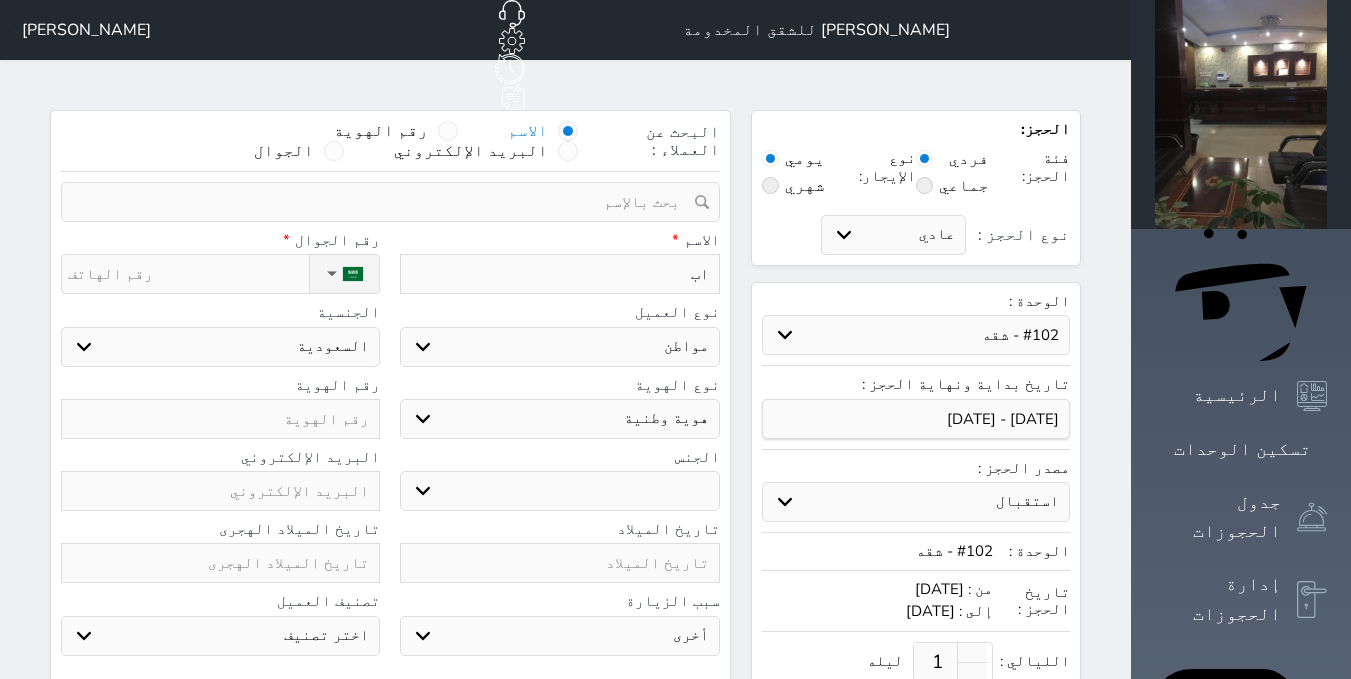 type on "ا" 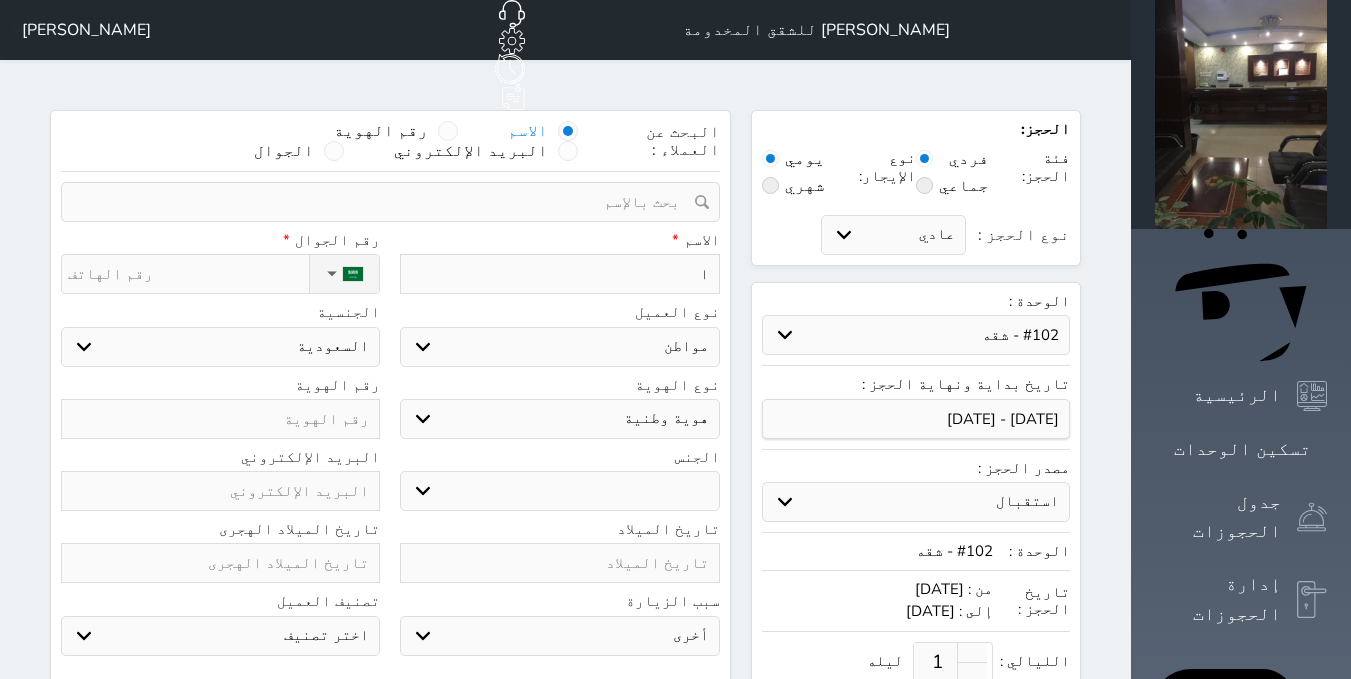 type on "اي" 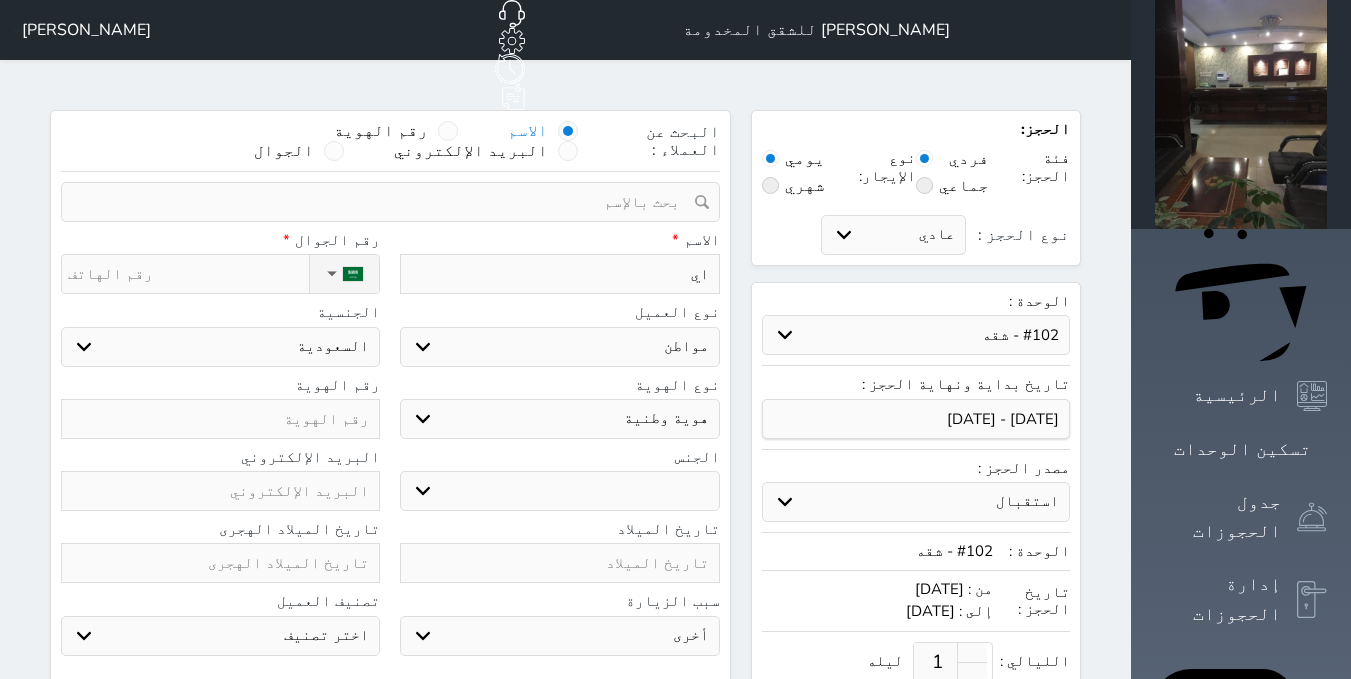 type on "ايو" 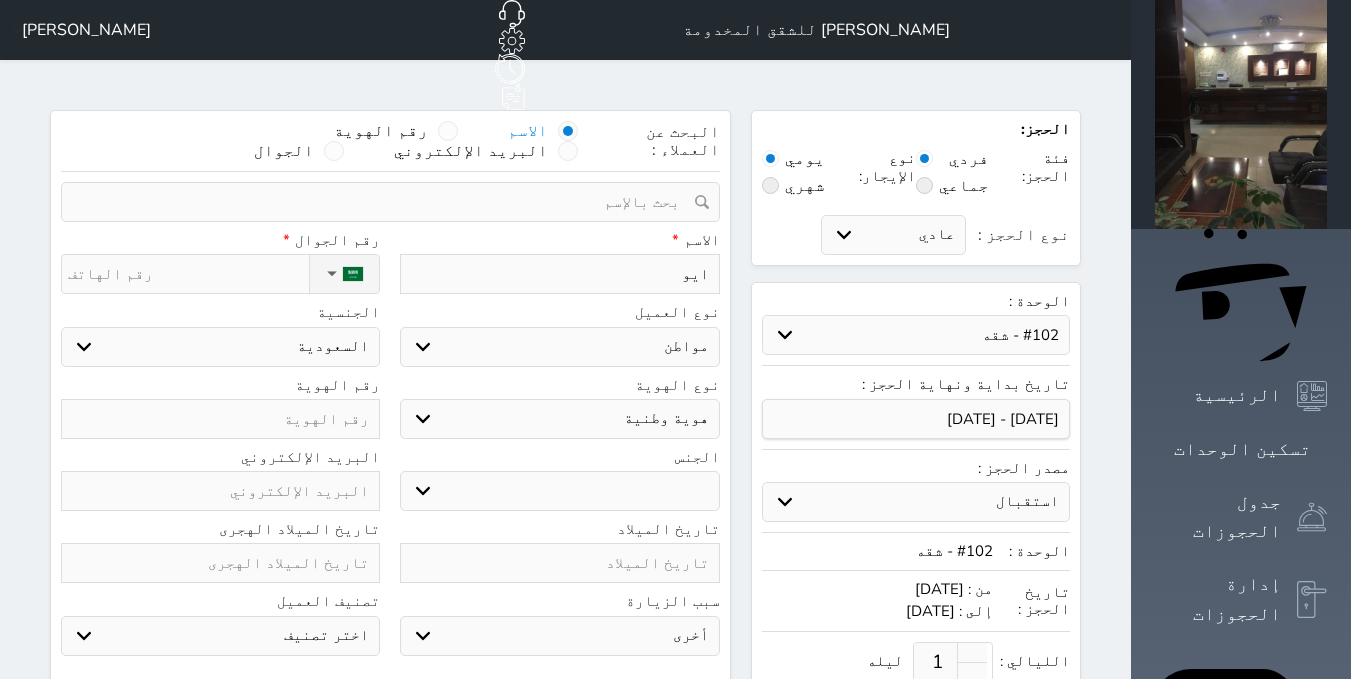 type on "ايوا" 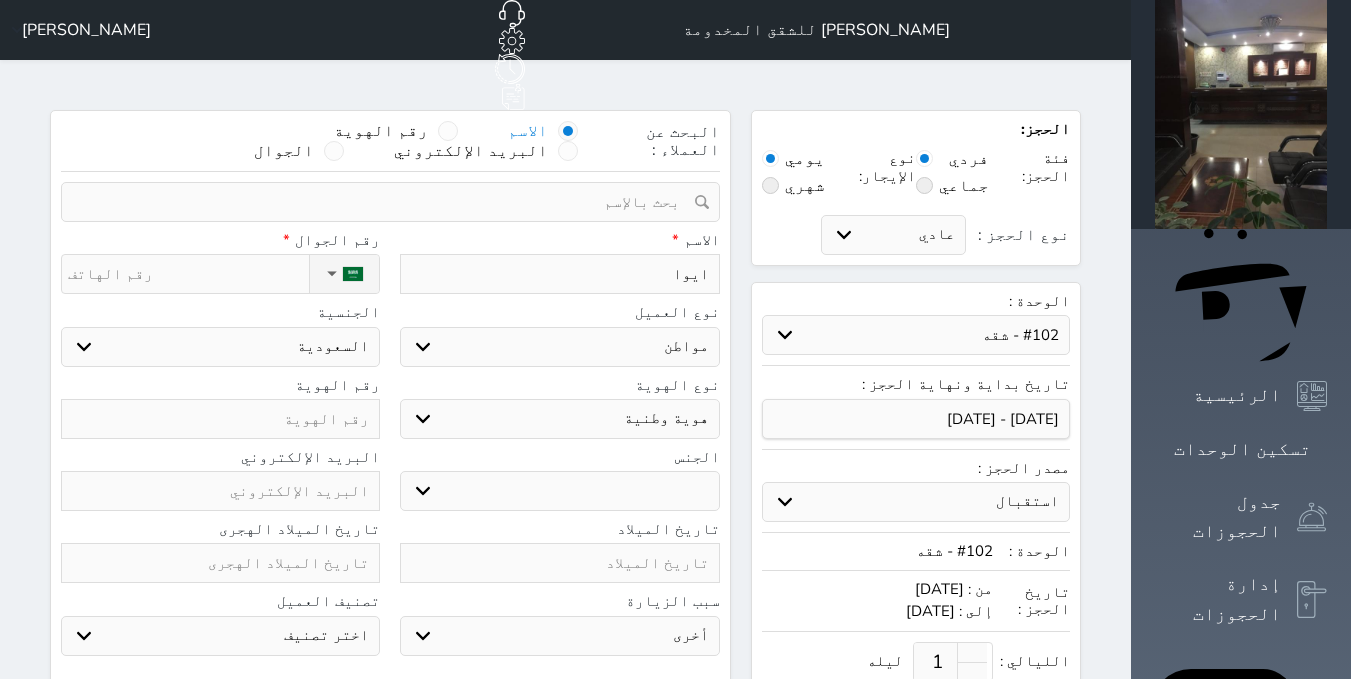 type on "ايوان" 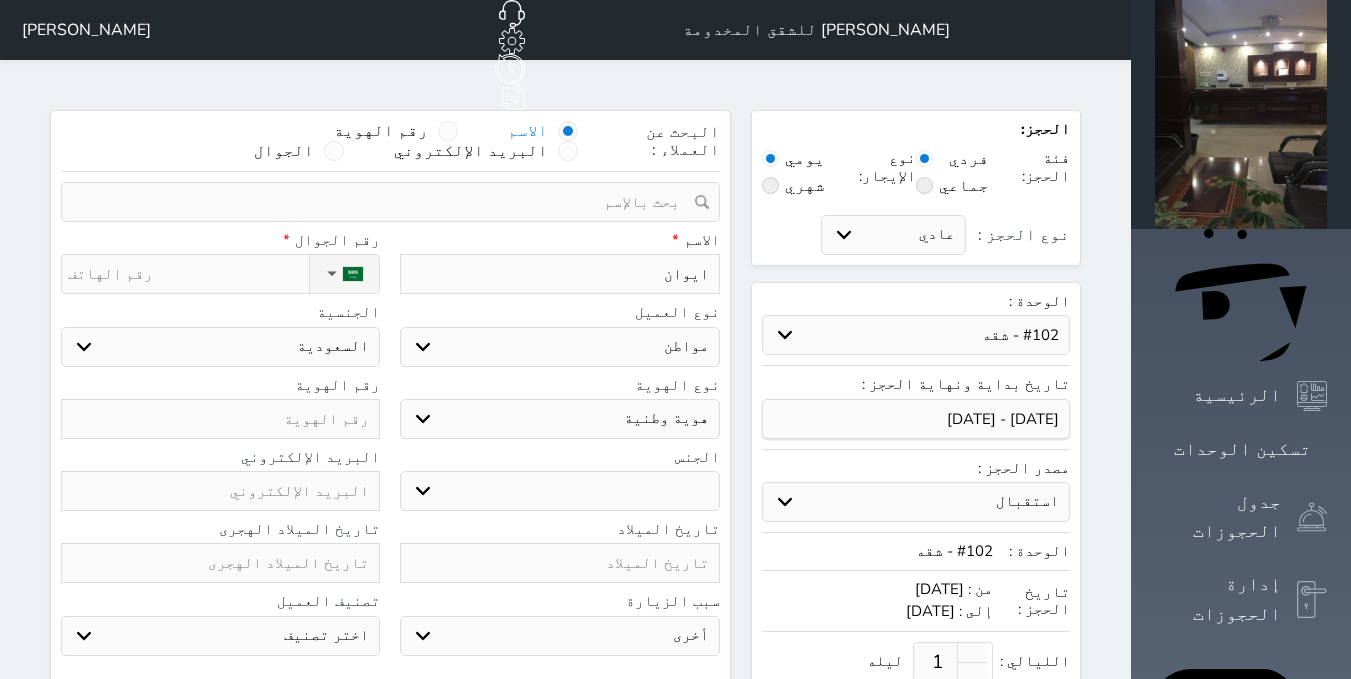 type on "ايوان" 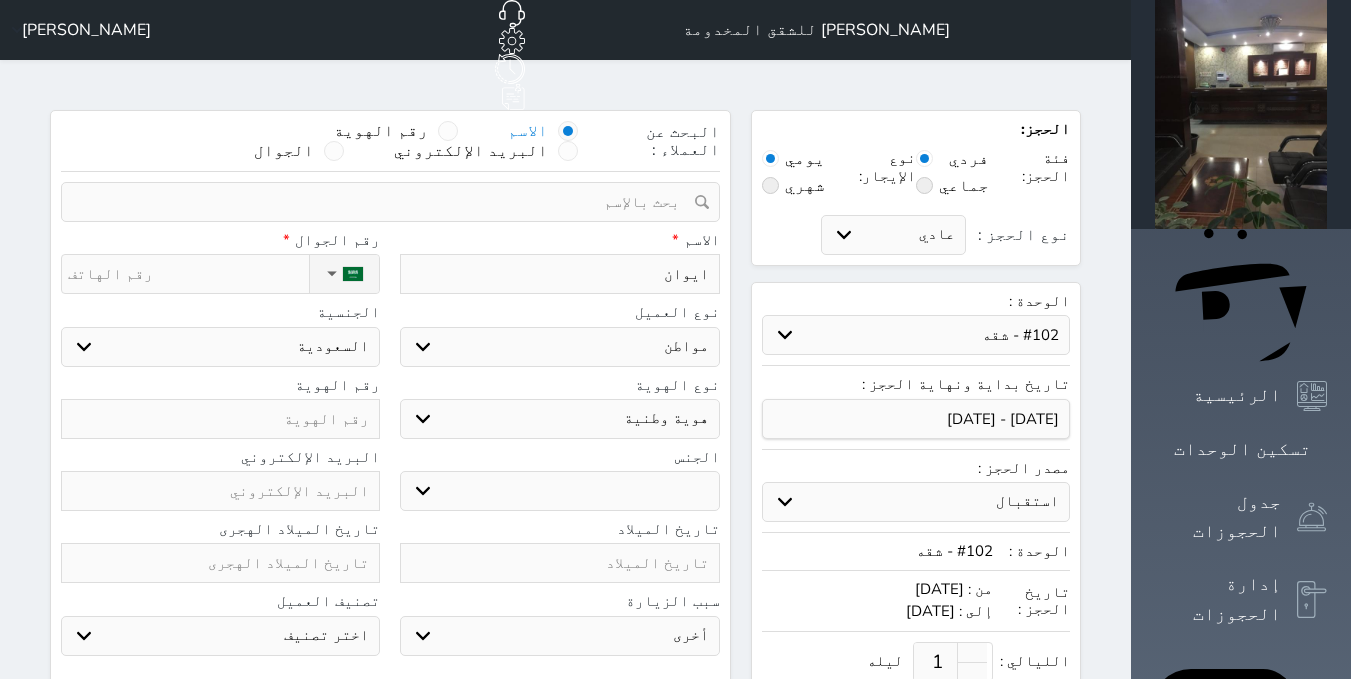 type on "ايوان ل" 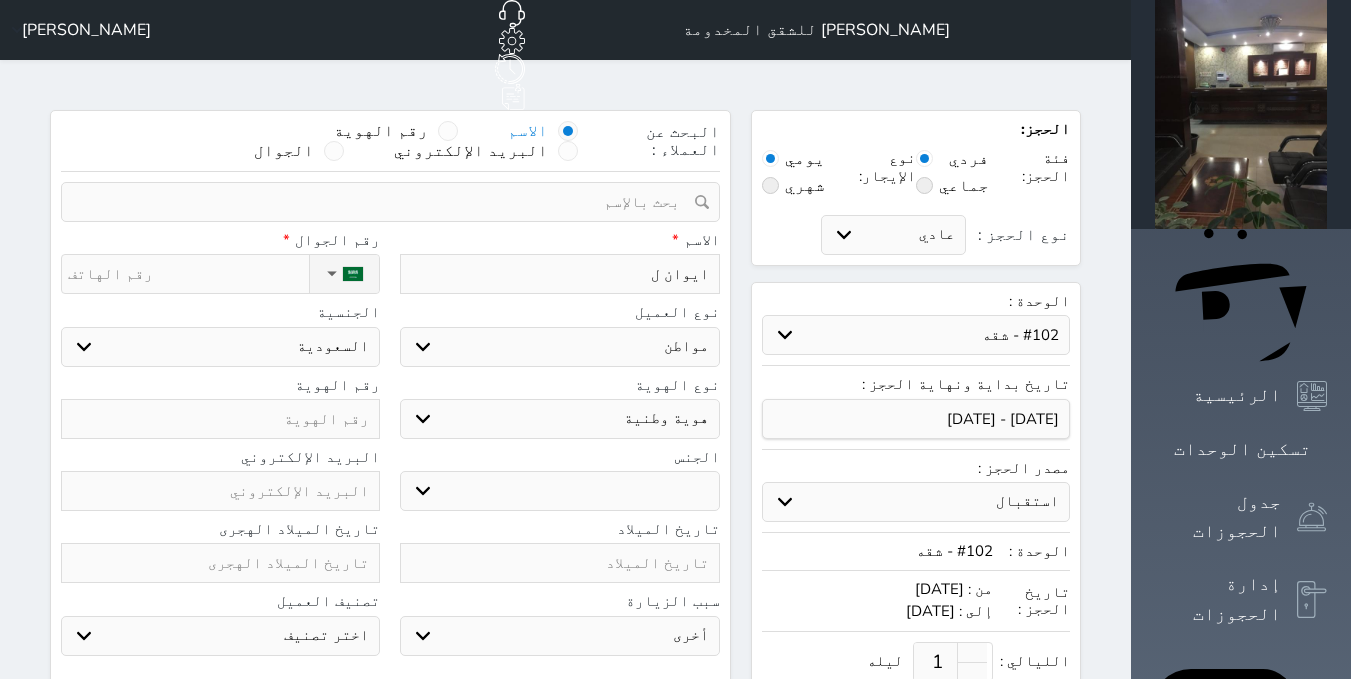 type on "ايوان لل" 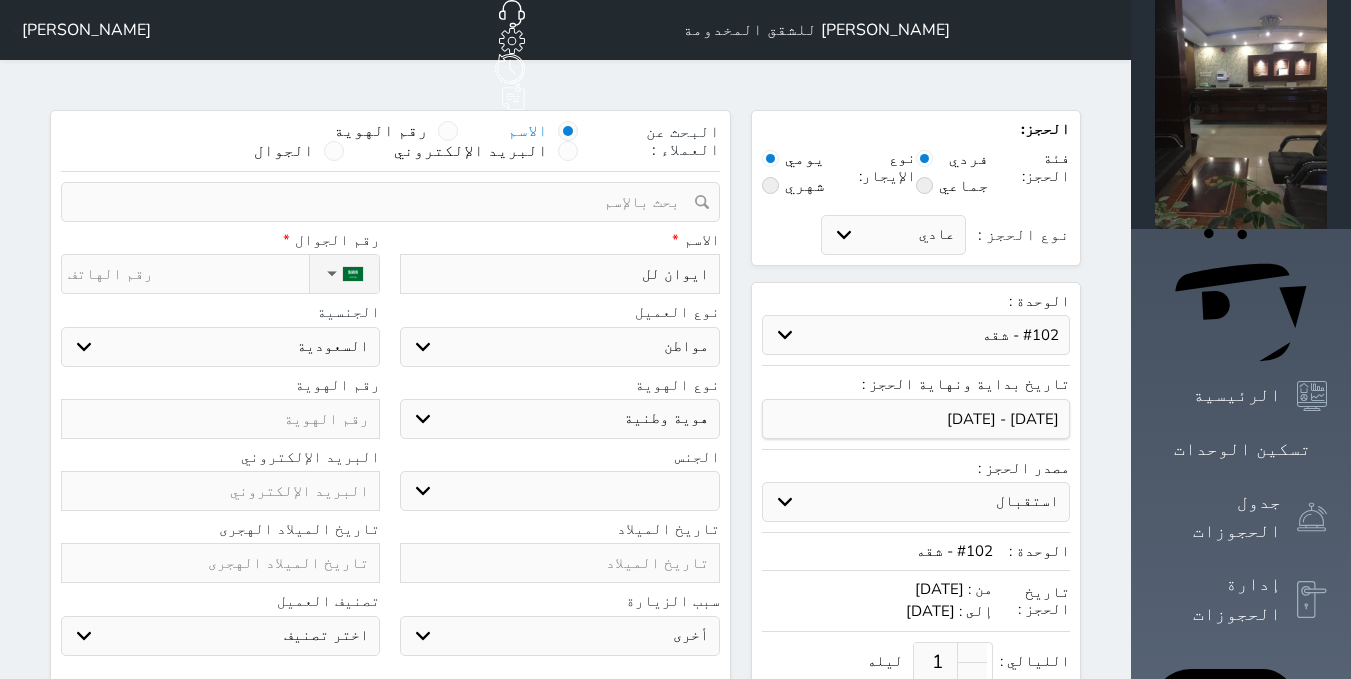 type on "ايوان للح" 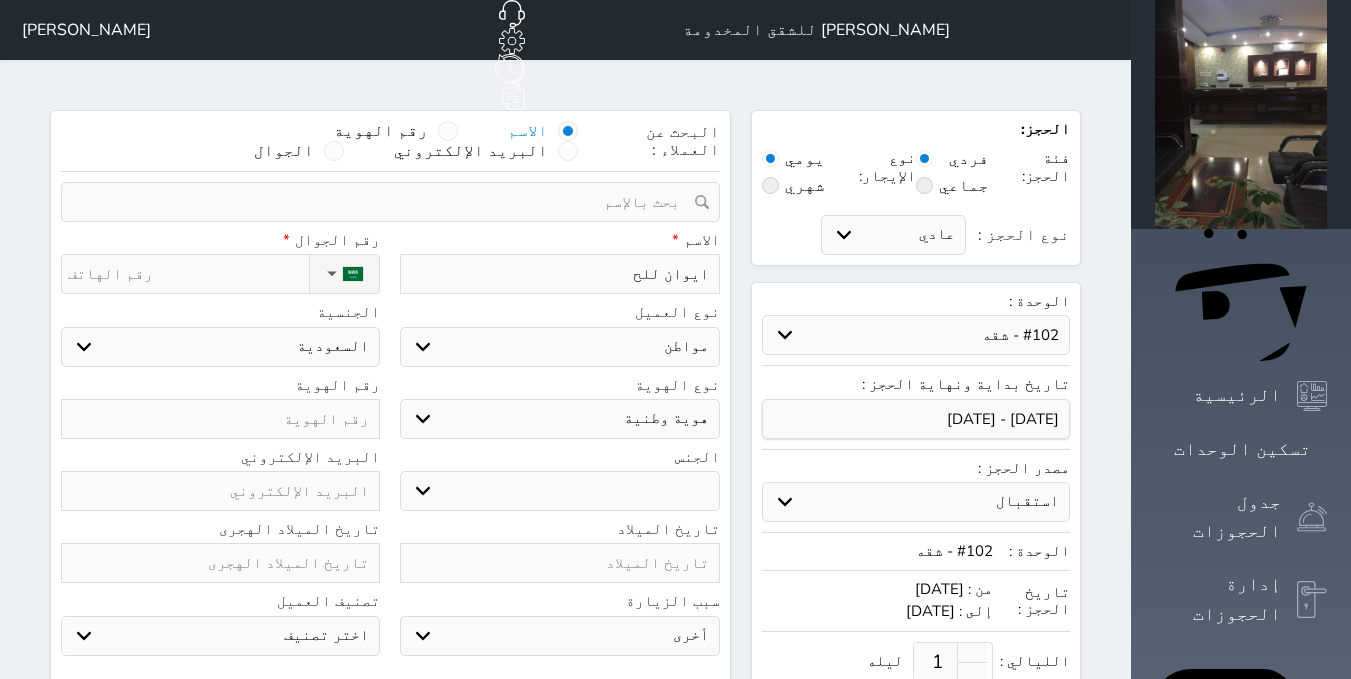 type on "ايوان للحر" 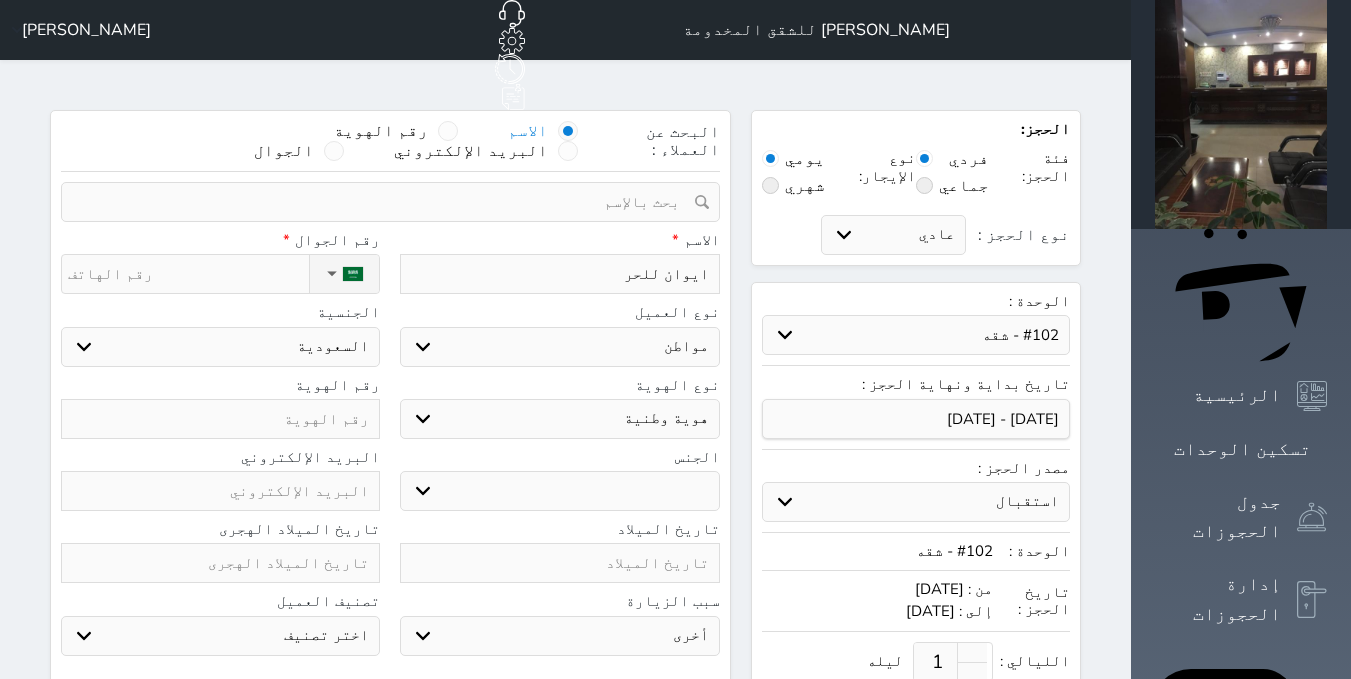 type on "ايوان للحرا" 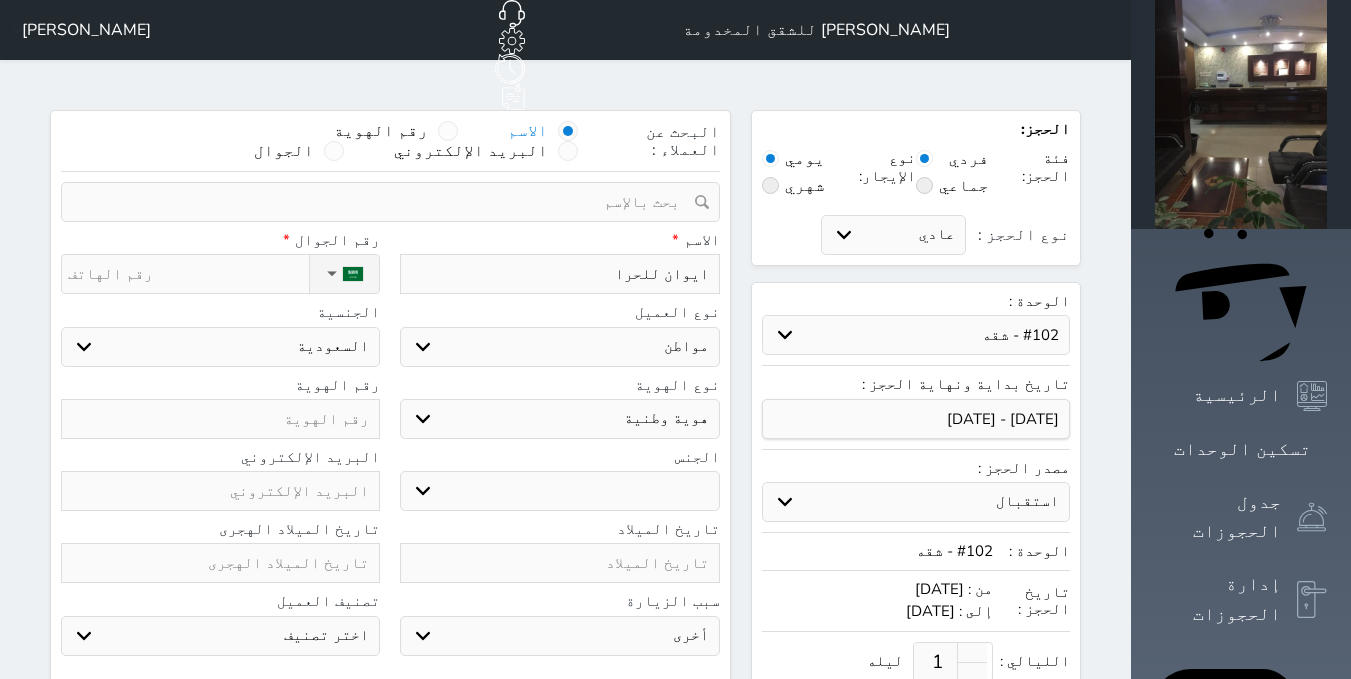 select 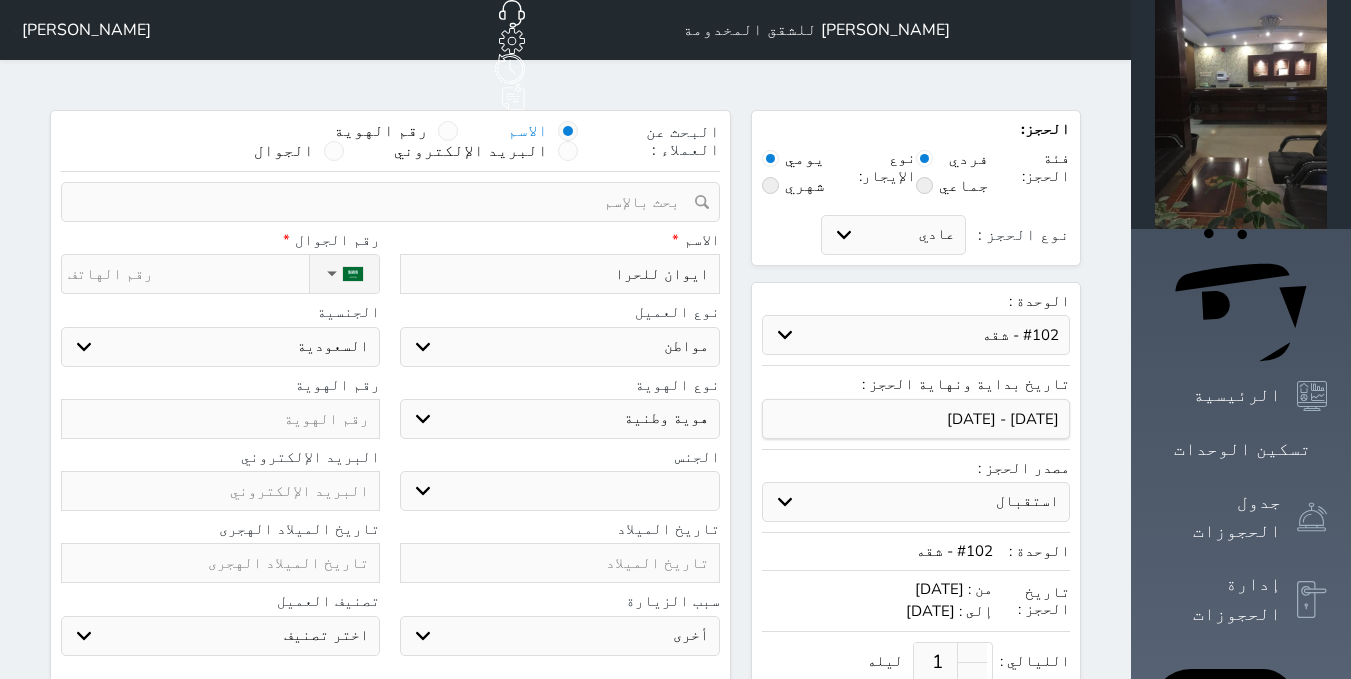 type on "ايوان للحراس" 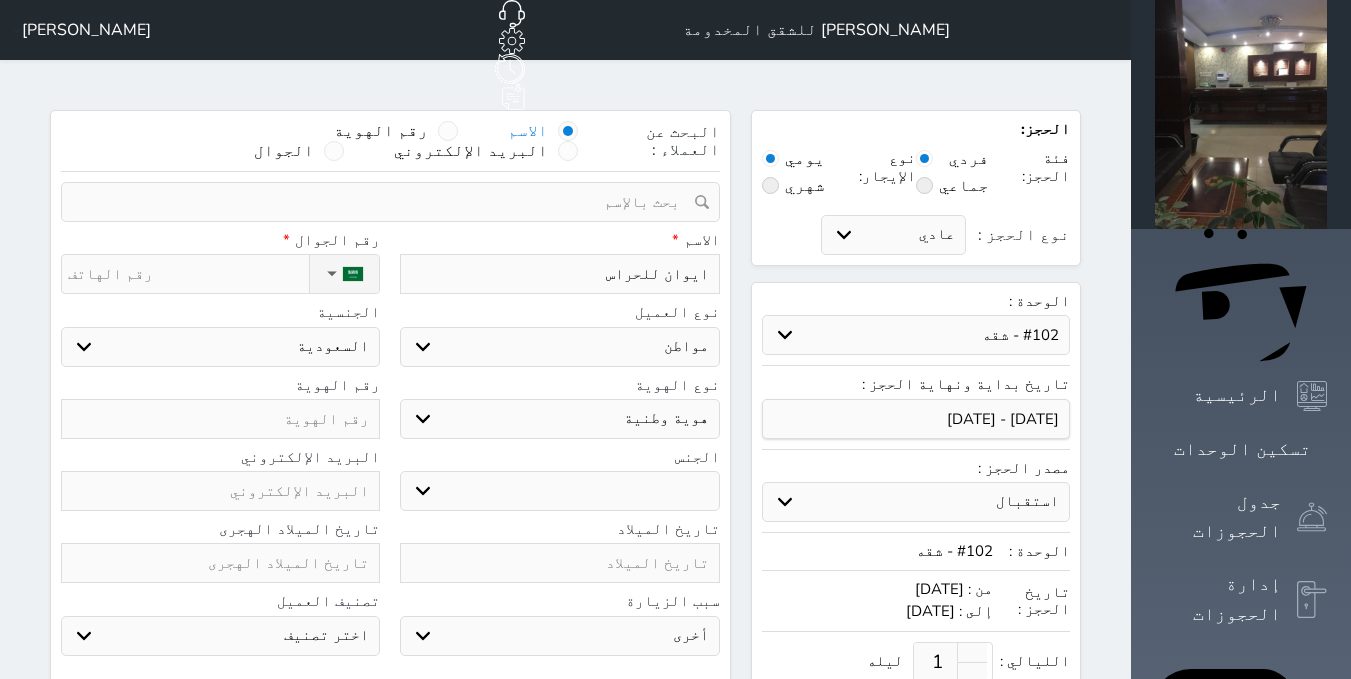 type on "ايوان للحراسا" 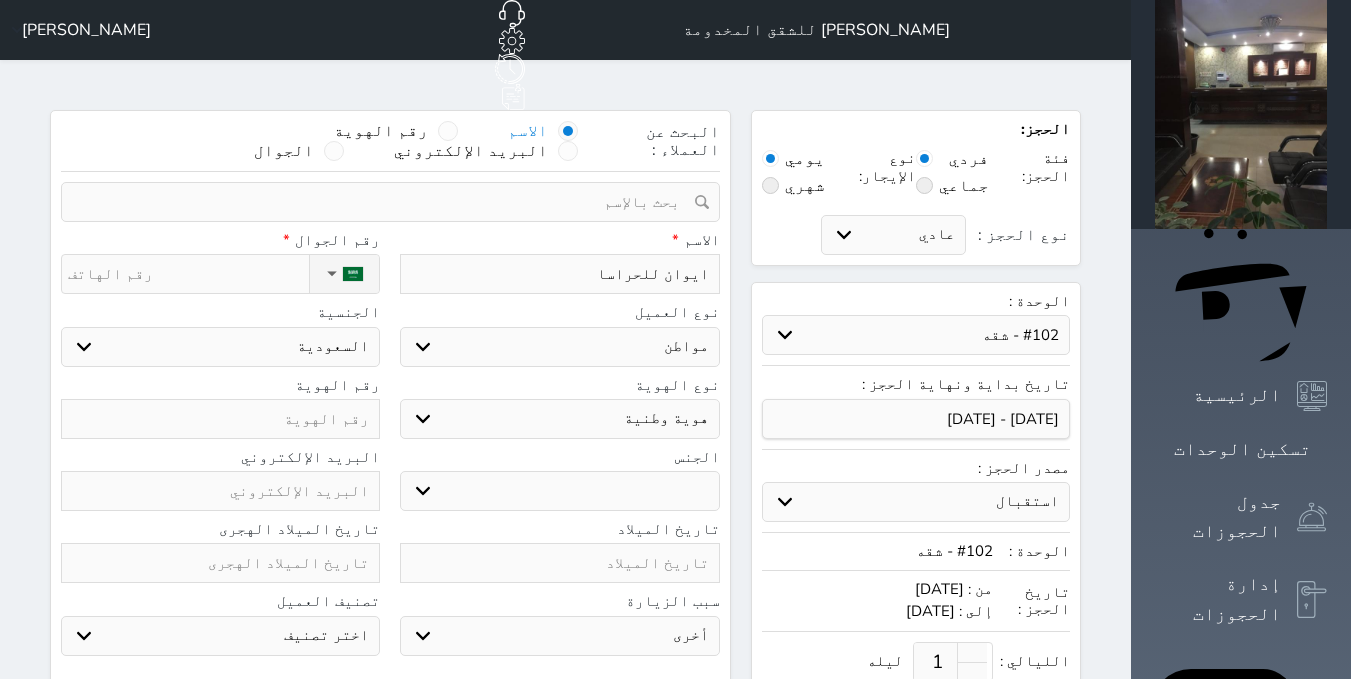 type on "ايوان للحراسات" 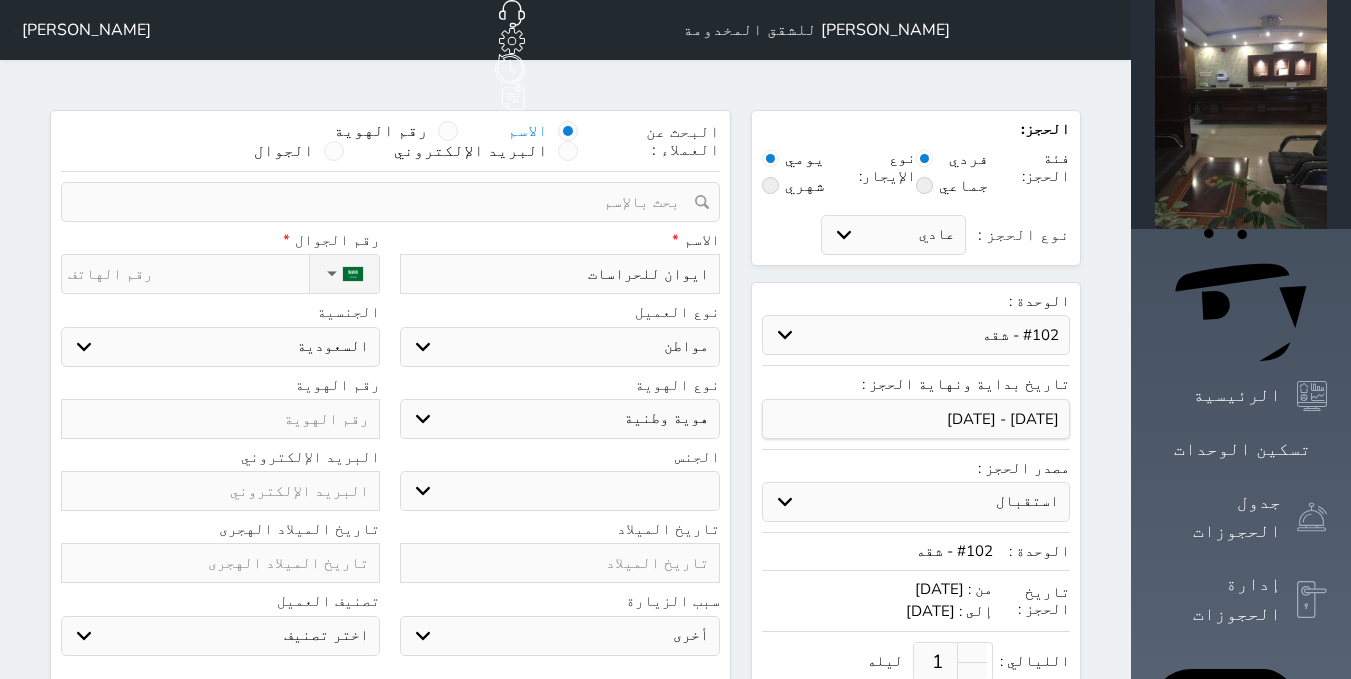 select 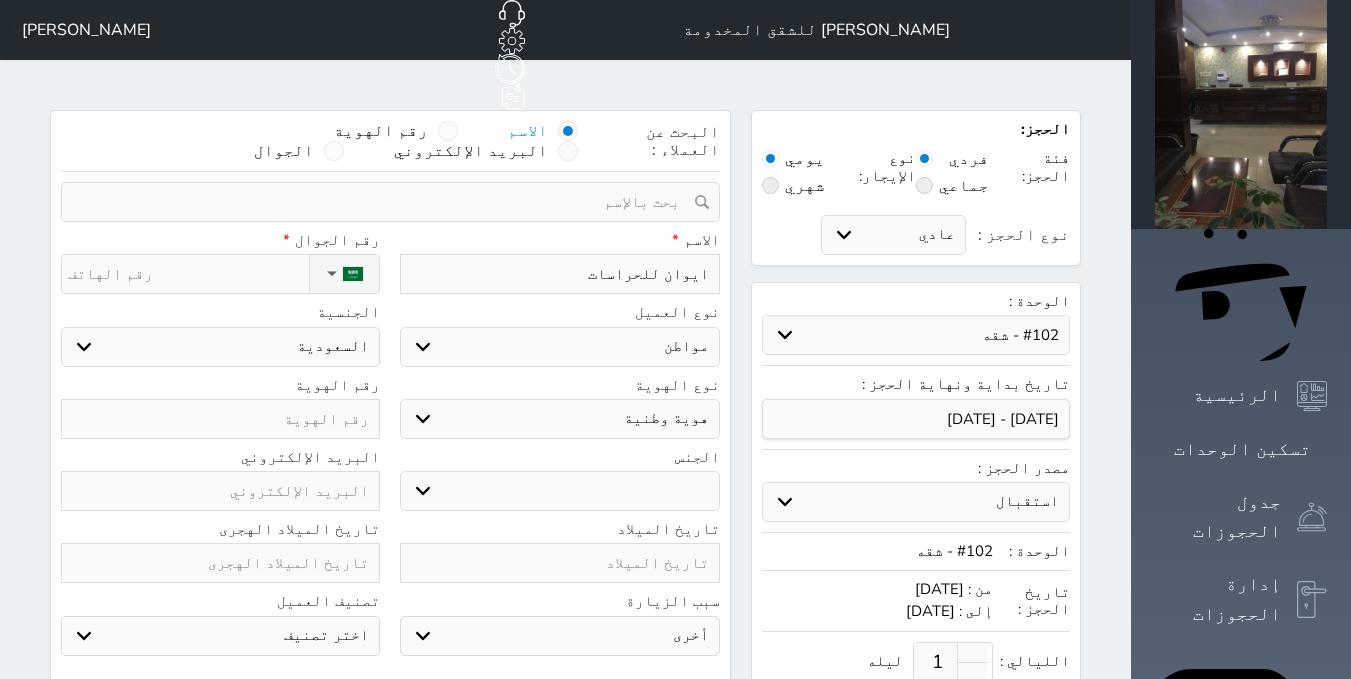type on "ايوان للحراسات ا" 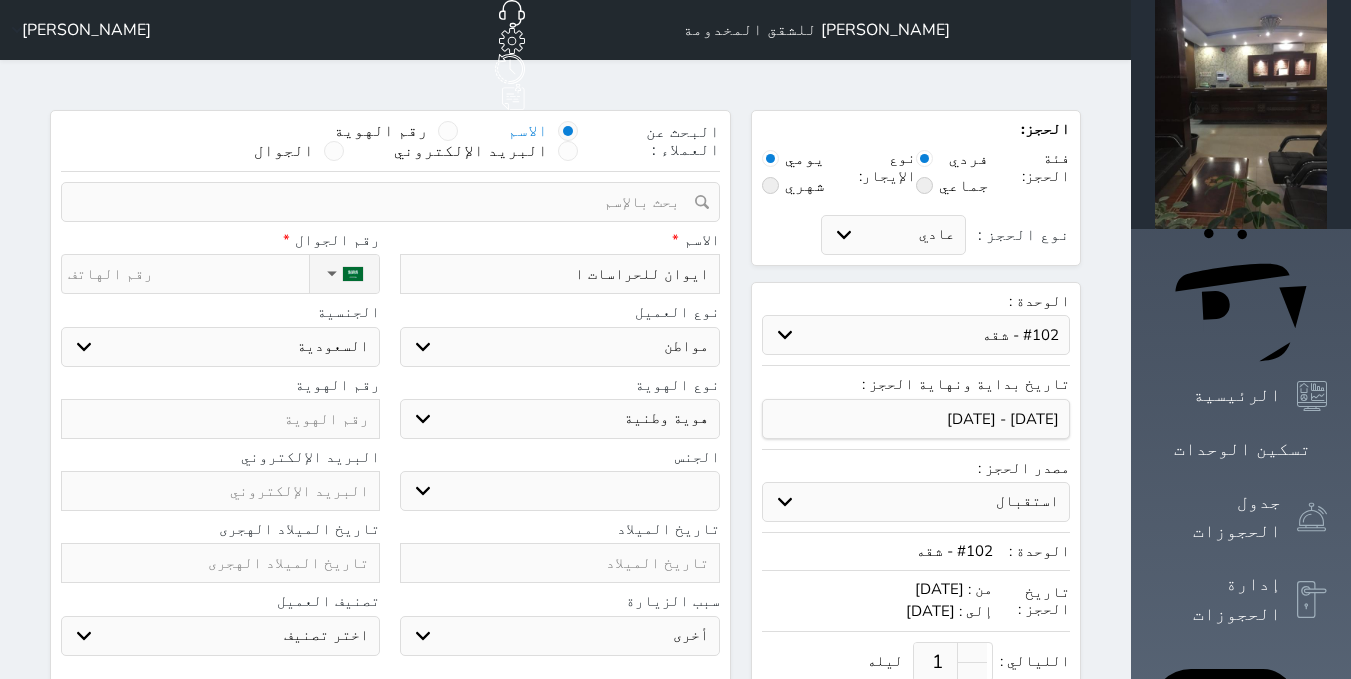 type on "ايوان للحراسات ال" 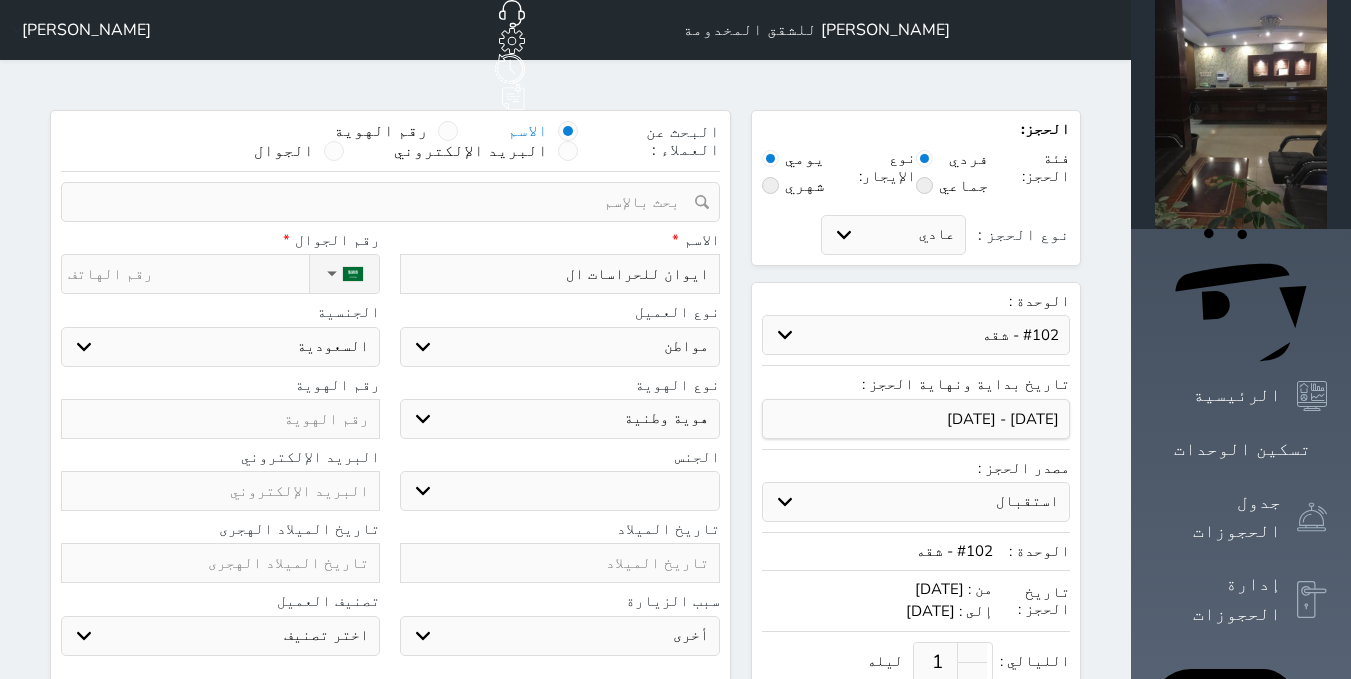 select 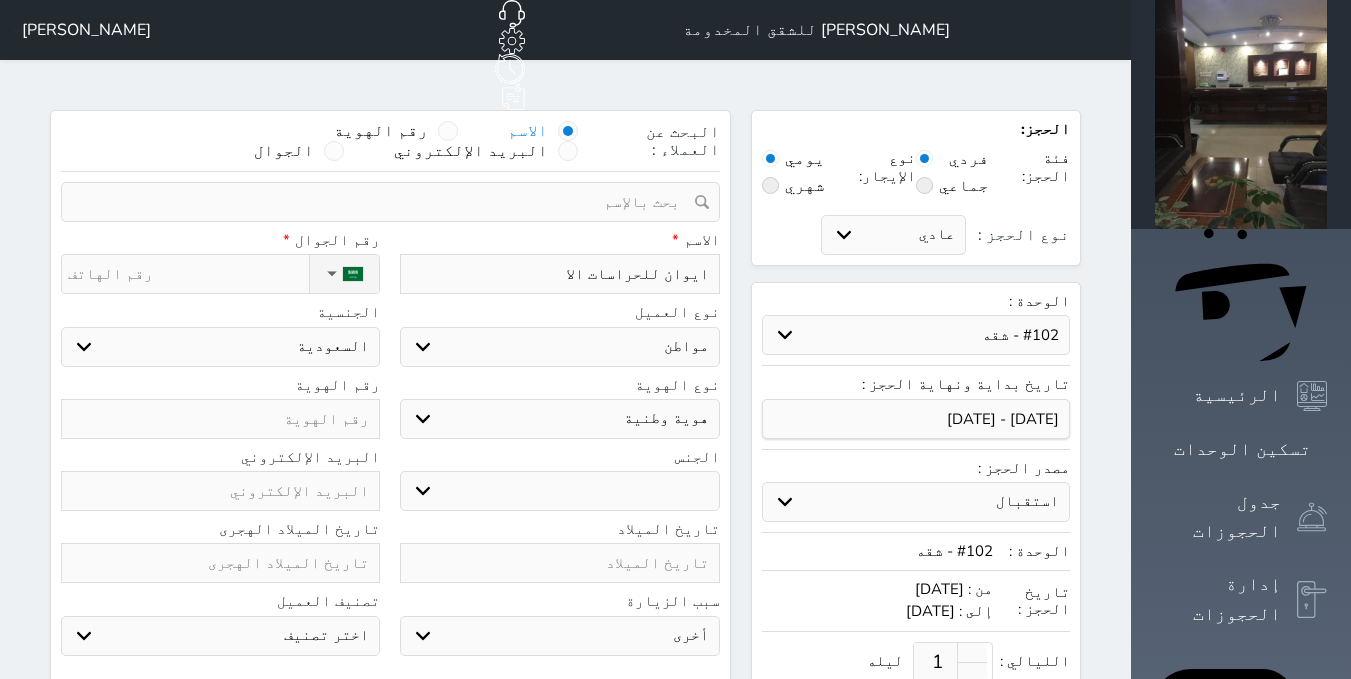 type on "ايوان للحراسات الام" 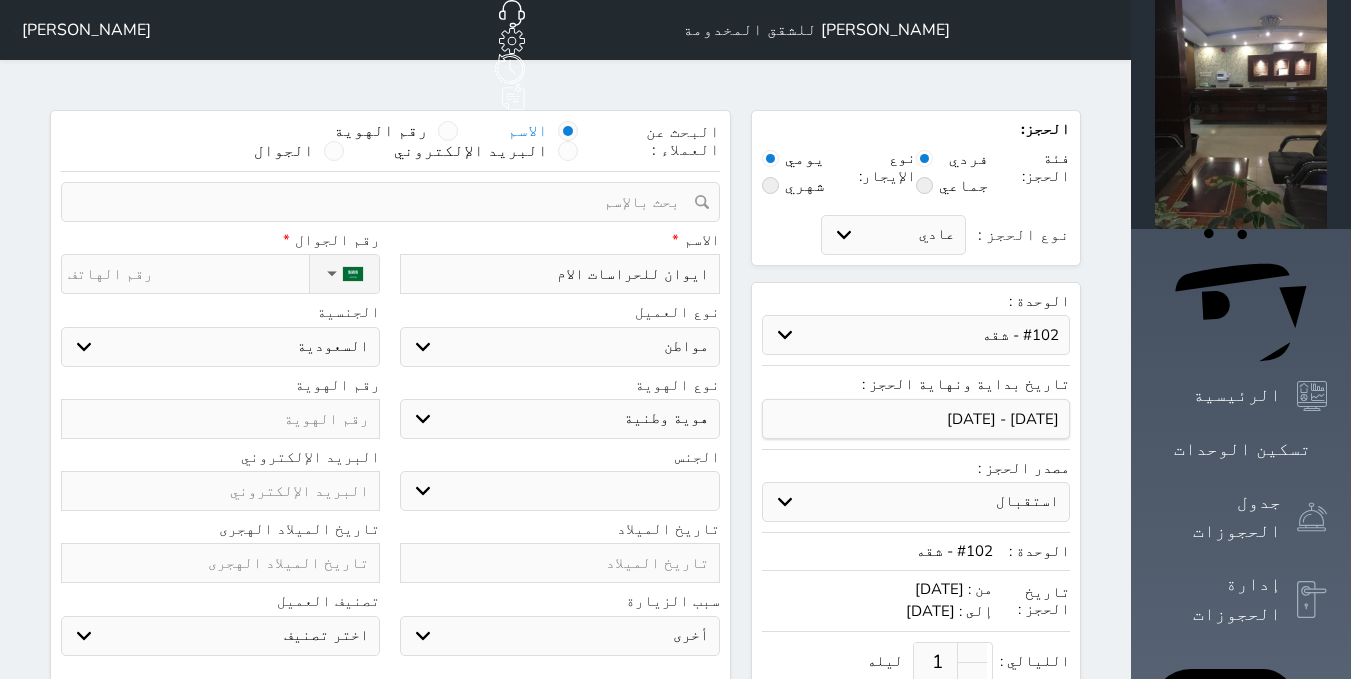 type on "ايوان للحراسات الامن" 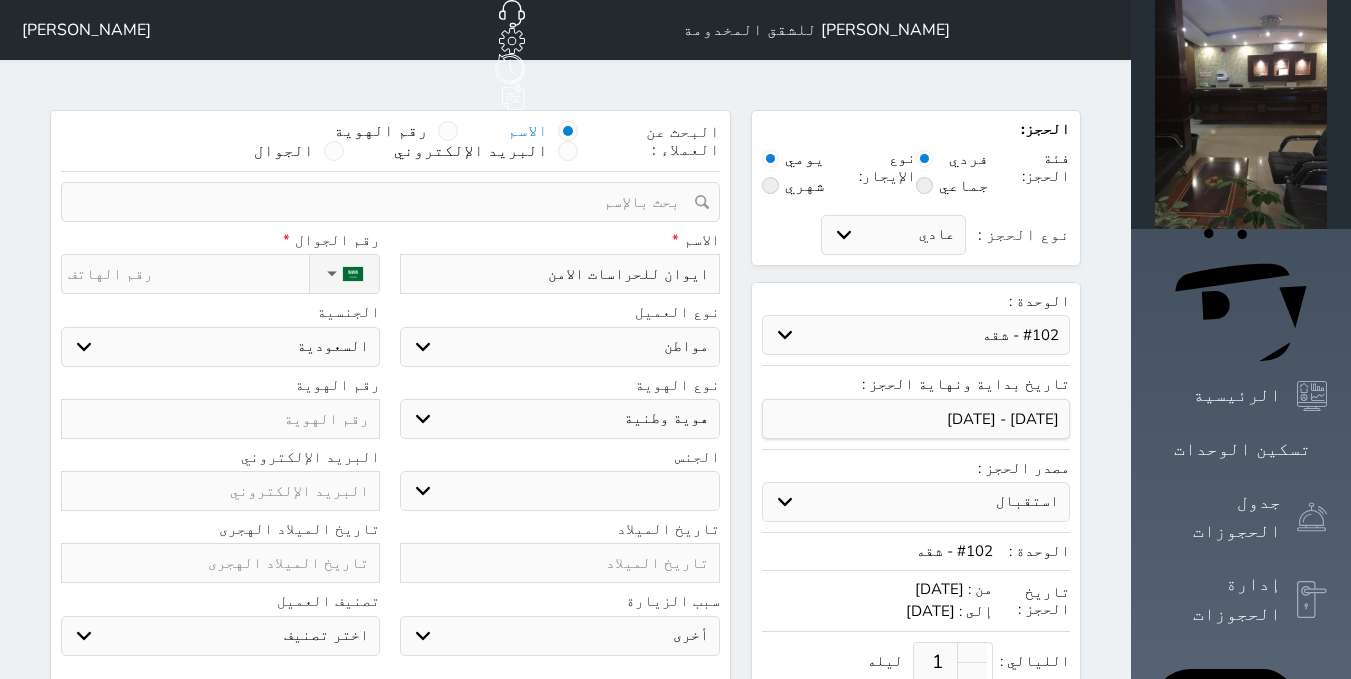 type on "ايوان للحراسات الامني" 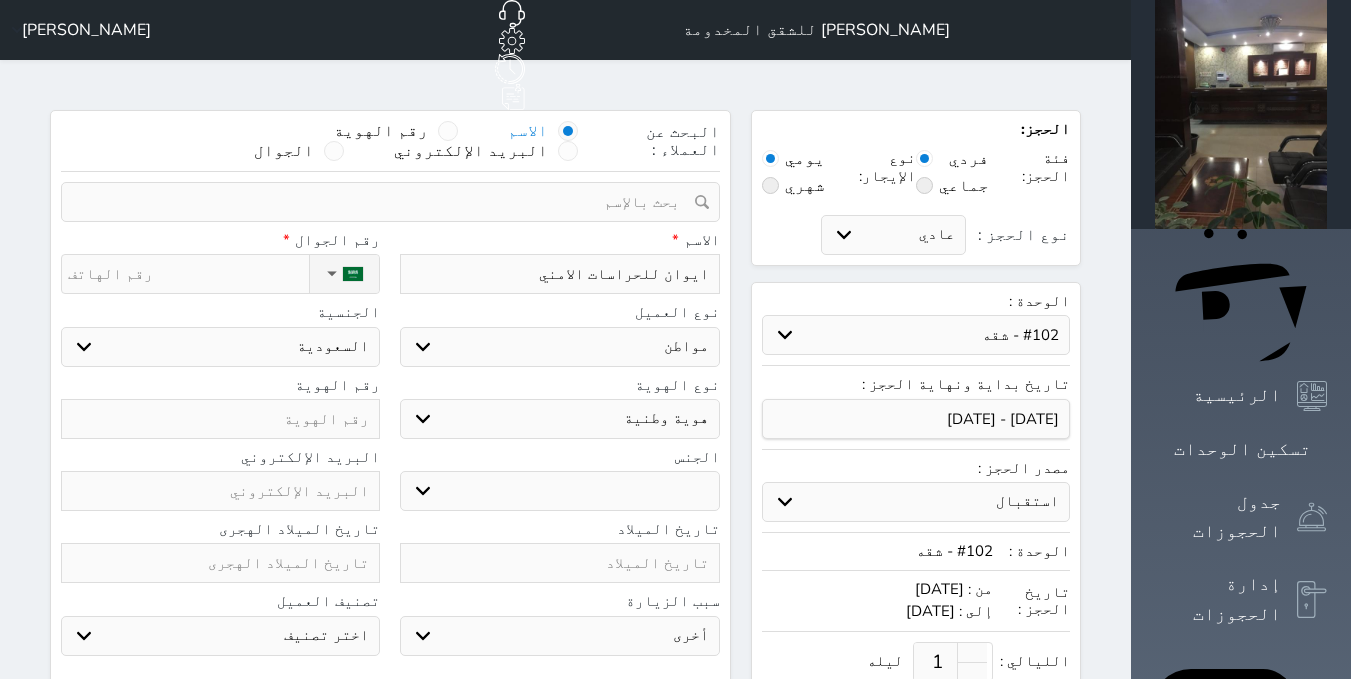 type on "ايوان للحراسات الامنية" 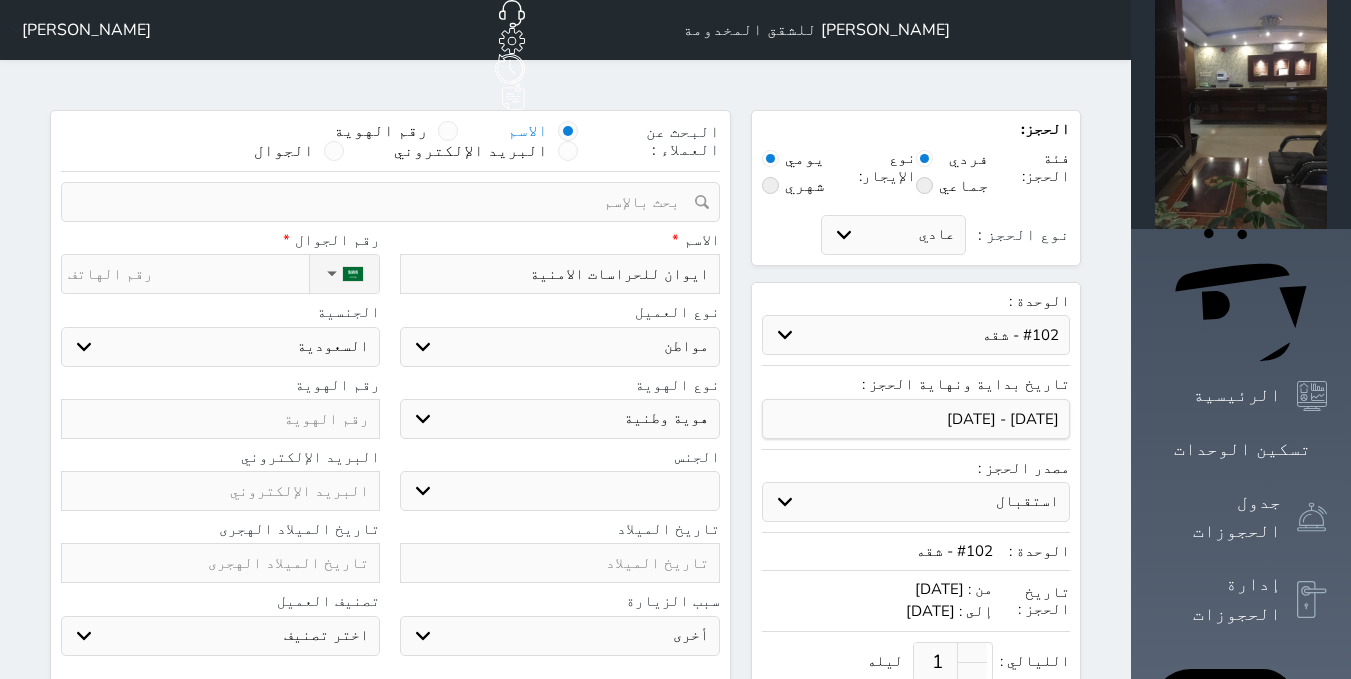 type on "ايوان للحراسات الامنية" 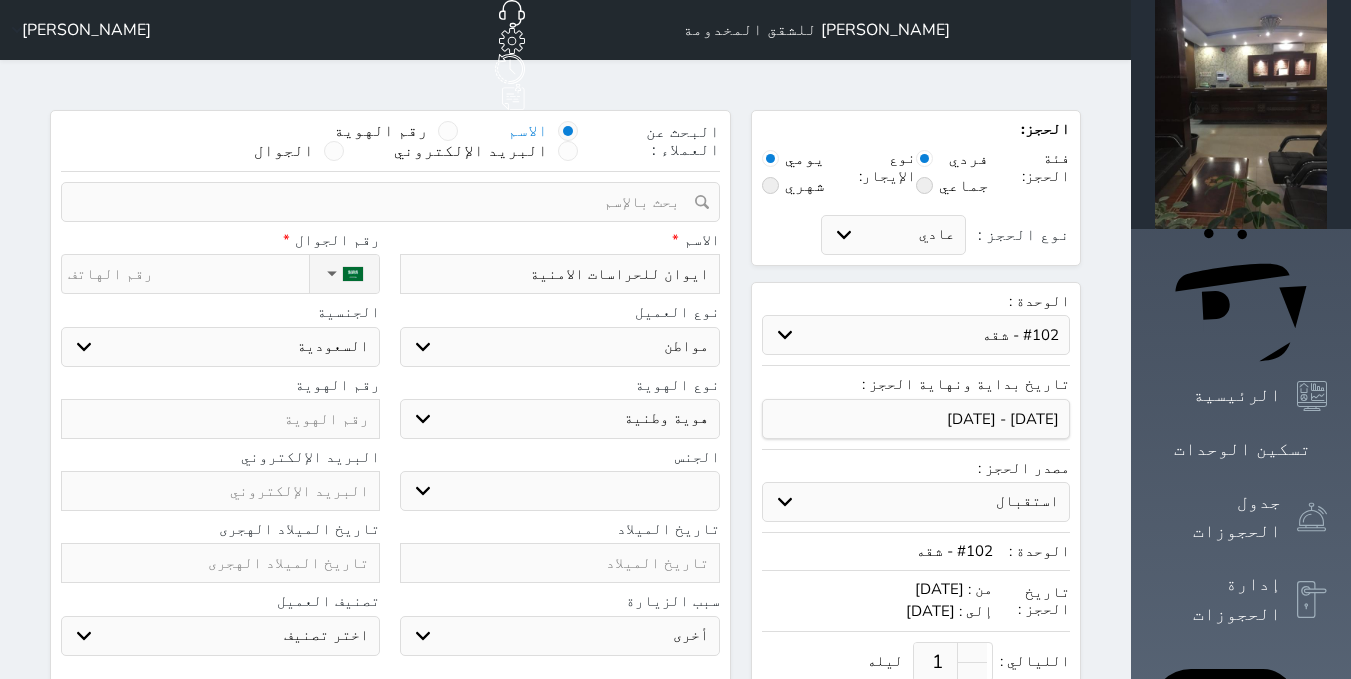 type on "ايوان للحراسات الامني" 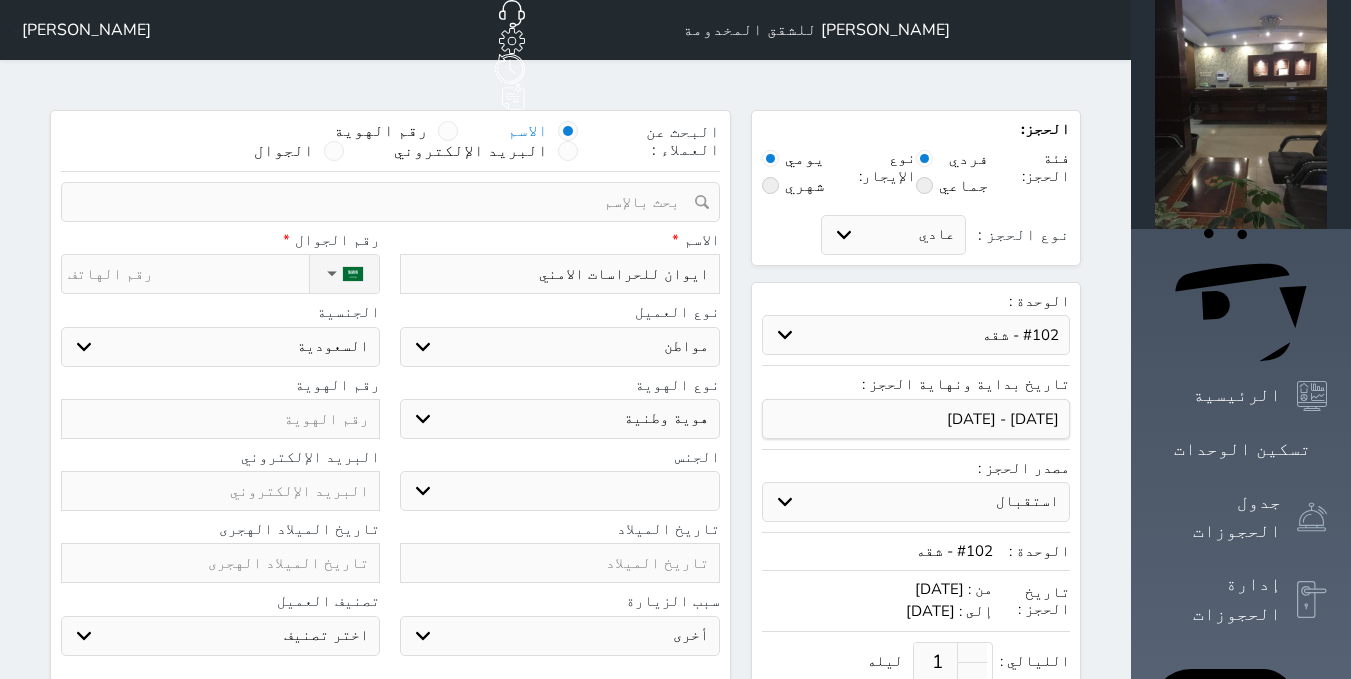 type on "ايوان للحراسات الامن" 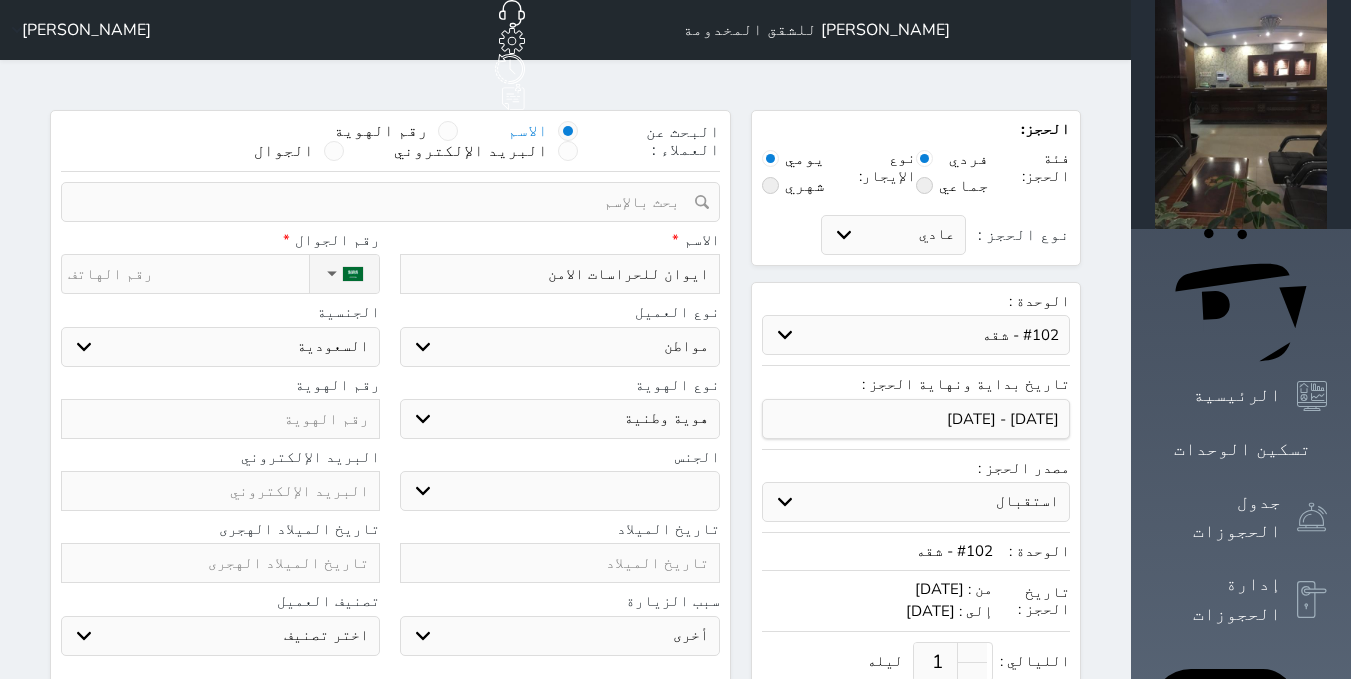 type on "ايوان للحراسات الام" 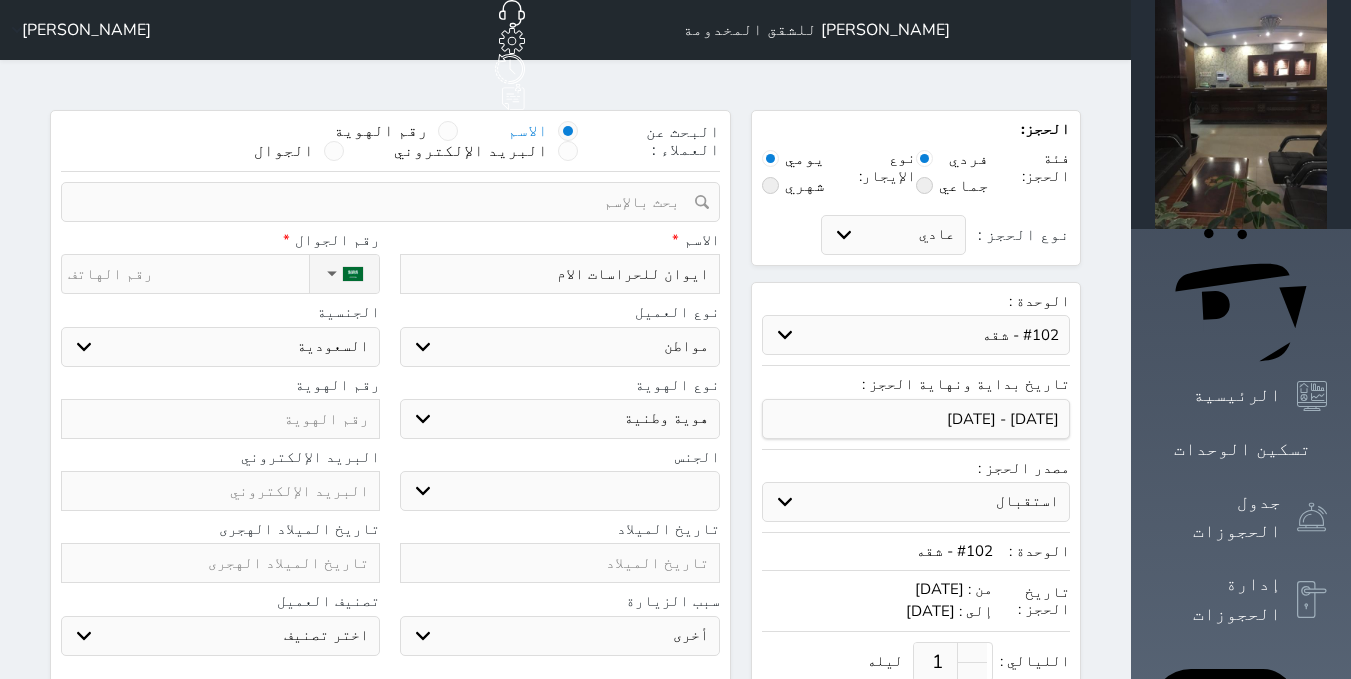 type on "ايوان للحراسات الا" 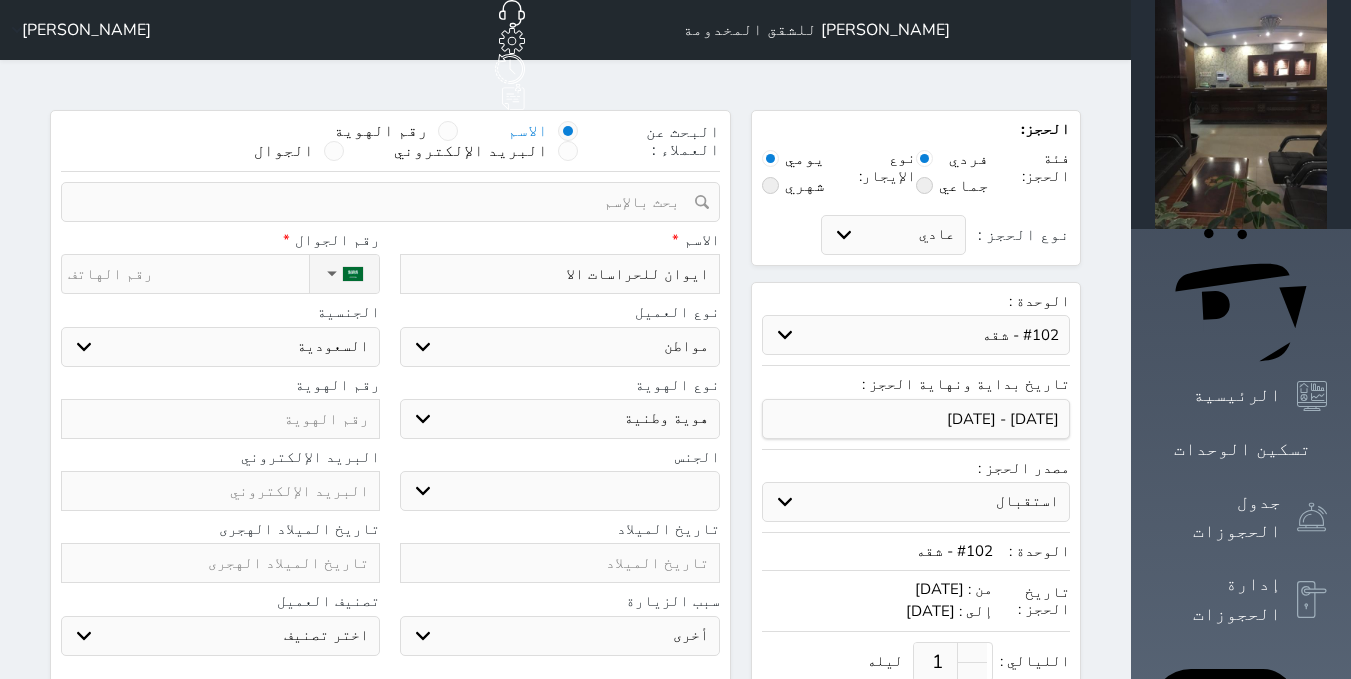 select 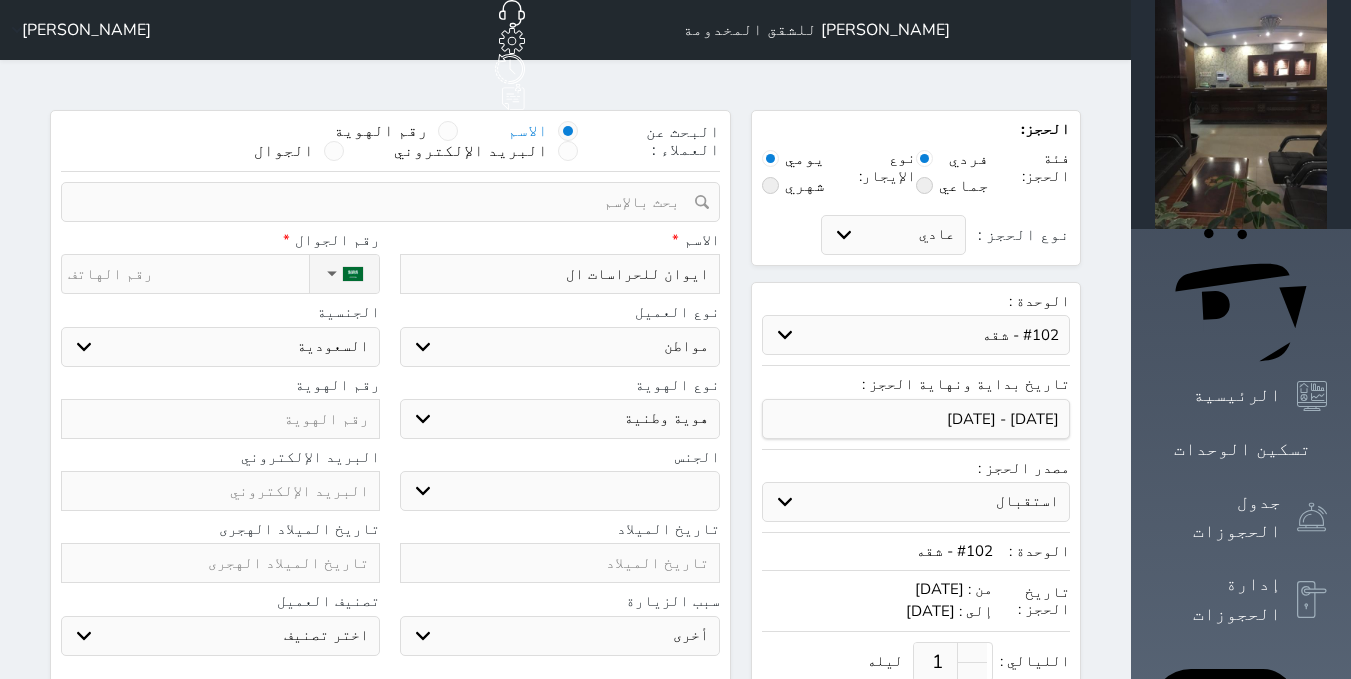 type on "ايوان للحراسات ا" 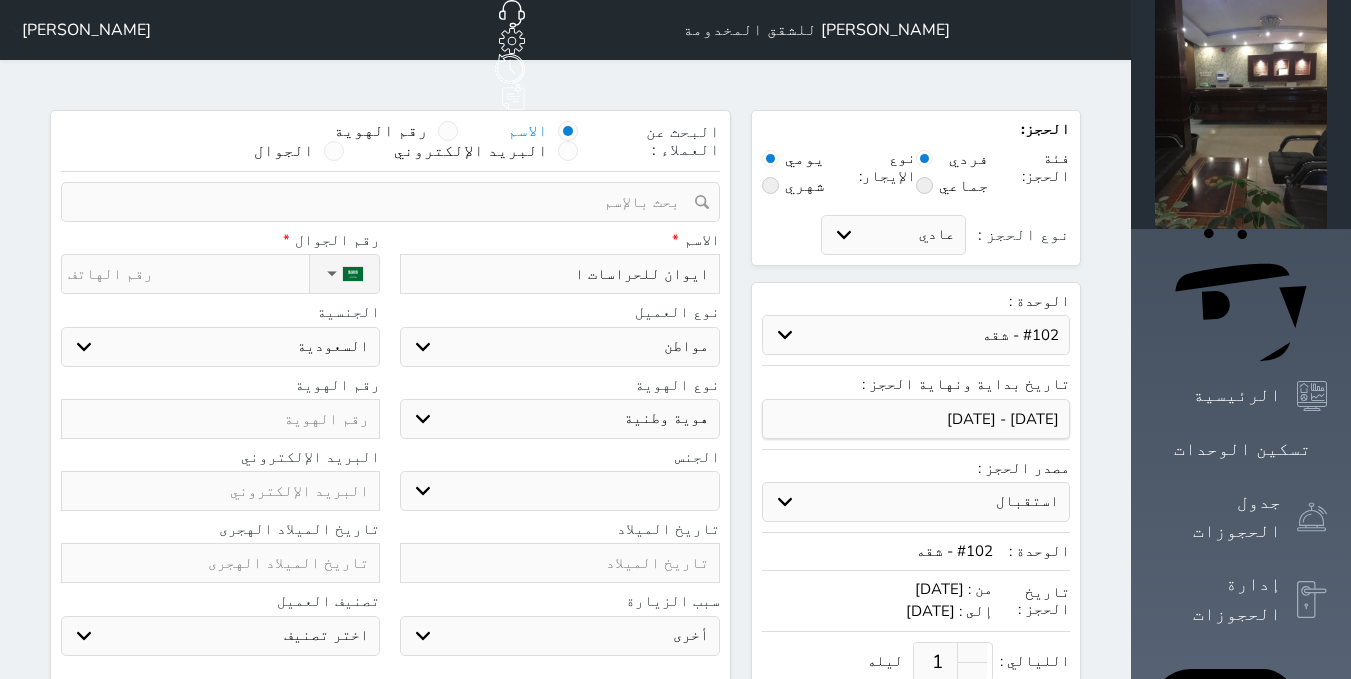type on "ايوان للحراسات" 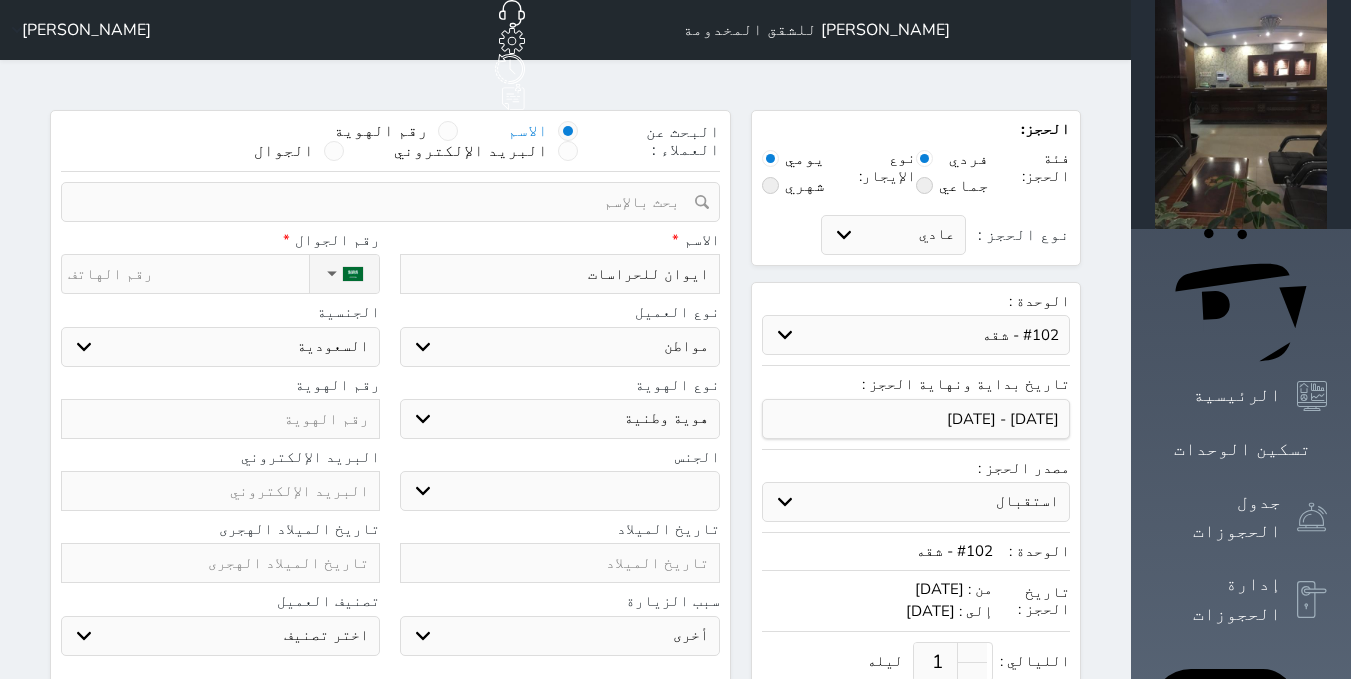 type on "ايوان للحراسات" 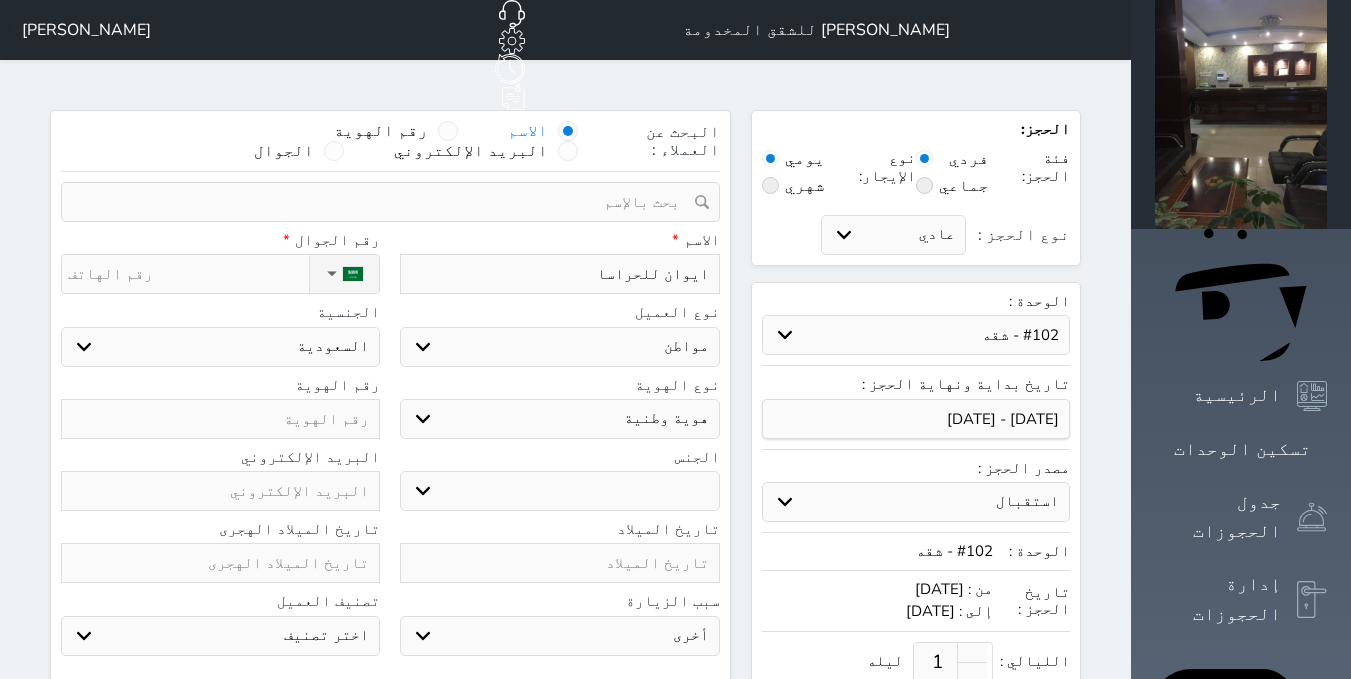 type on "ايوان للحراس" 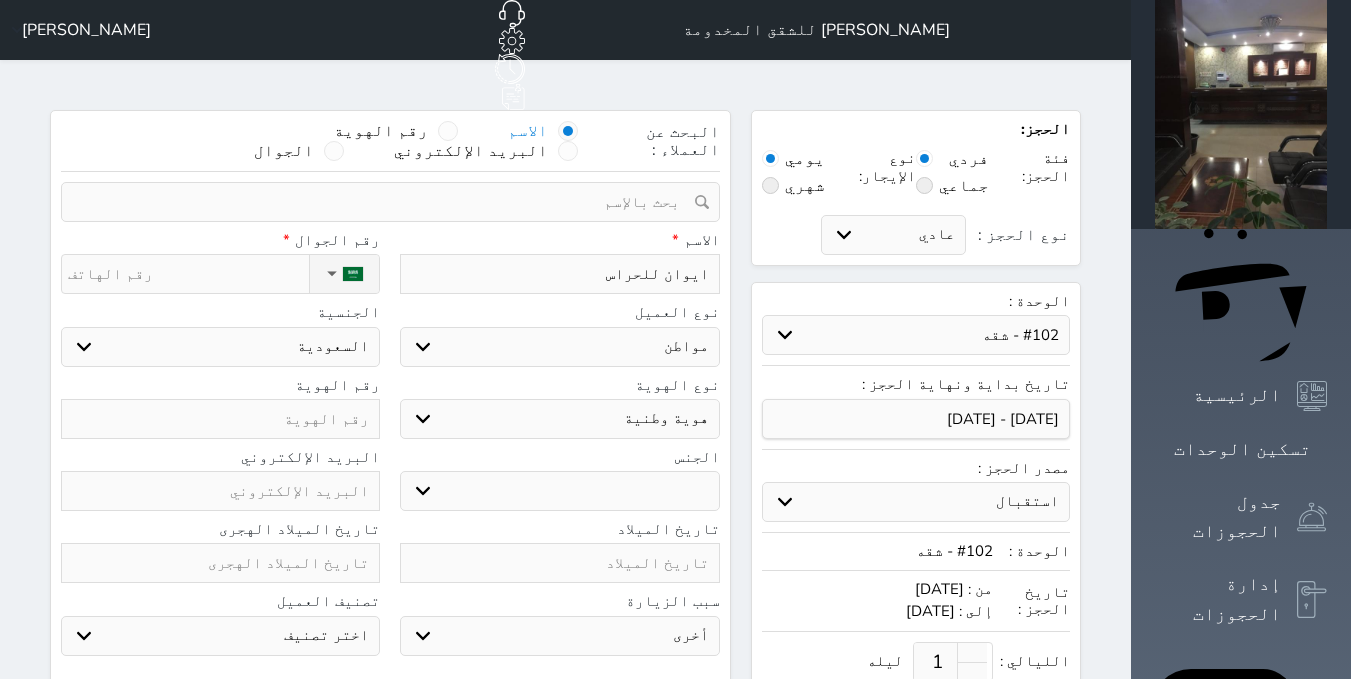 type on "ايوان للحرا" 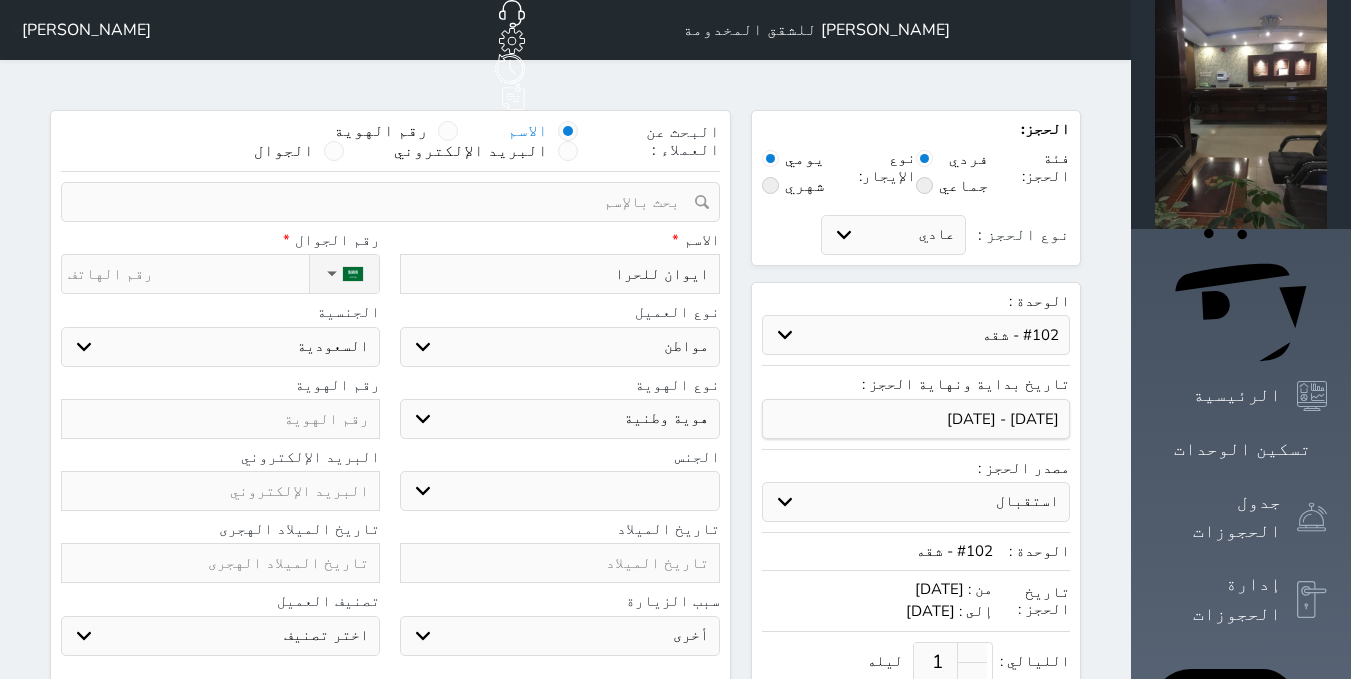 type on "ايوان للحر" 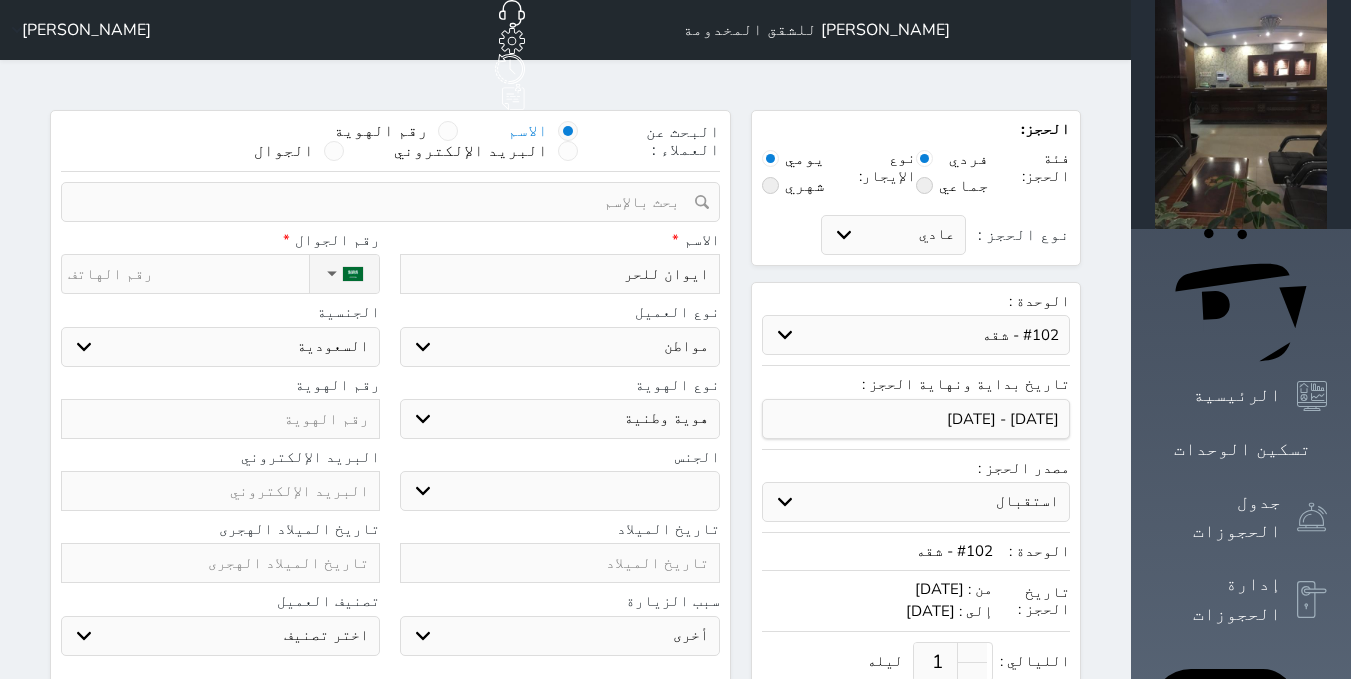 type on "ايوان للح" 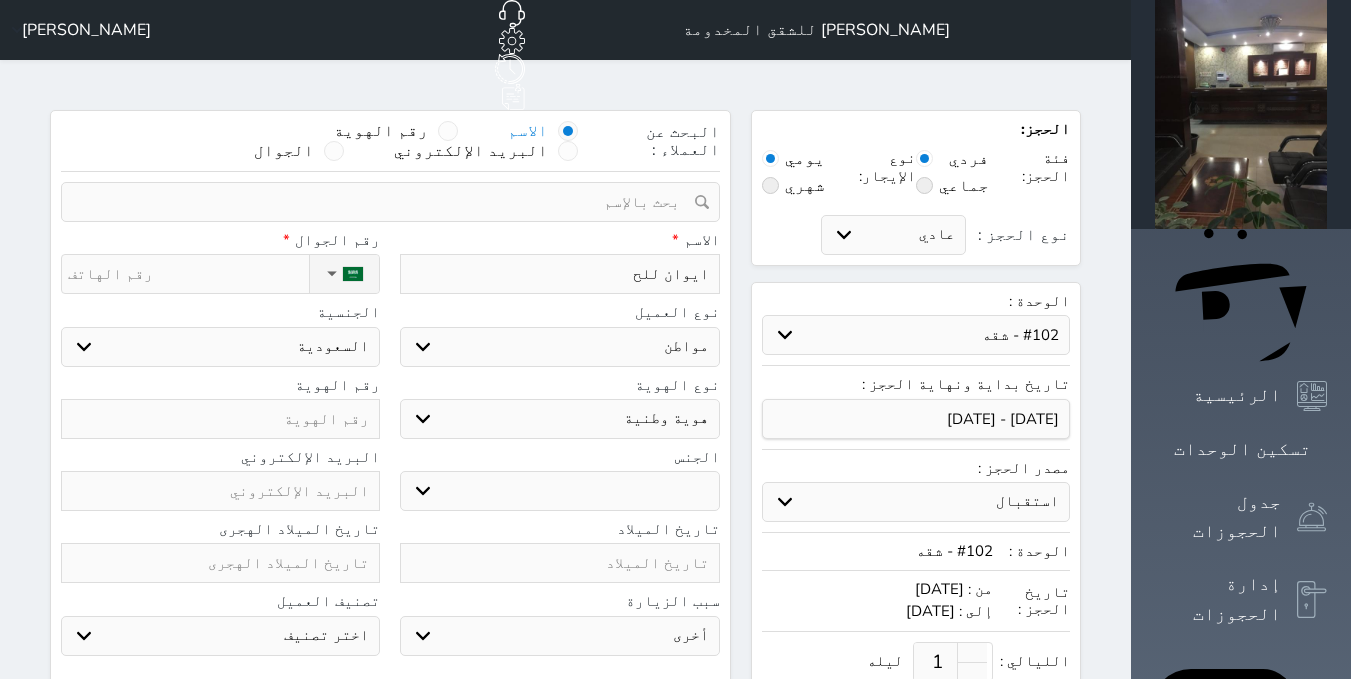 type on "ايوان لل" 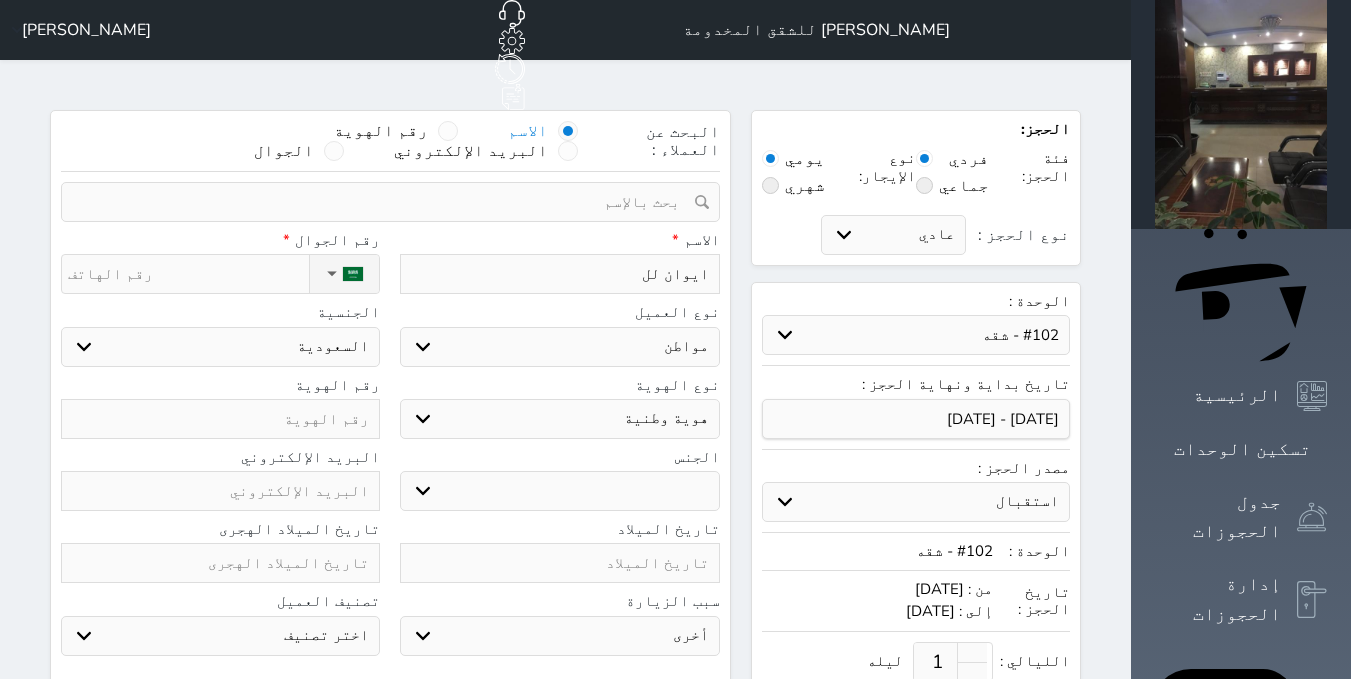 type on "ايوان ل" 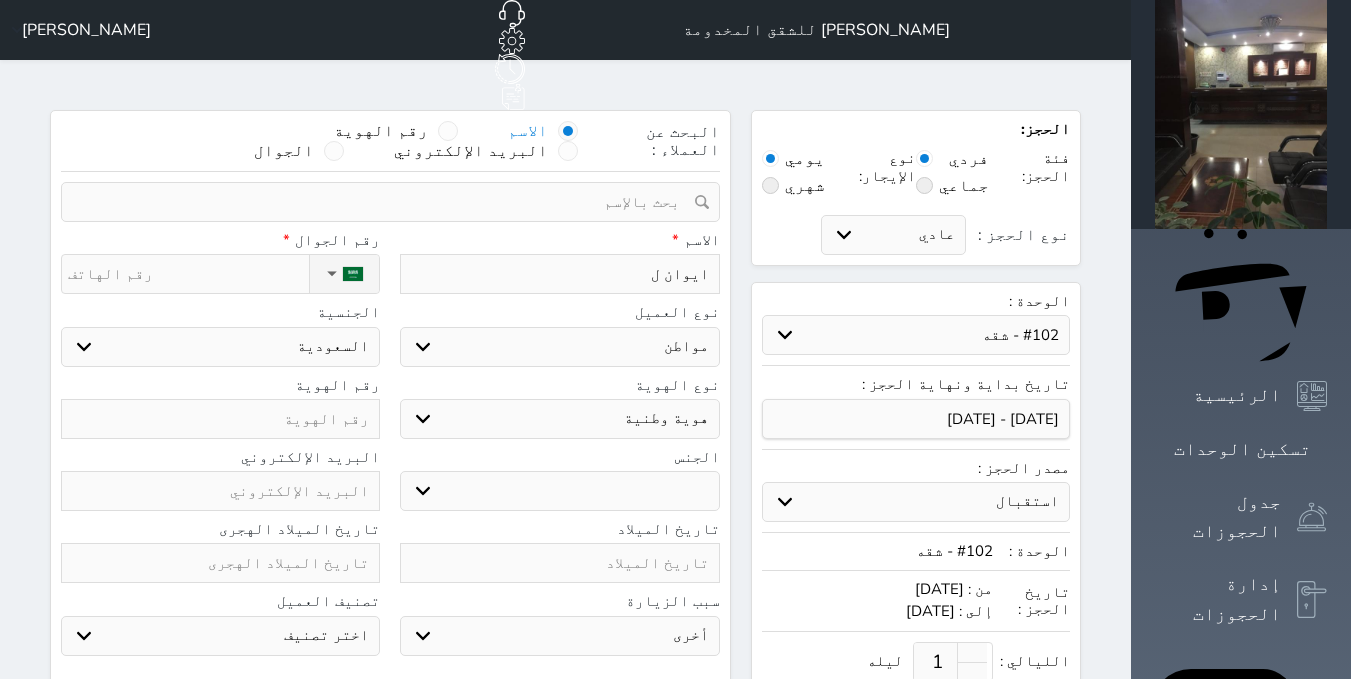 type on "ايوان" 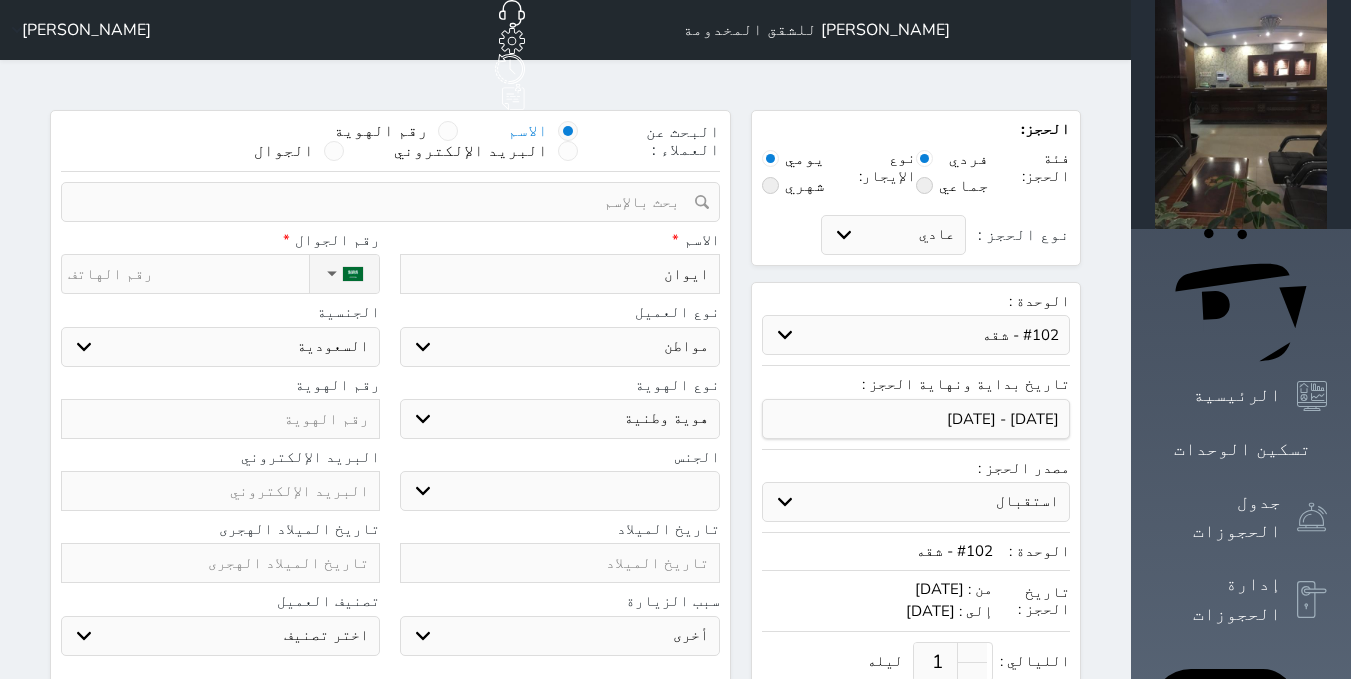 type on "ايوان" 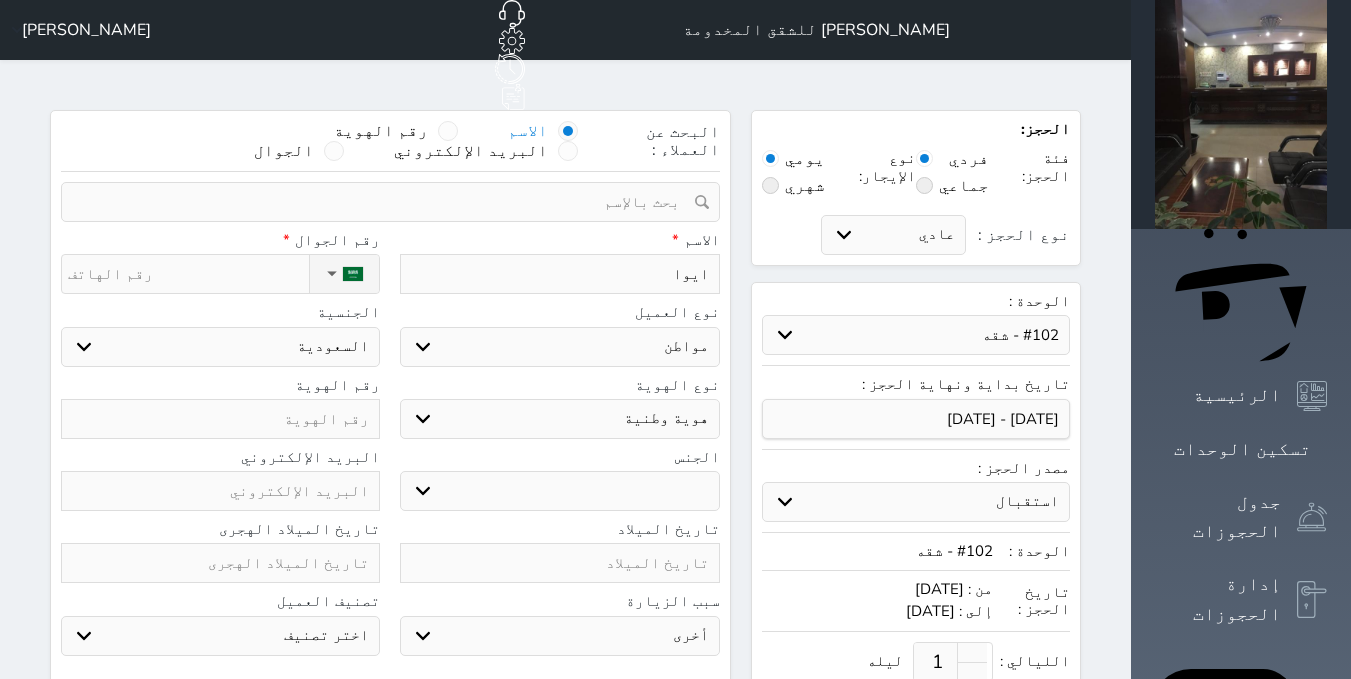 type on "ايو" 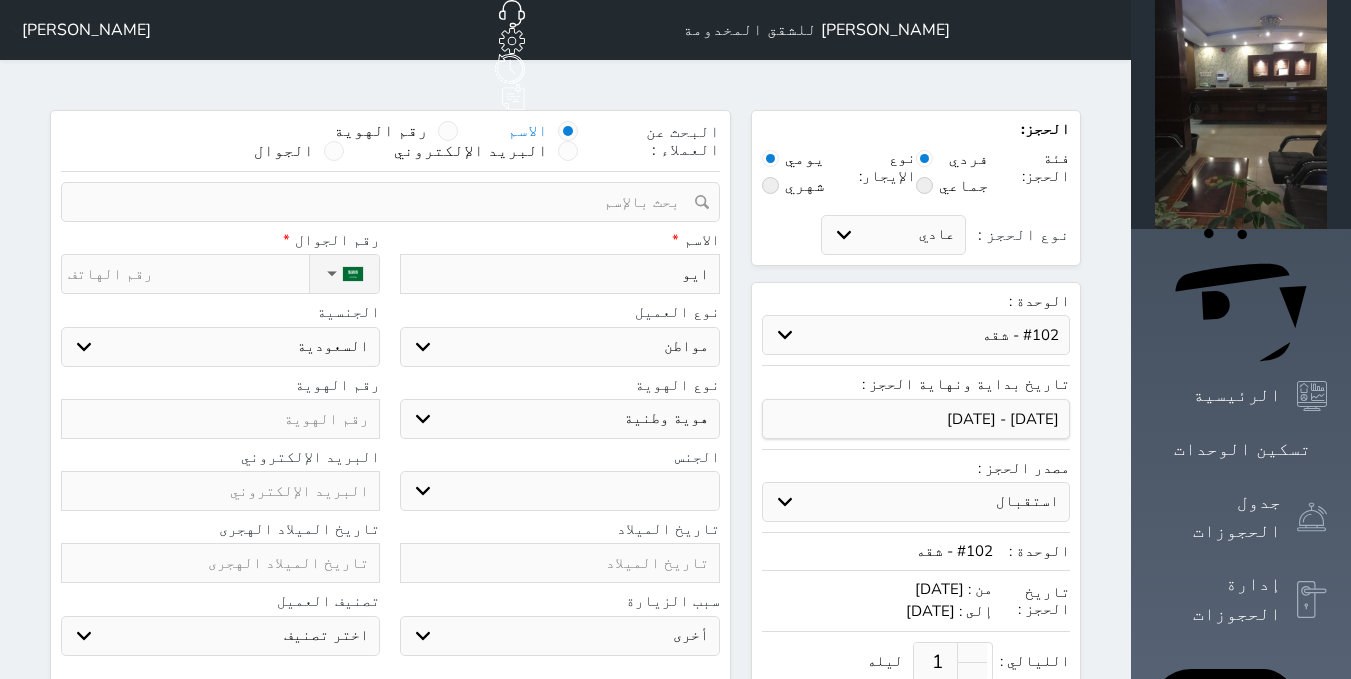 type on "اي" 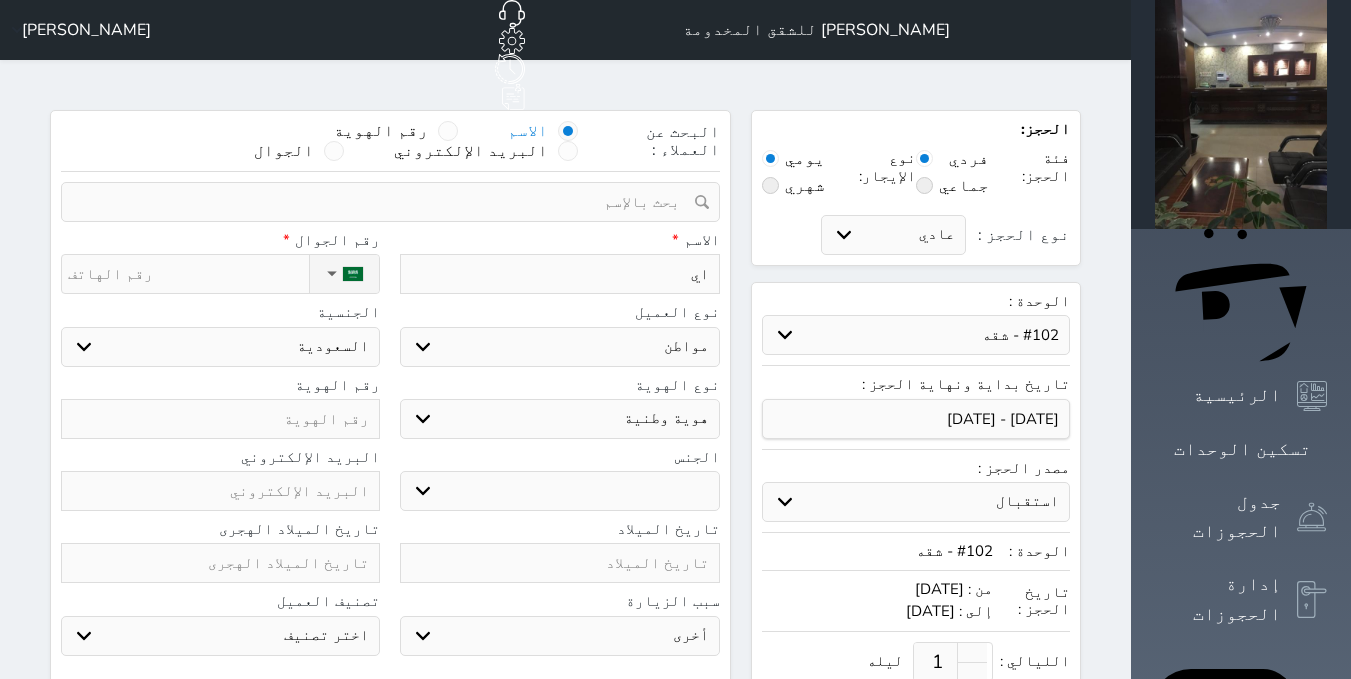 type on "ا" 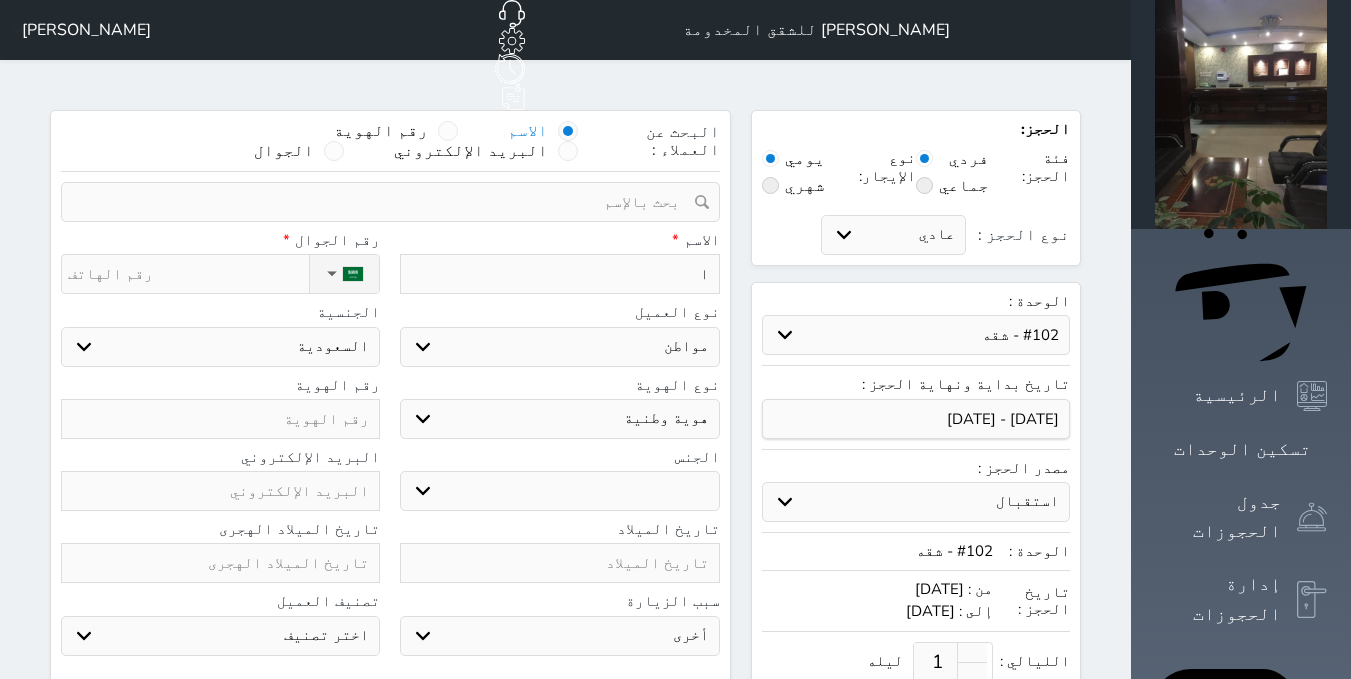 type 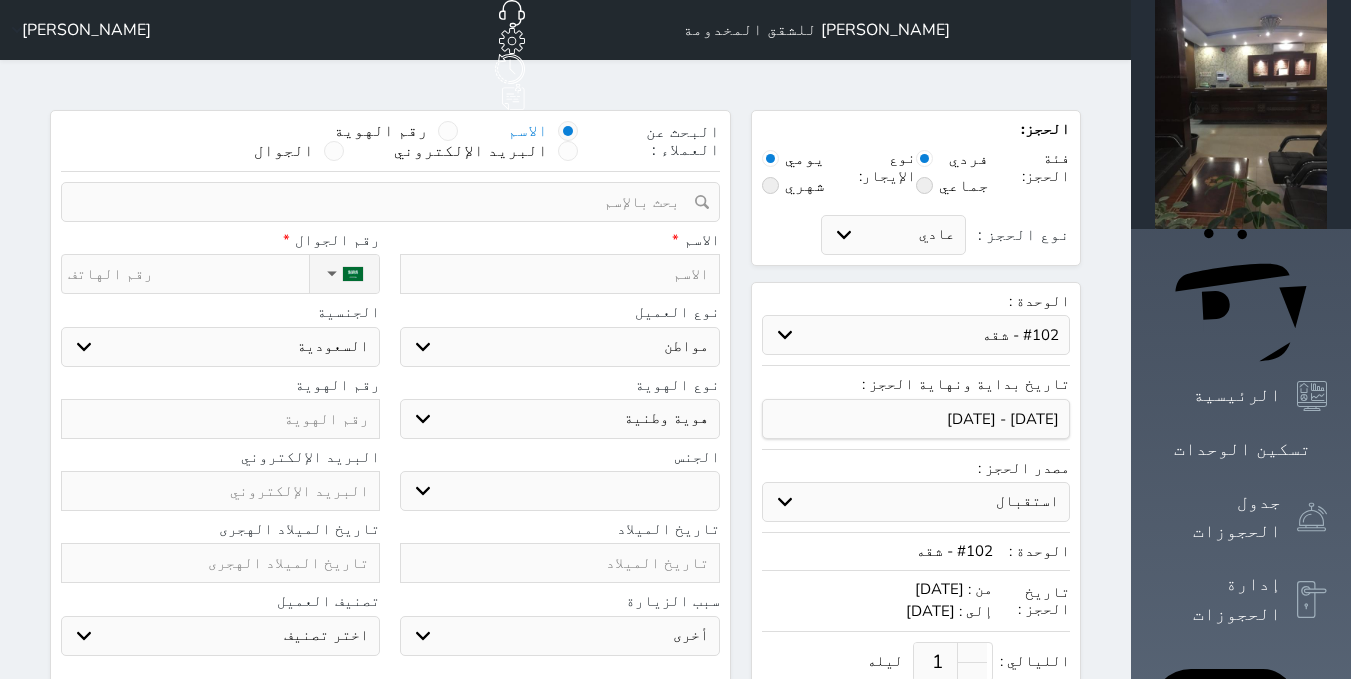 type on "أ" 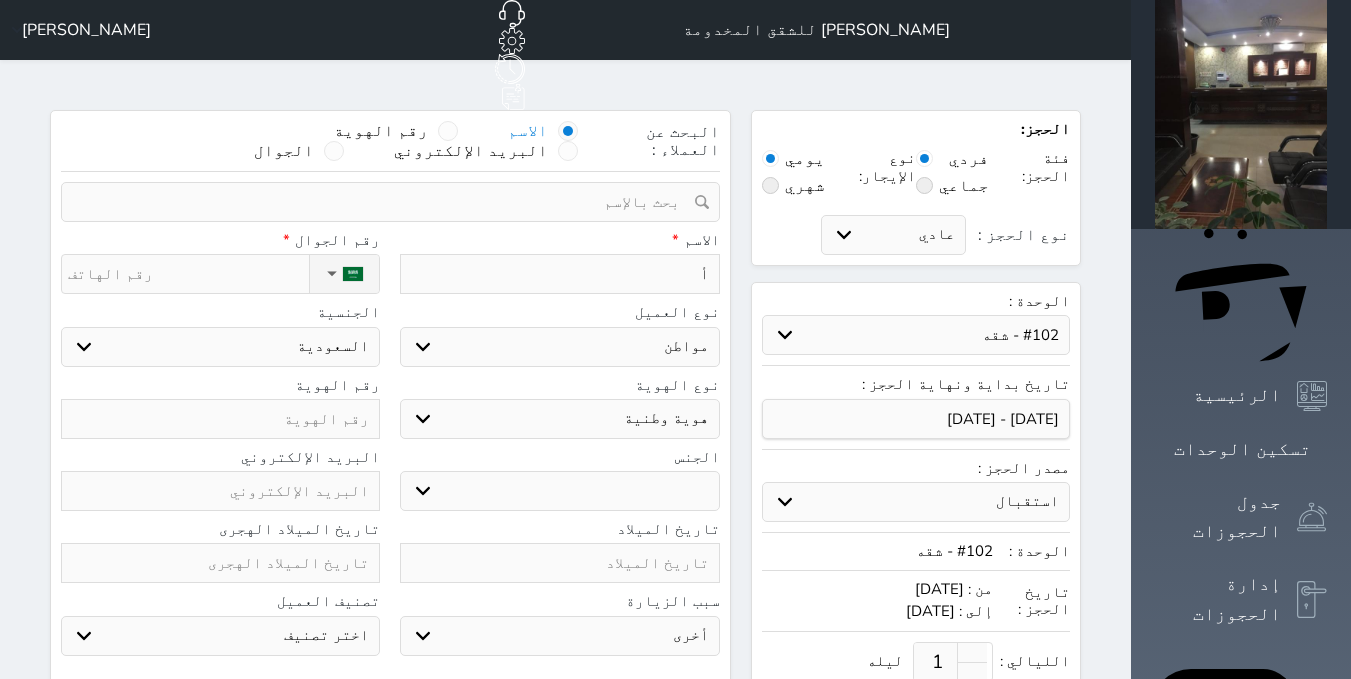 type on "أب" 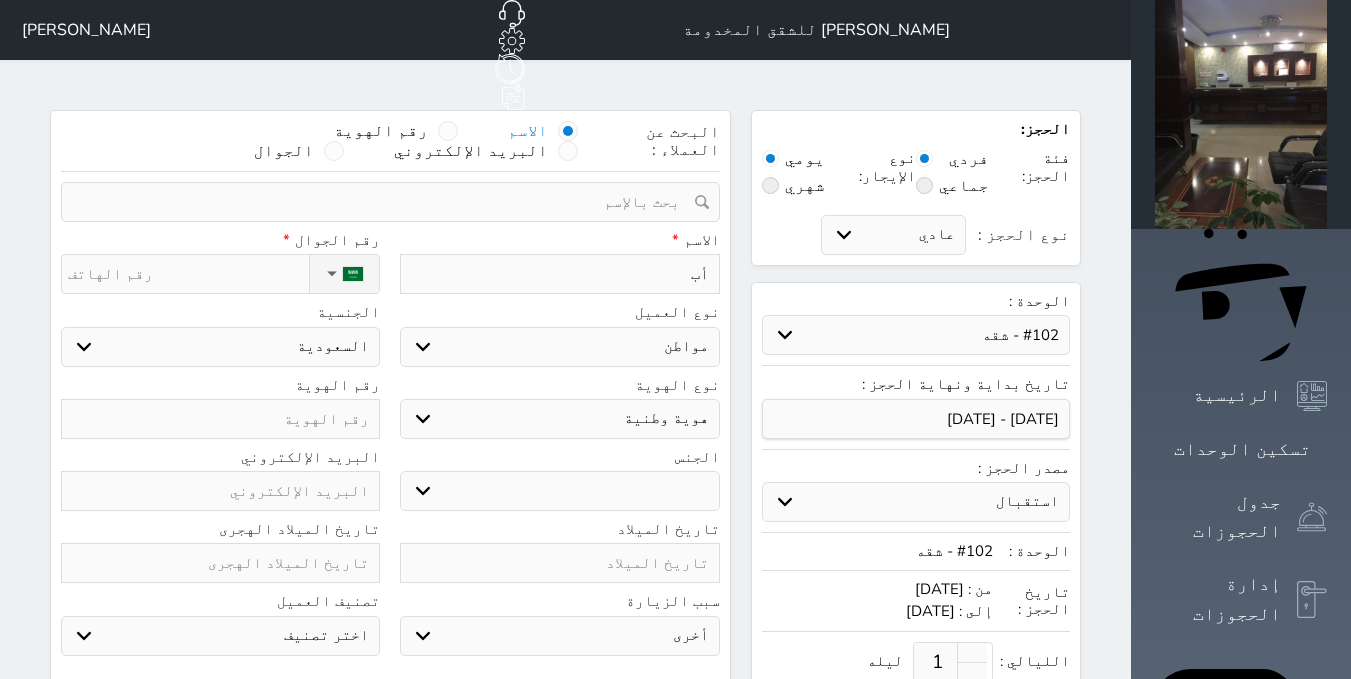 type on "أبو" 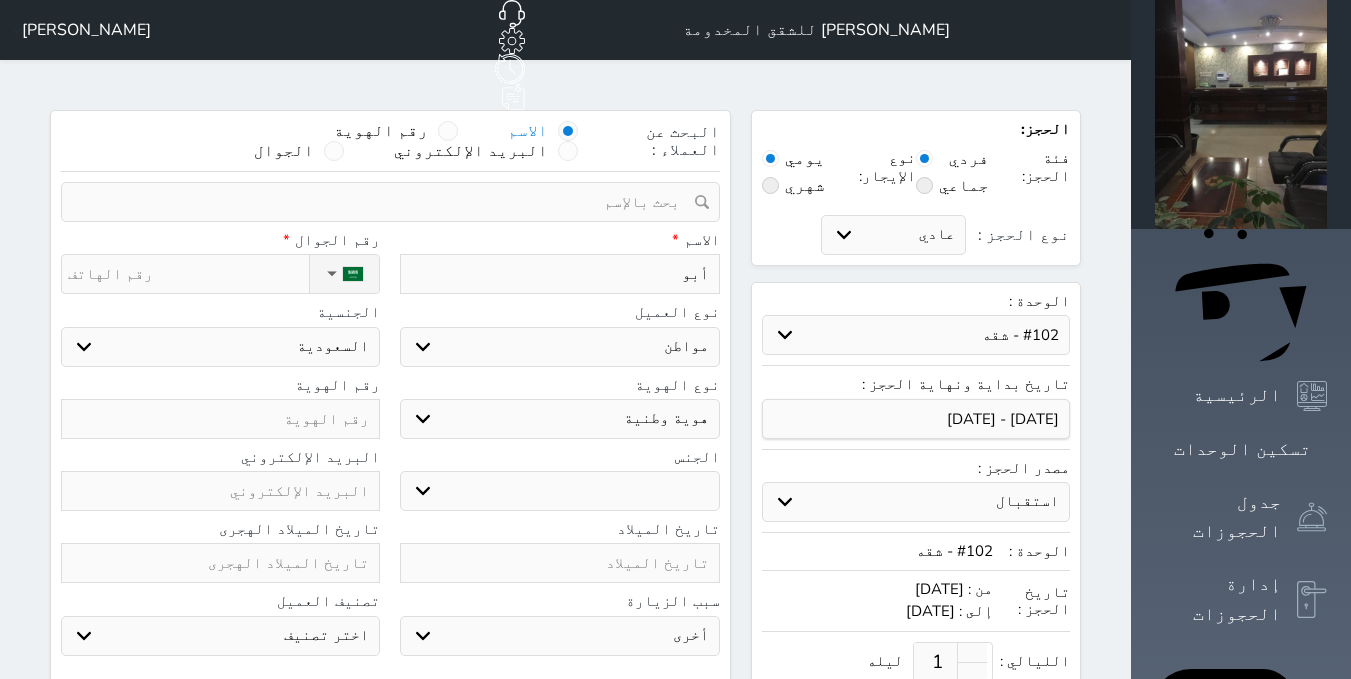 type on "أبوط" 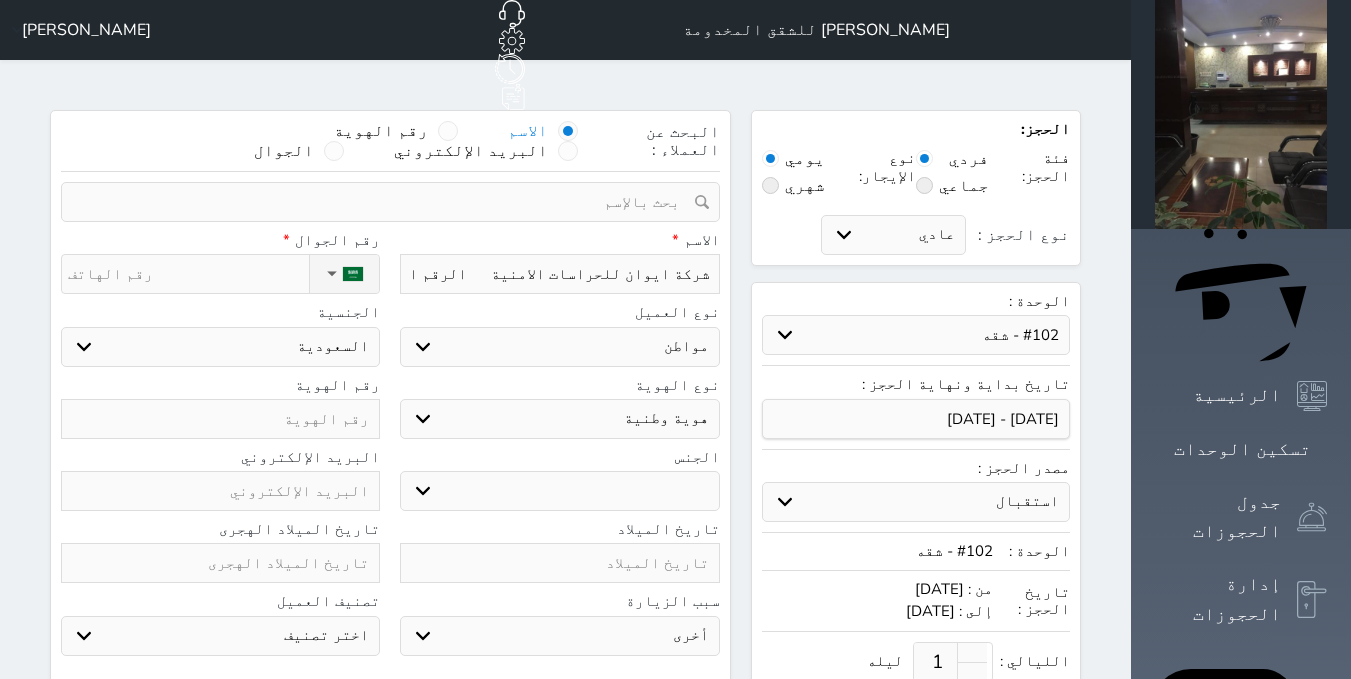 scroll, scrollTop: 0, scrollLeft: -127, axis: horizontal 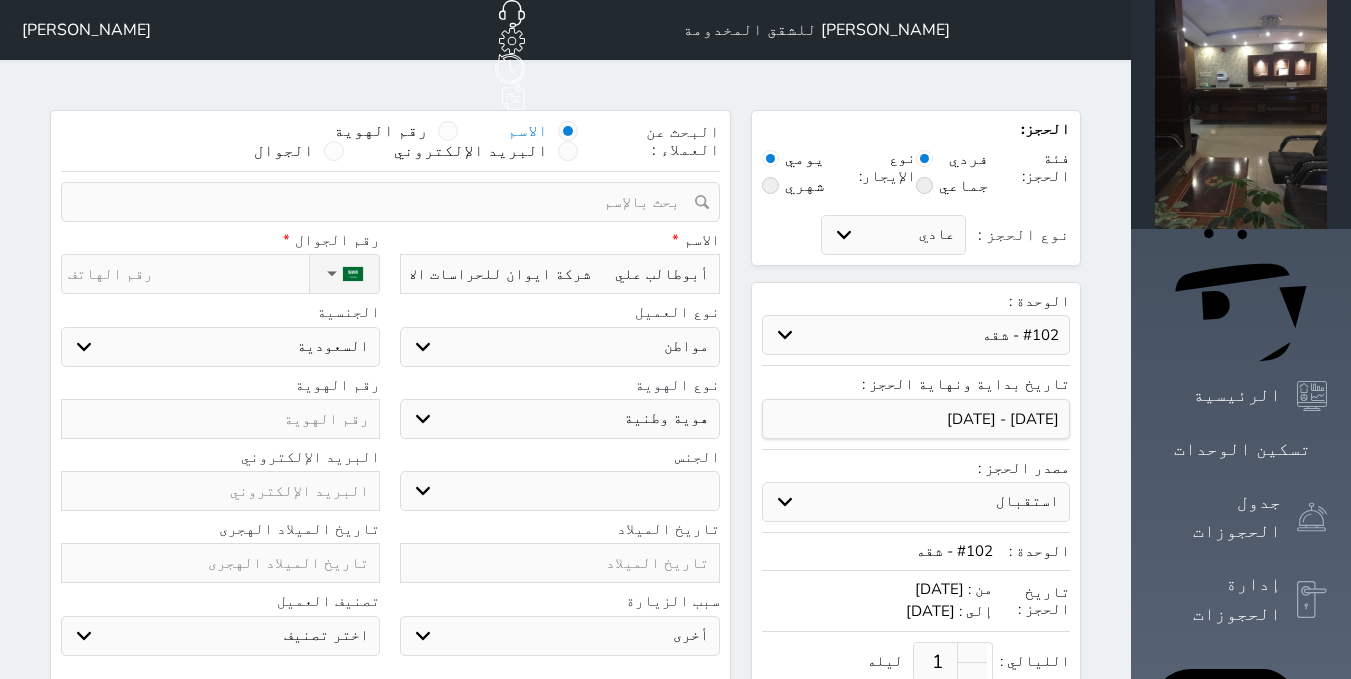 click on "نوع الحجز :" at bounding box center (188, 274) 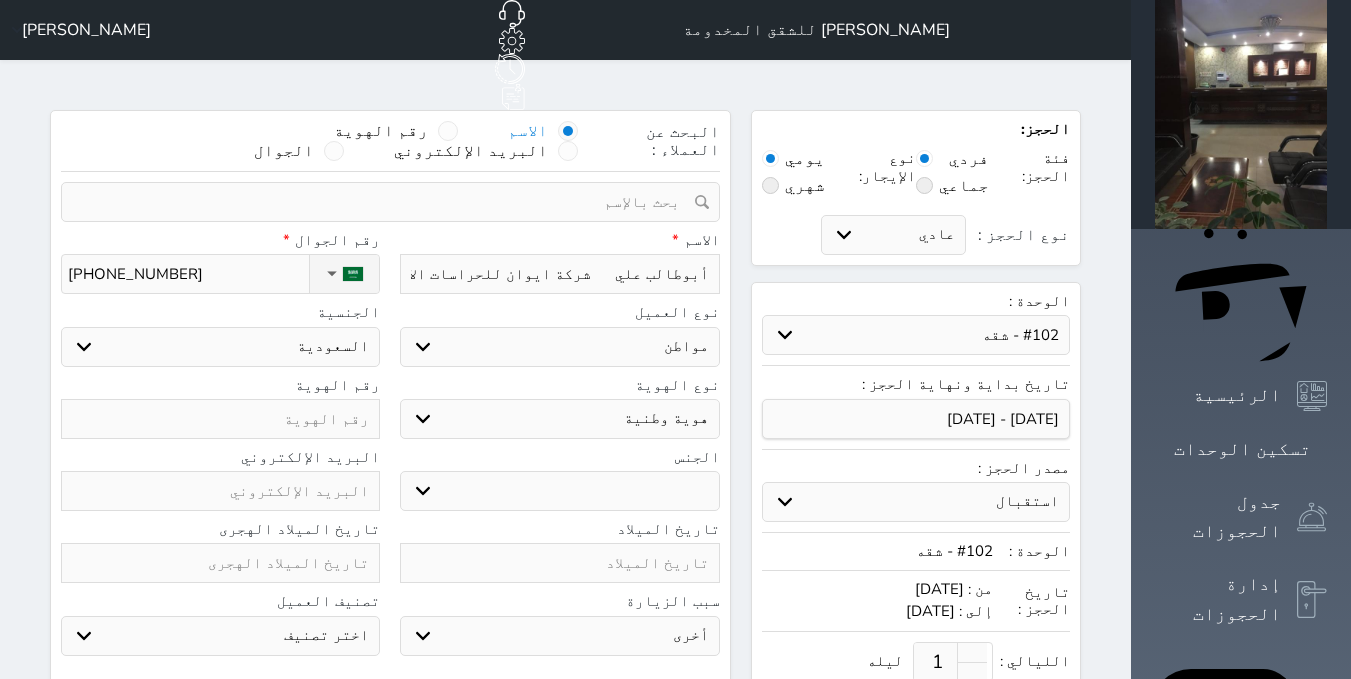 click on "ذكر   انثى" at bounding box center [559, 491] 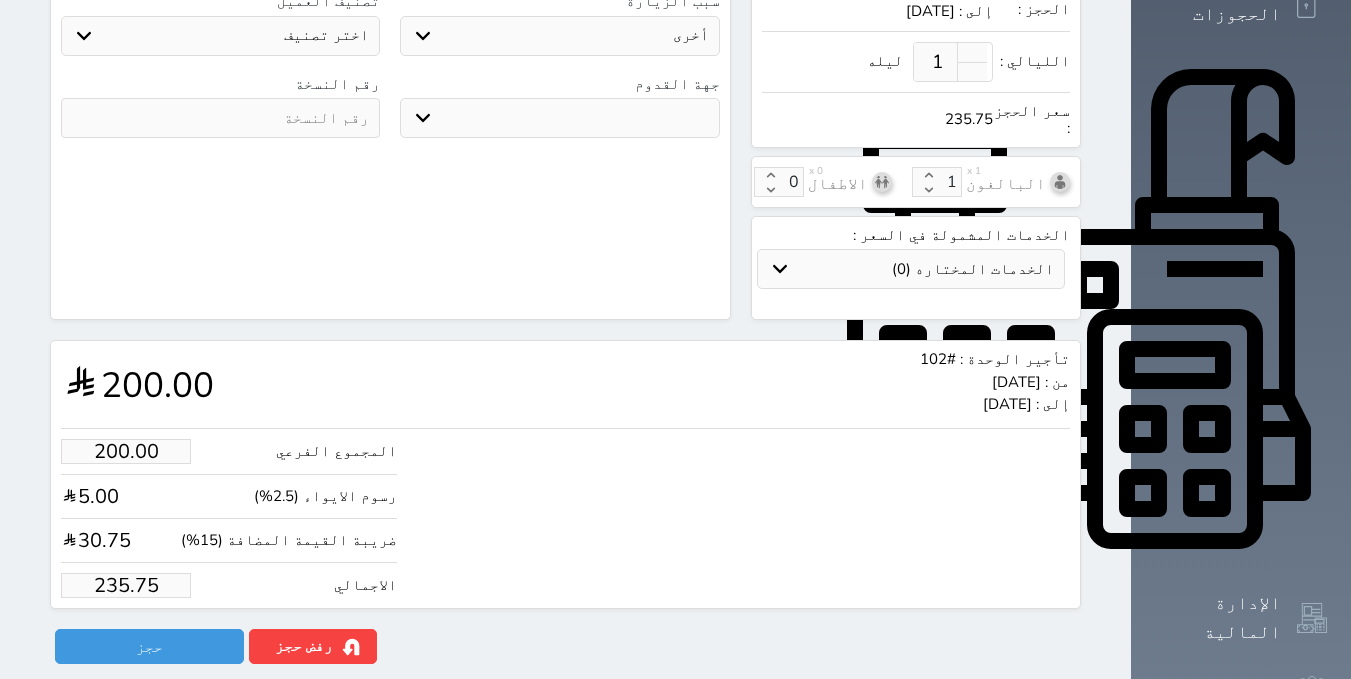 scroll, scrollTop: 630, scrollLeft: 0, axis: vertical 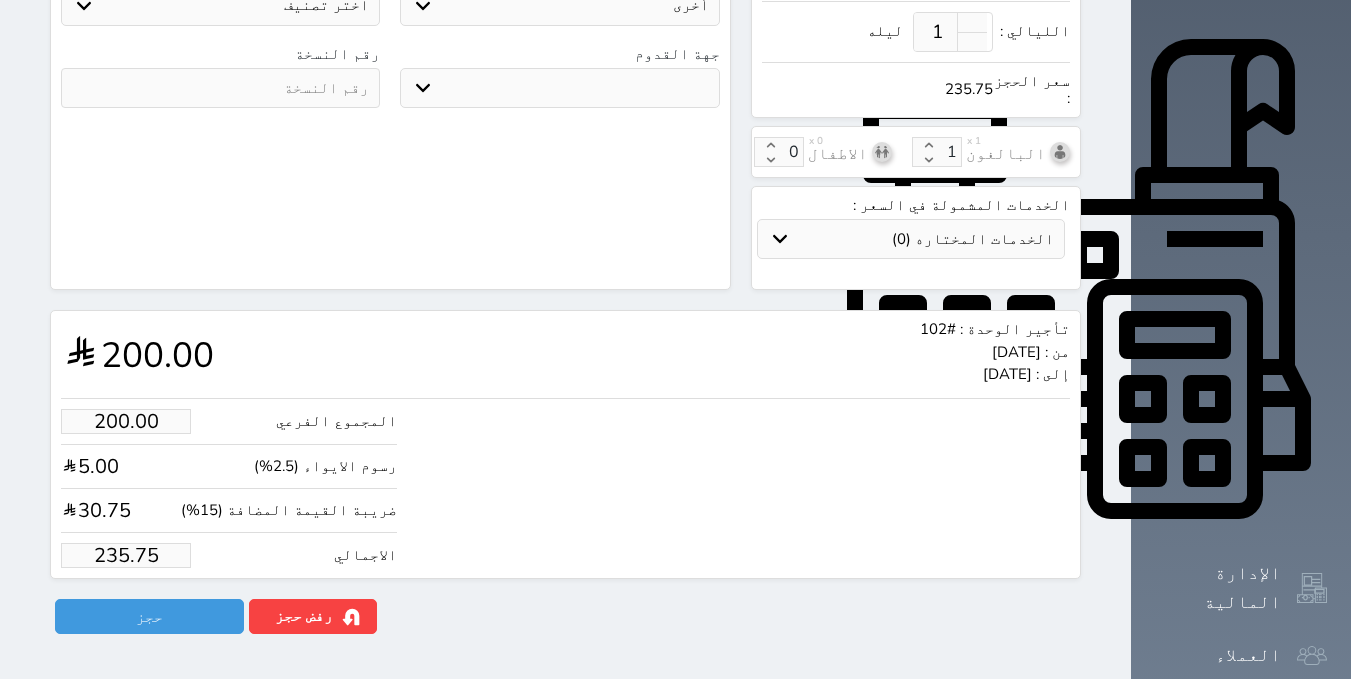 click on "235.75" at bounding box center [126, 555] 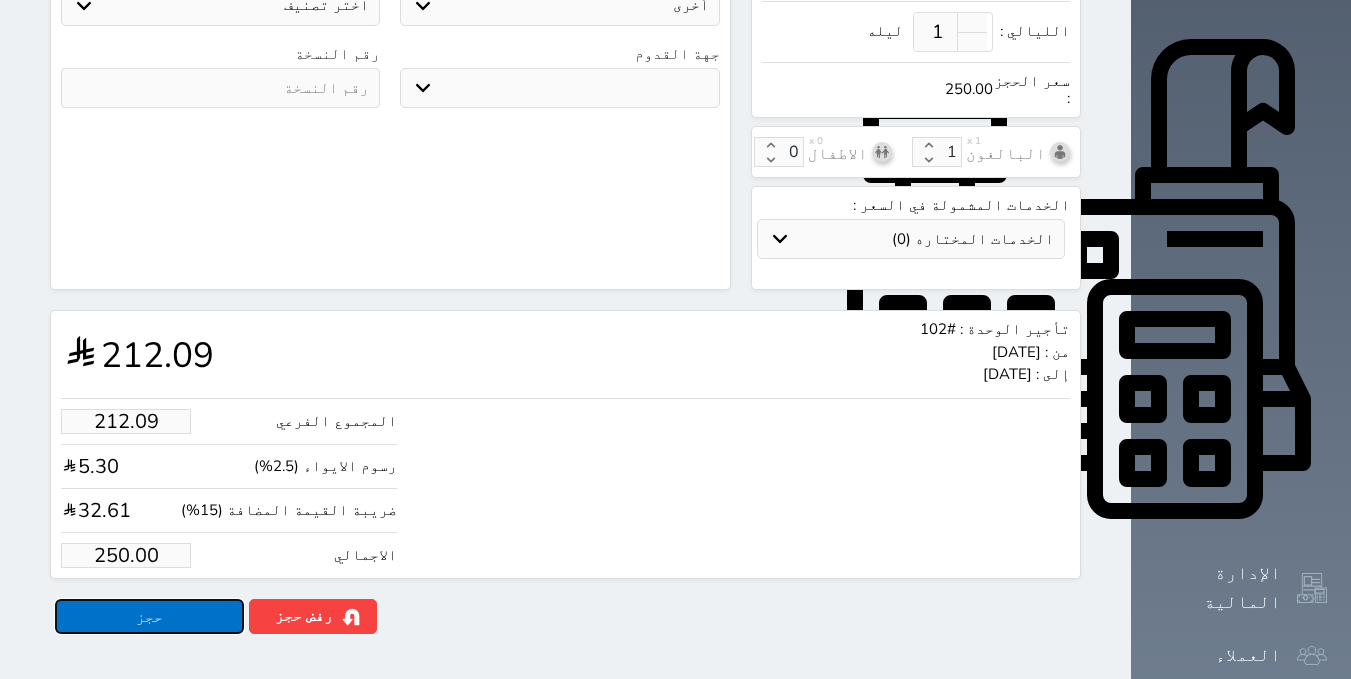 click on "حجز" at bounding box center [149, 616] 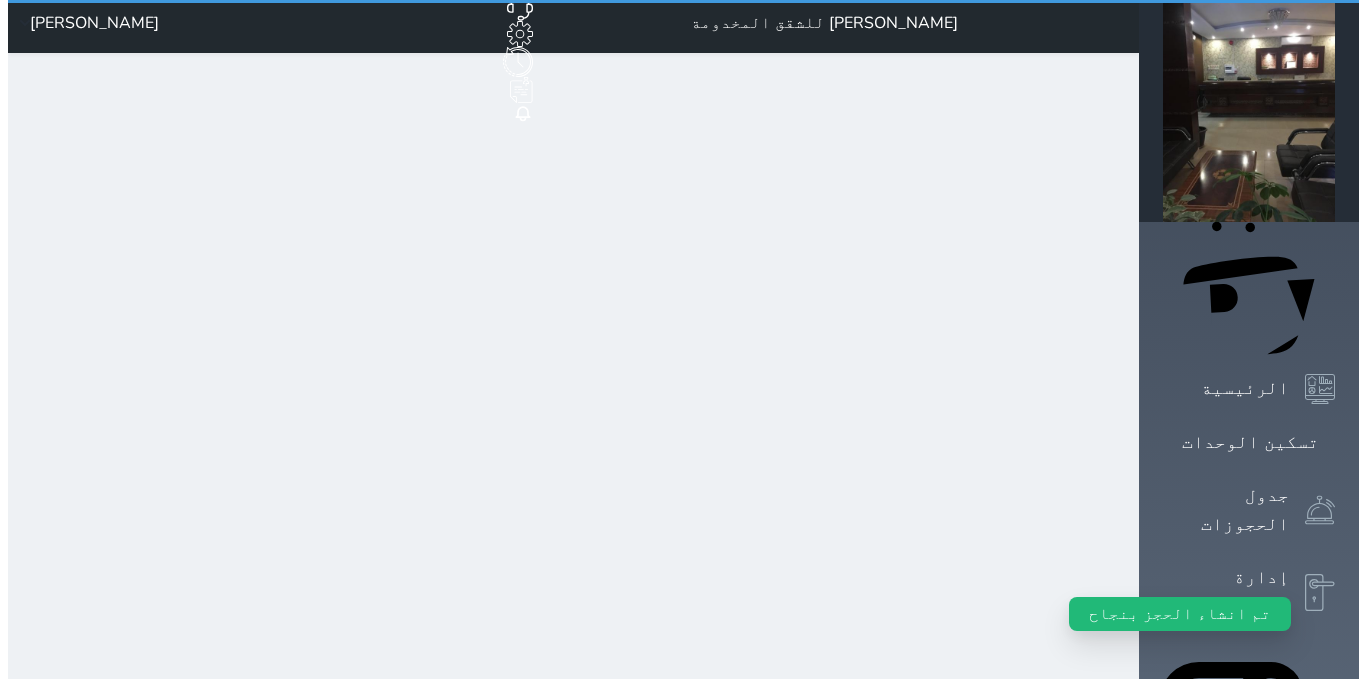 scroll, scrollTop: 0, scrollLeft: 0, axis: both 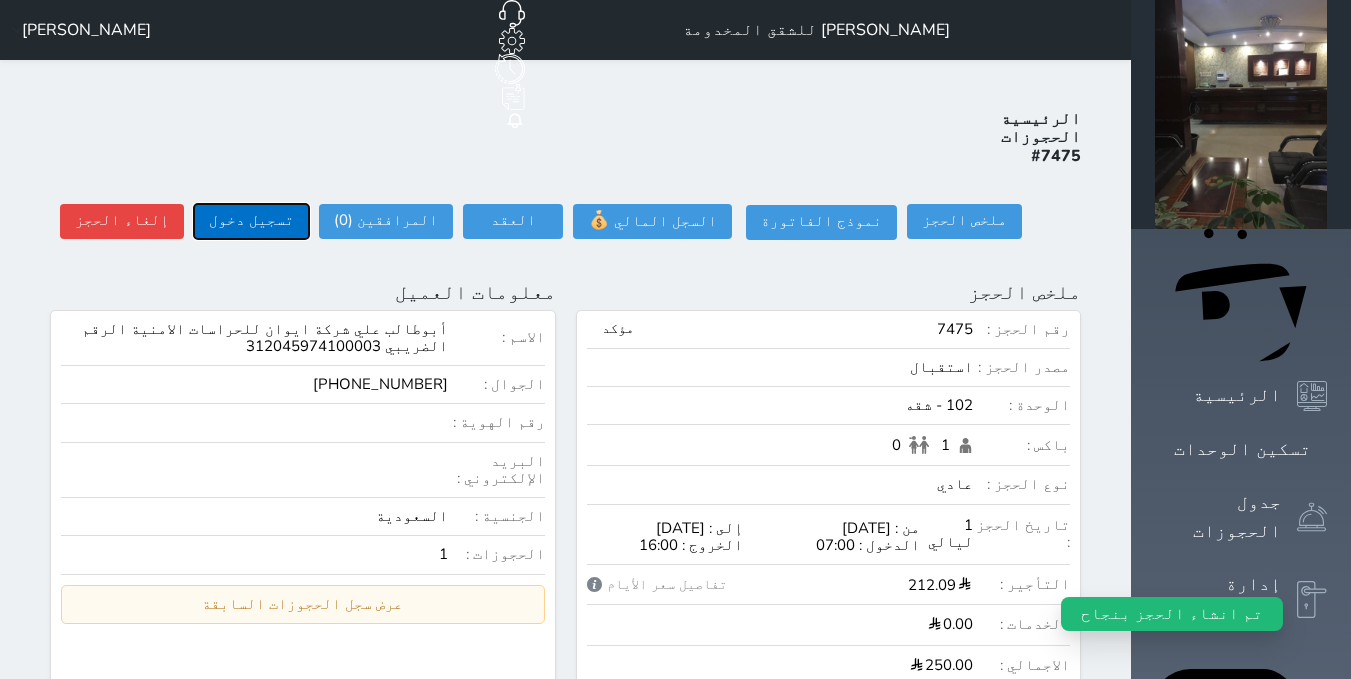 click on "تسجيل دخول" at bounding box center [251, 221] 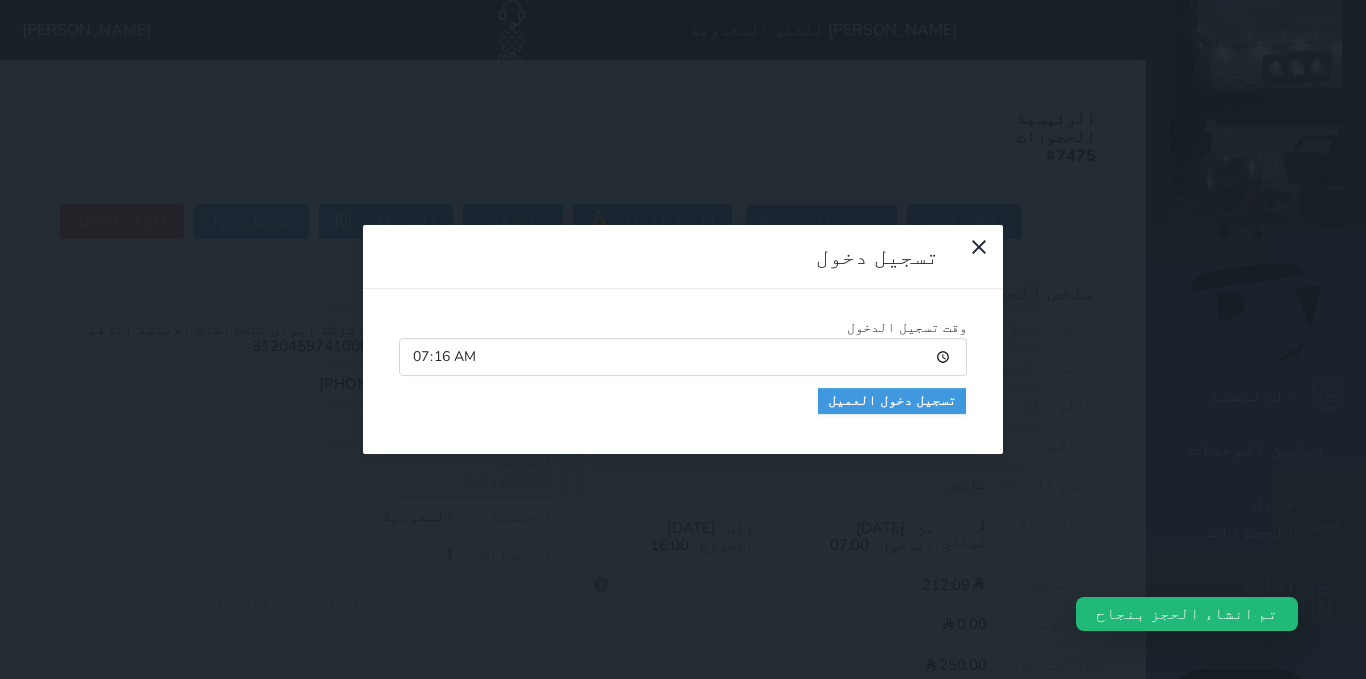 click on "07:16" at bounding box center (683, 357) 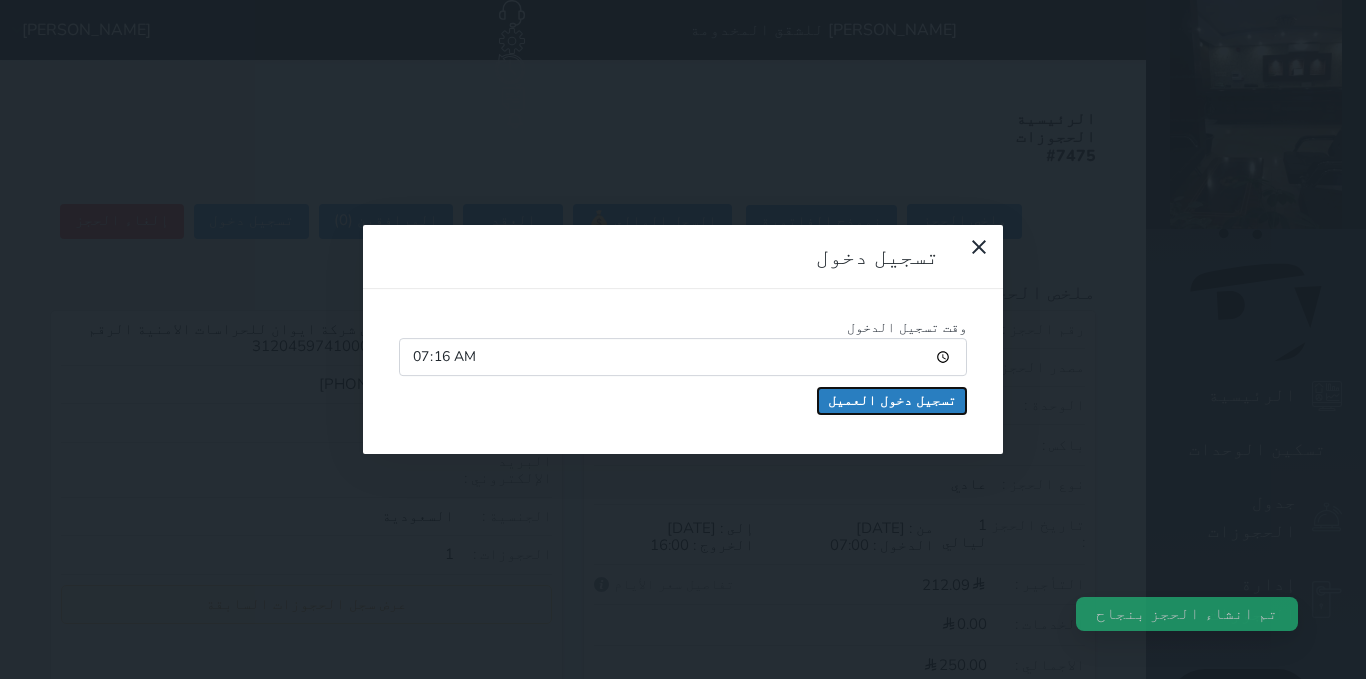 click on "تسجيل دخول العميل" at bounding box center (892, 401) 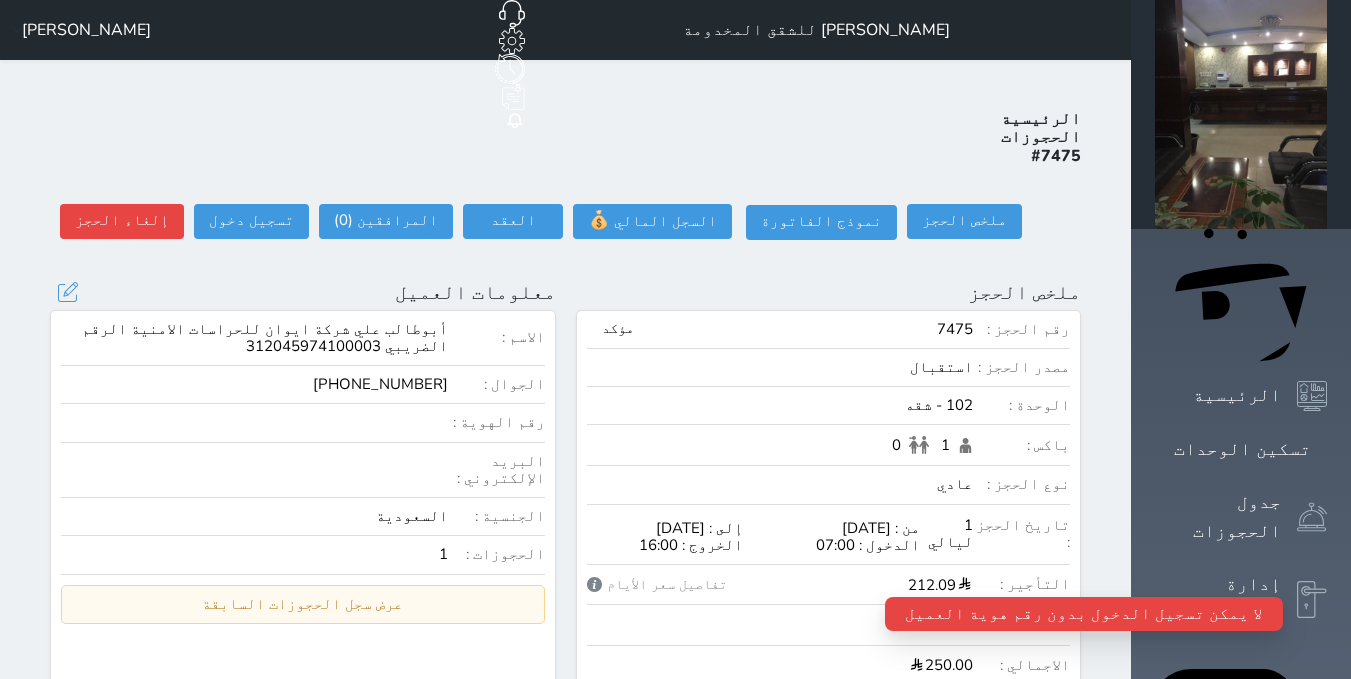 click on "رقم الهوية :" at bounding box center (496, 422) 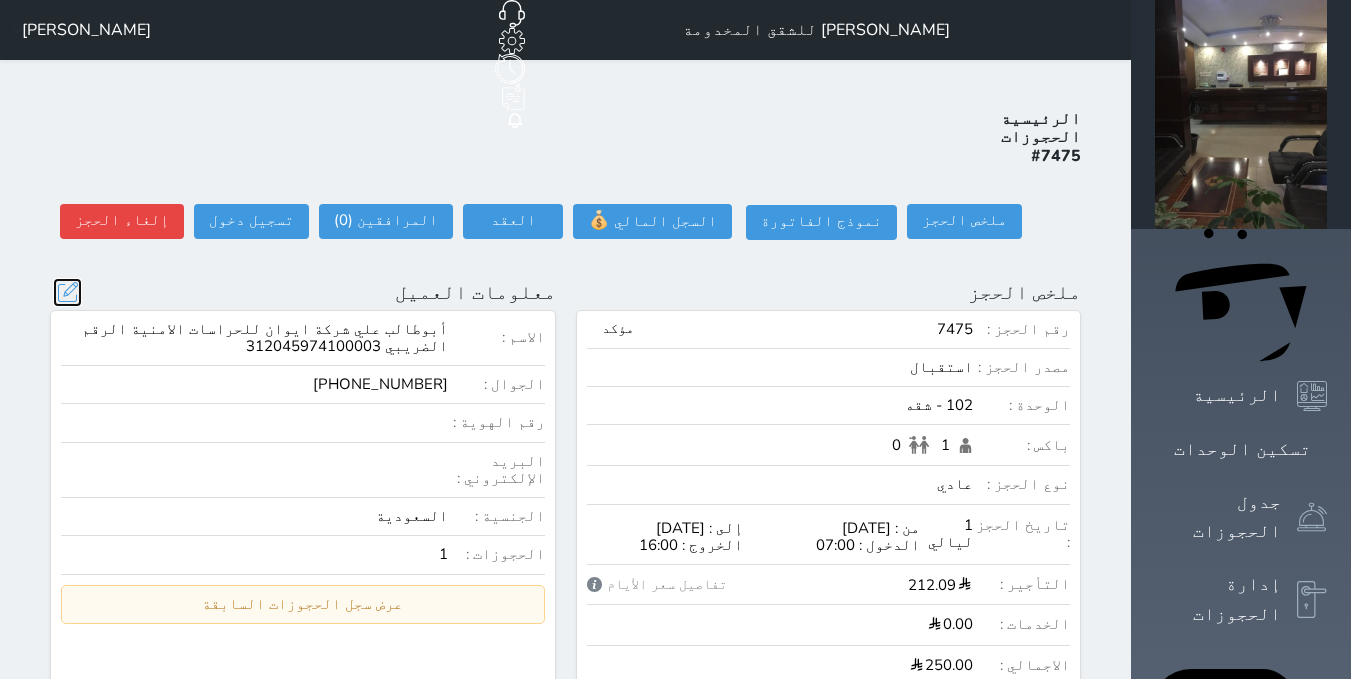 click at bounding box center [67, 292] 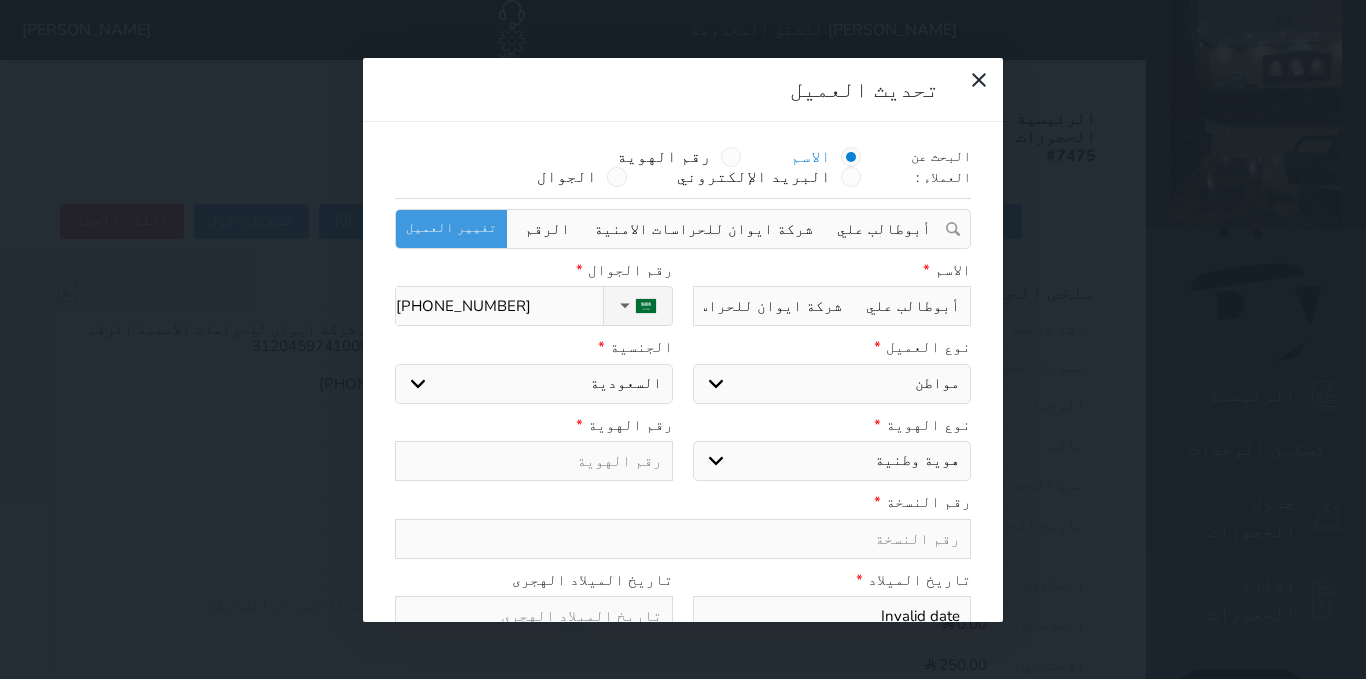 click at bounding box center (534, 461) 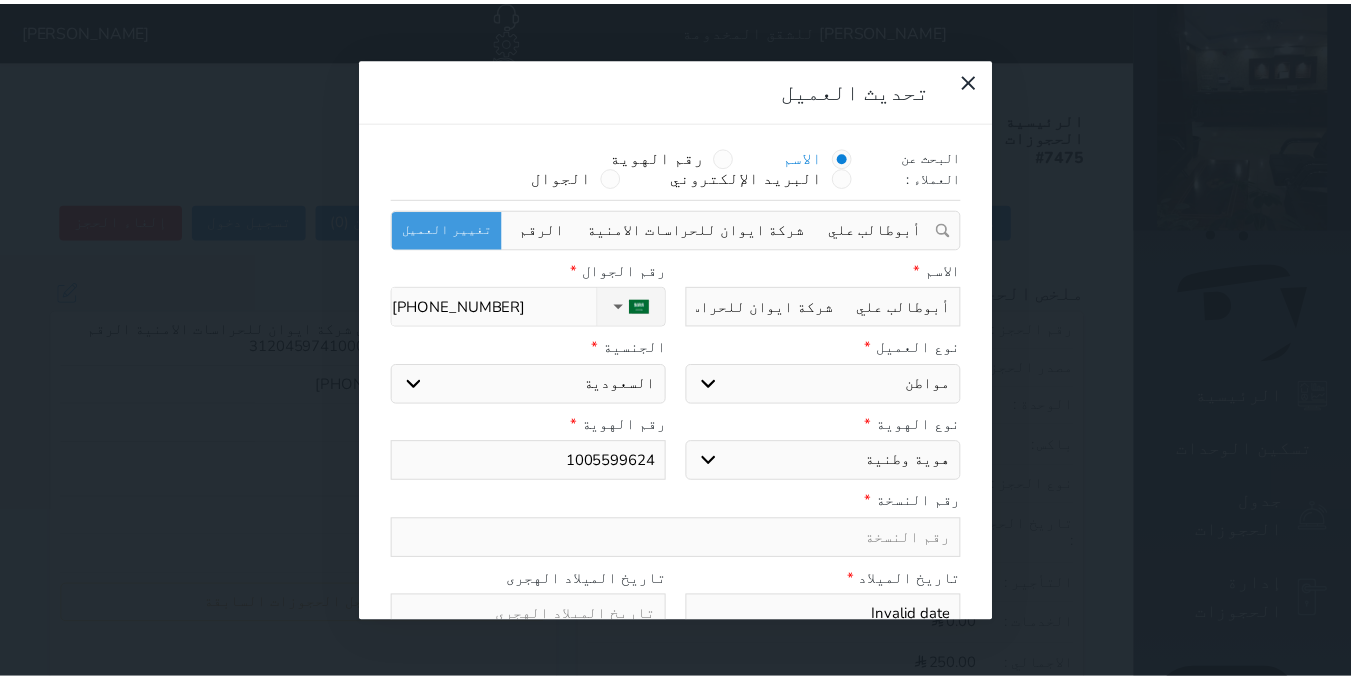 scroll, scrollTop: 200, scrollLeft: 0, axis: vertical 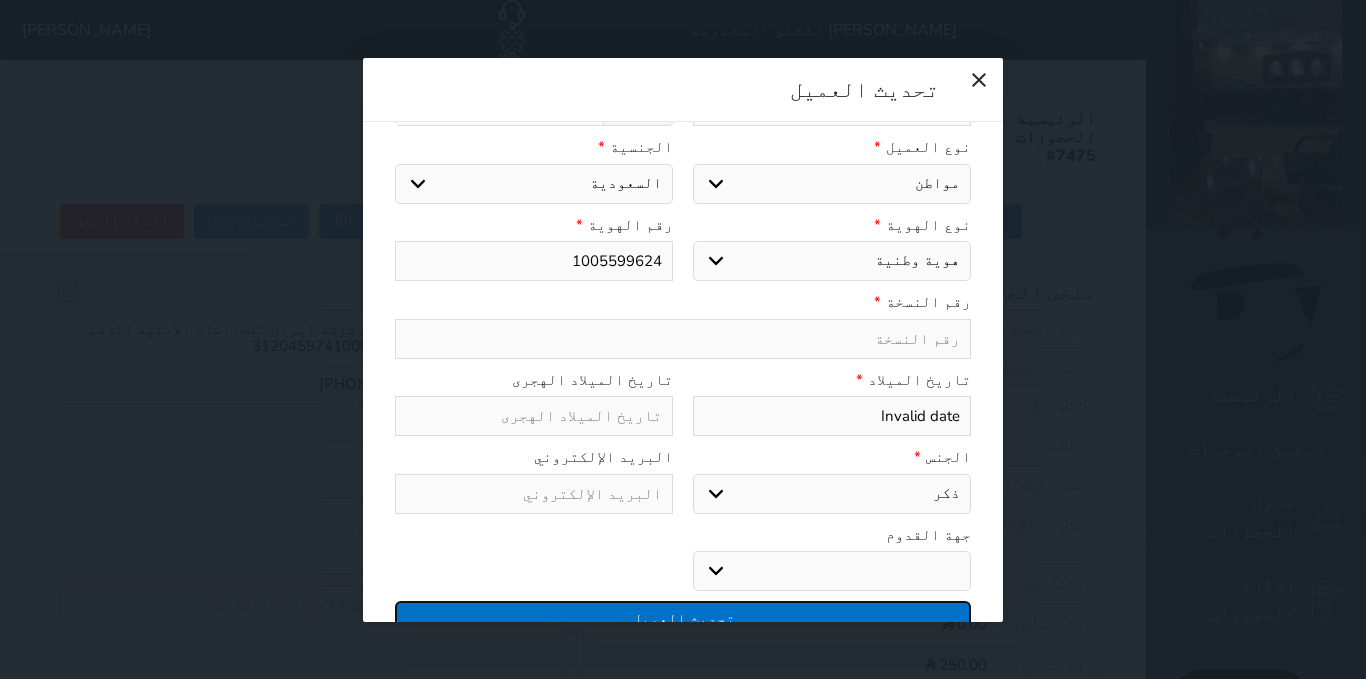 click on "تحديث العميل" at bounding box center (683, 618) 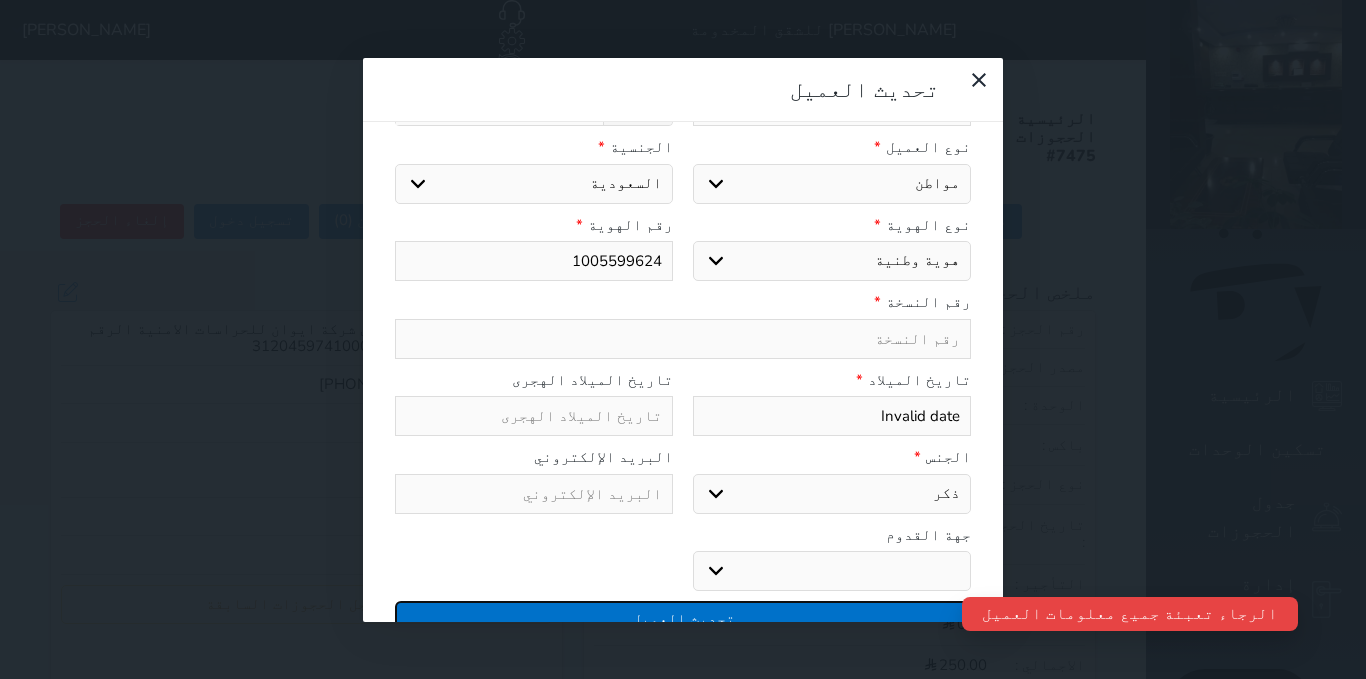 click on "تحديث العميل" at bounding box center [683, 618] 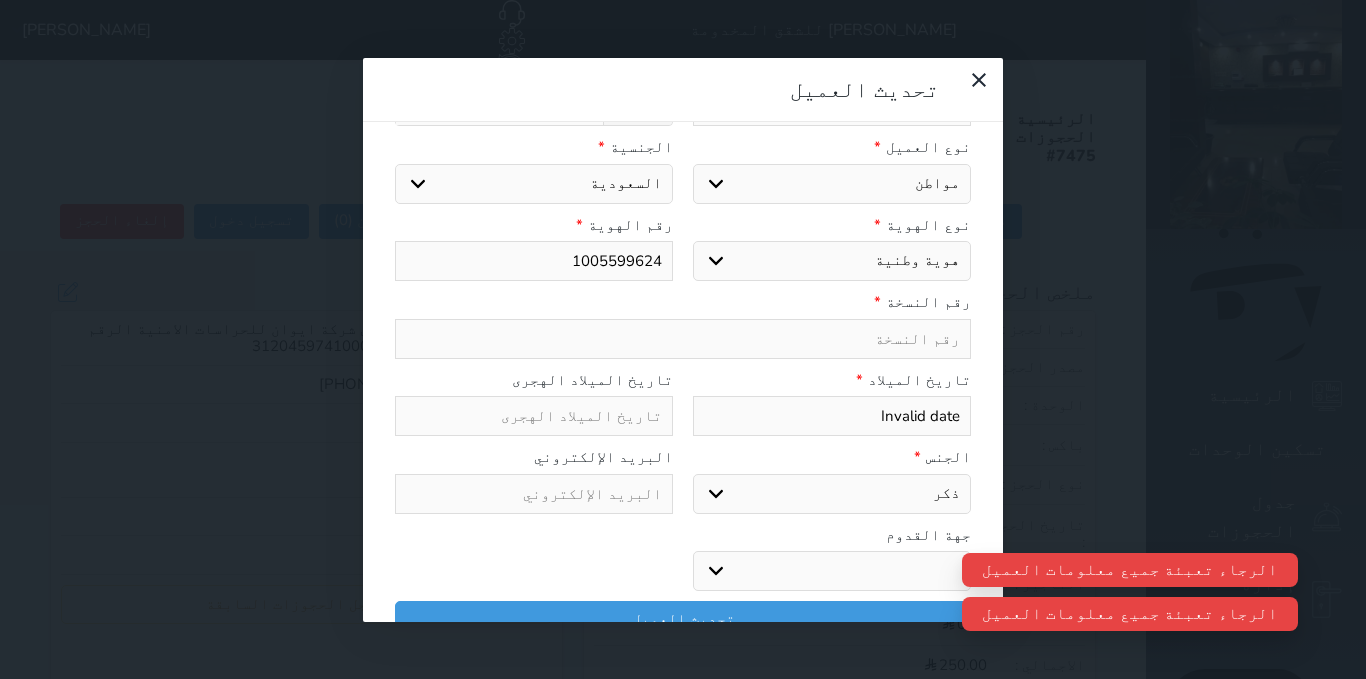 click on "جو
بحر
ارض" at bounding box center [832, 571] 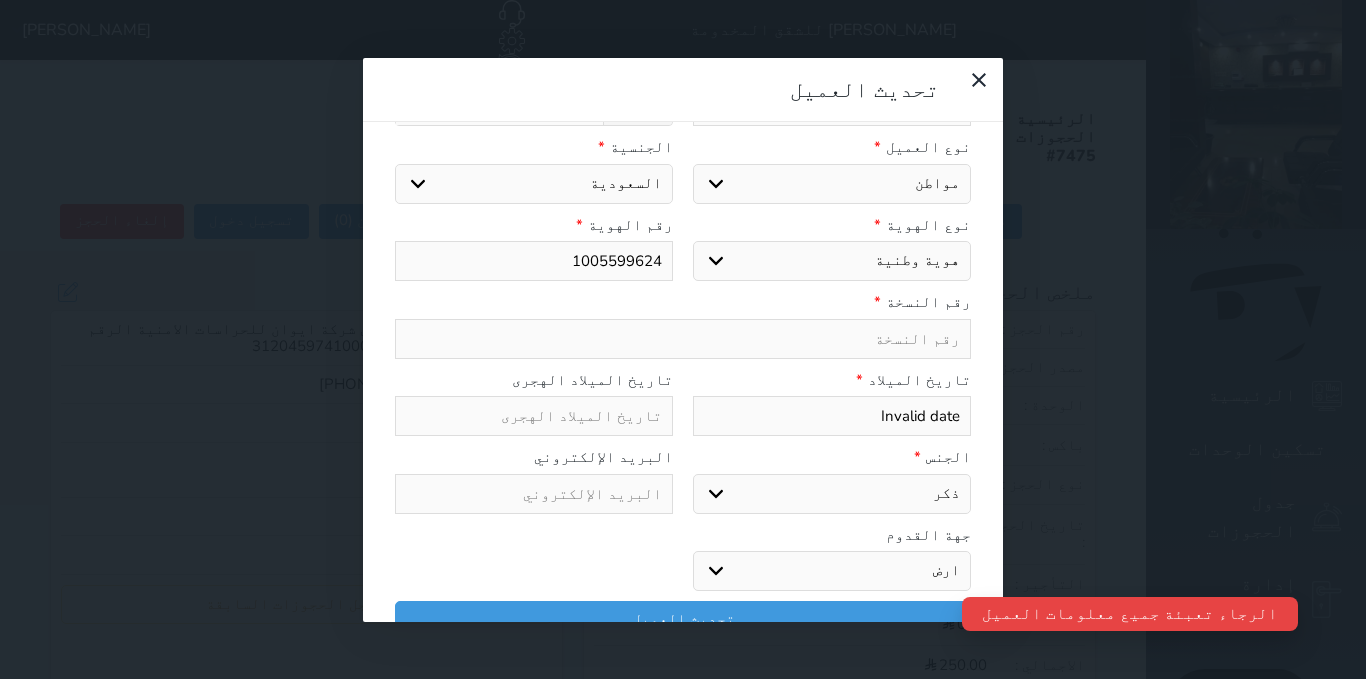 click on "جو
بحر
ارض" at bounding box center [832, 571] 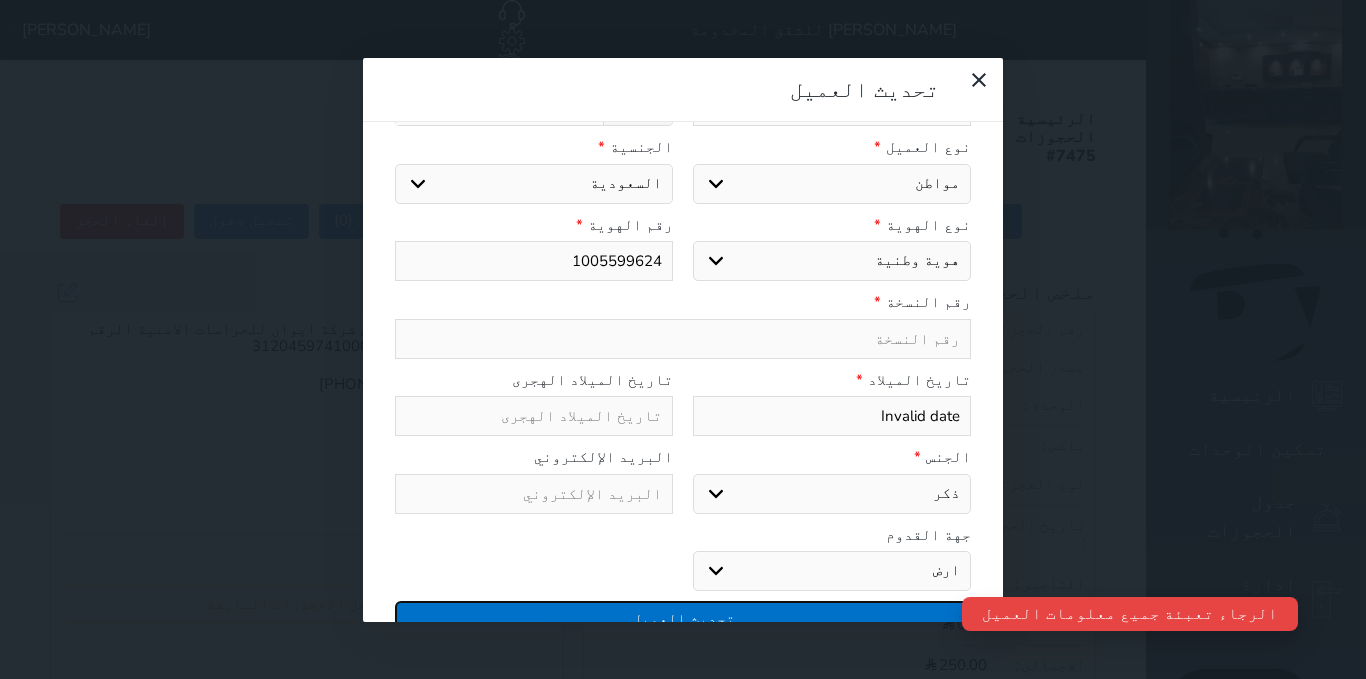 click on "تحديث العميل" at bounding box center [683, 618] 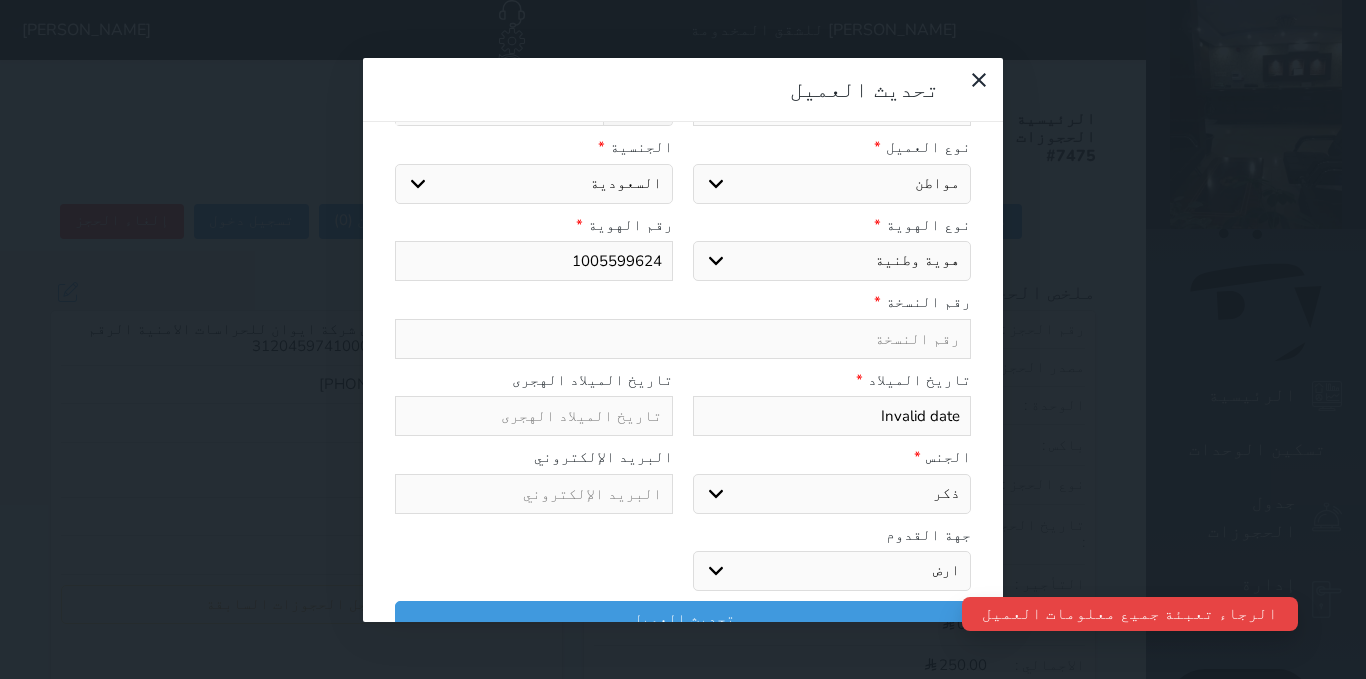 click at bounding box center (683, 339) 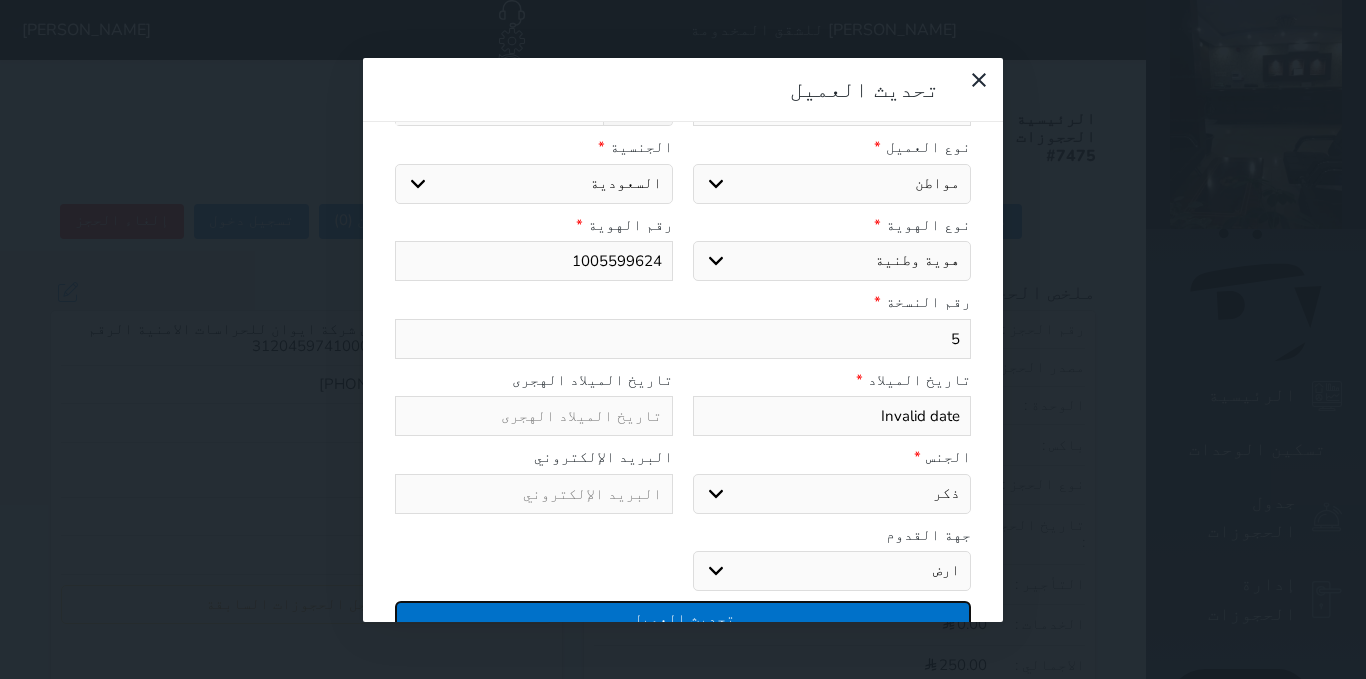 click on "تحديث العميل" at bounding box center (683, 618) 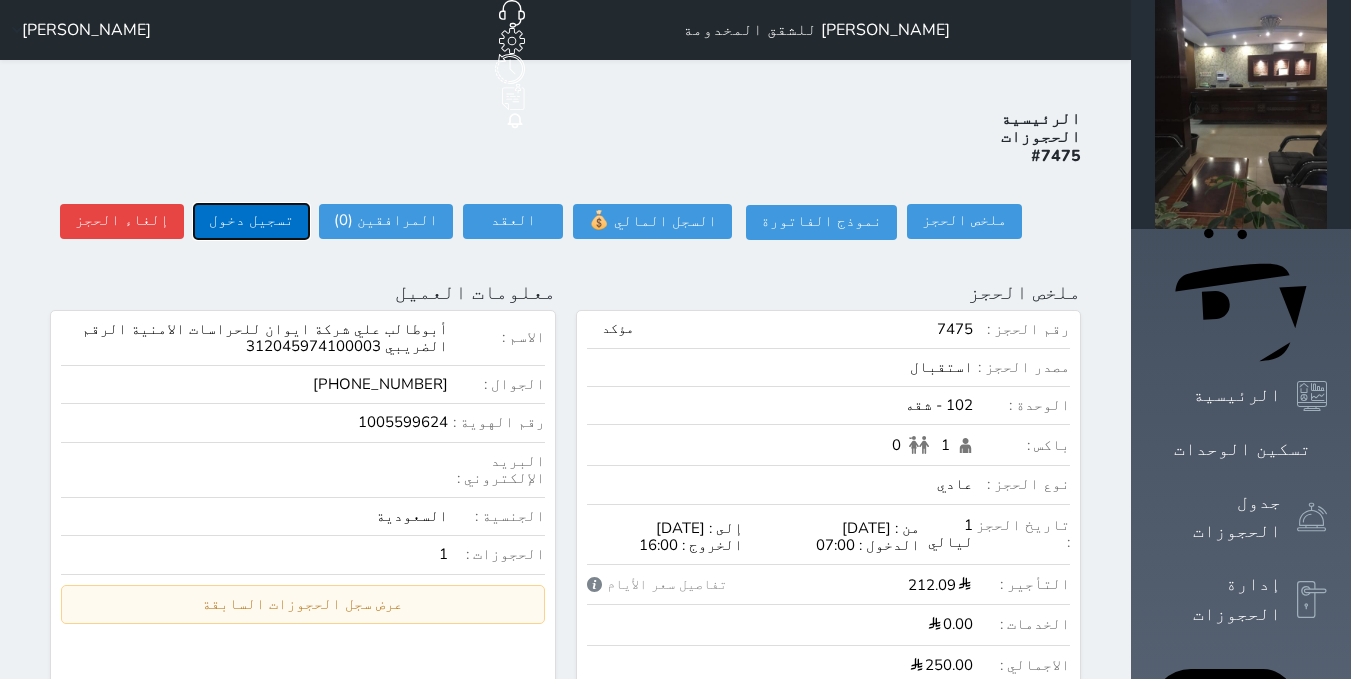 click on "تسجيل دخول" at bounding box center [251, 221] 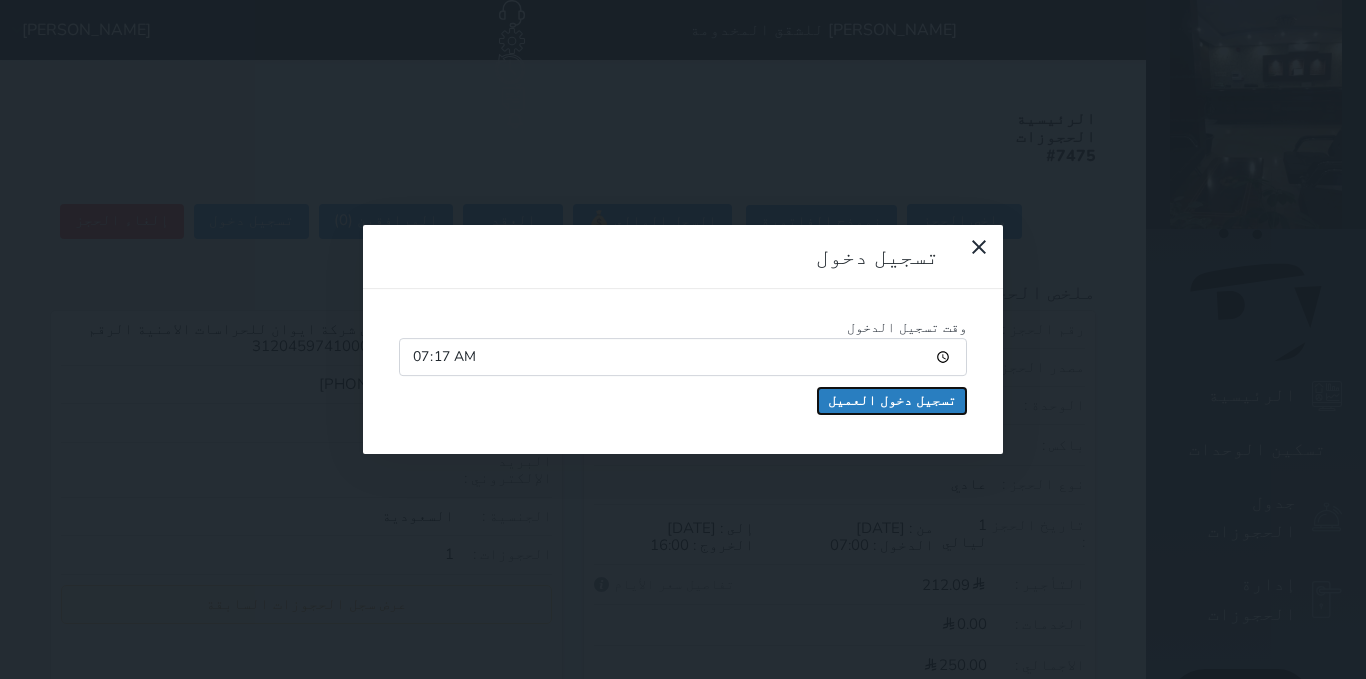 click on "تسجيل دخول العميل" at bounding box center [892, 401] 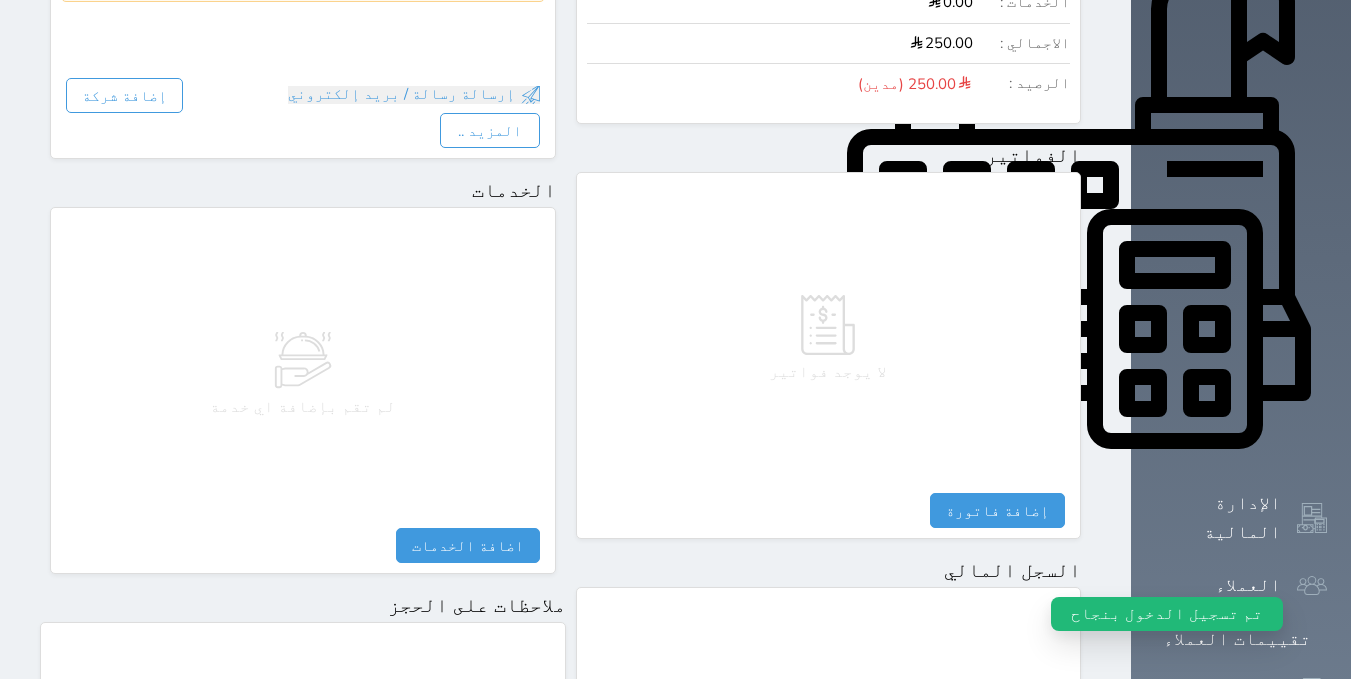 scroll, scrollTop: 1102, scrollLeft: 0, axis: vertical 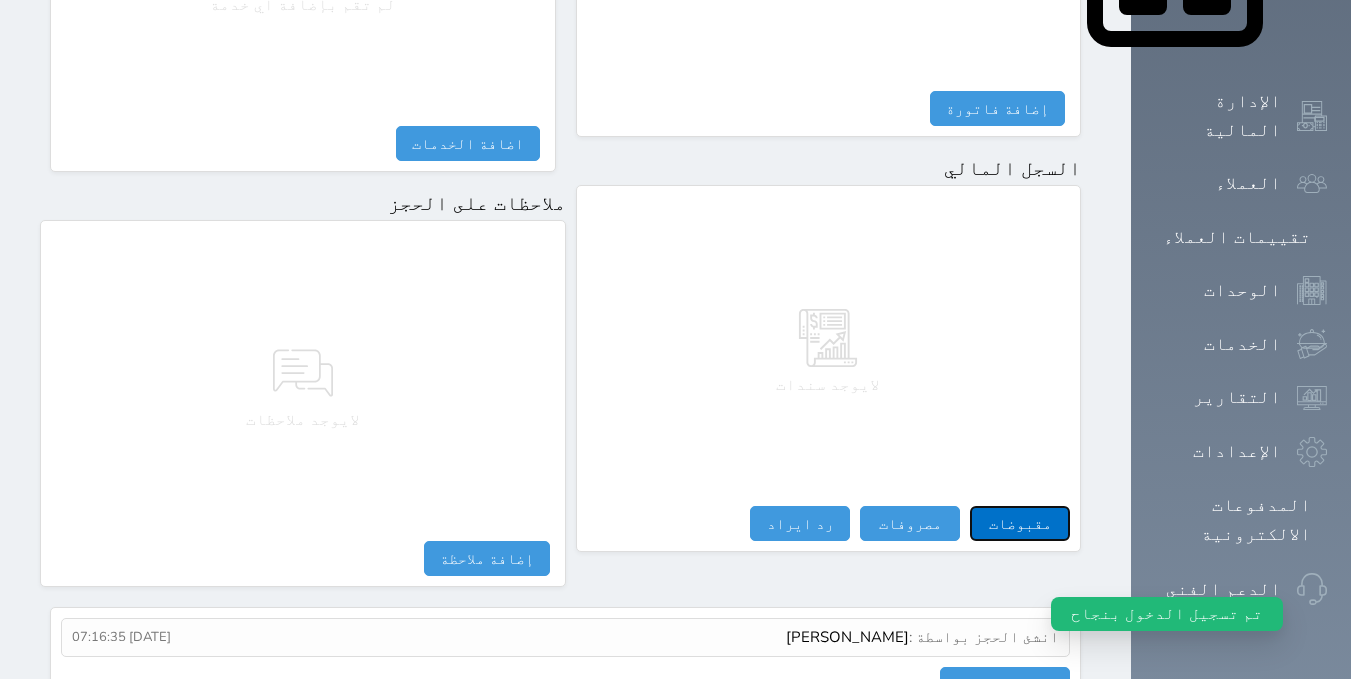 click on "مقبوضات" at bounding box center [1020, 523] 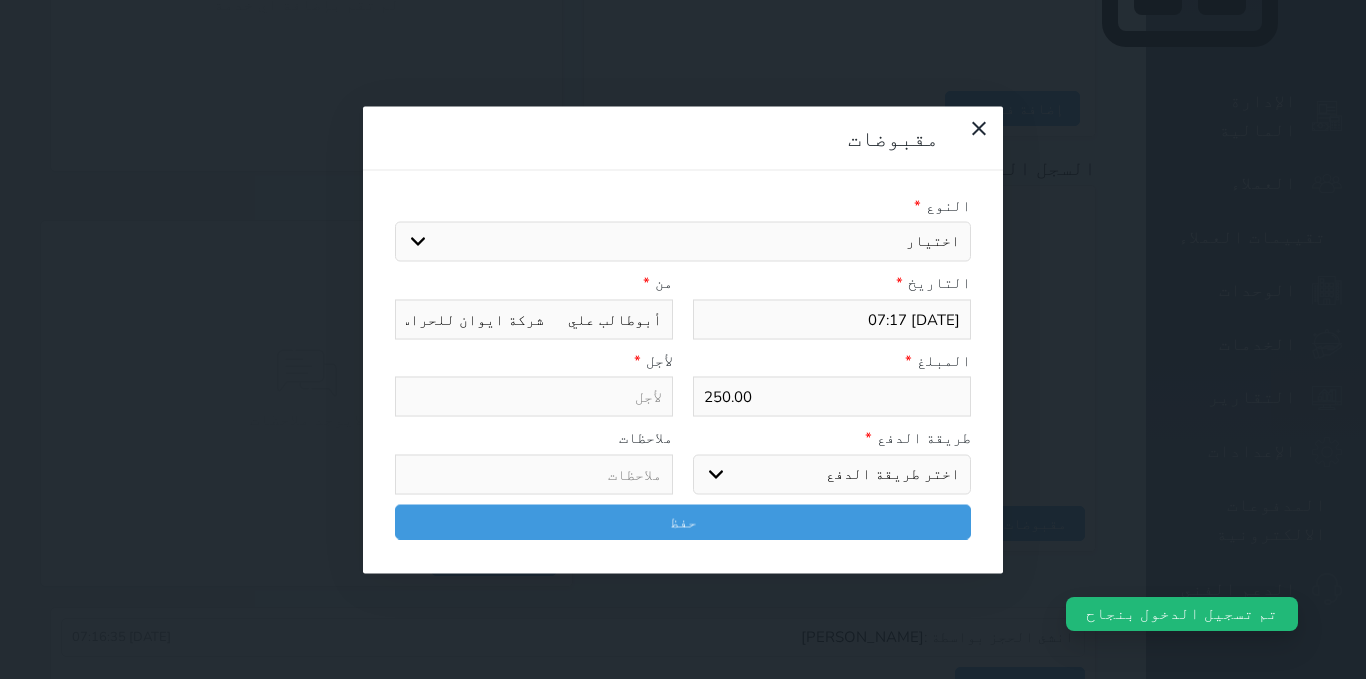 drag, startPoint x: 797, startPoint y: 135, endPoint x: 819, endPoint y: 140, distance: 22.561028 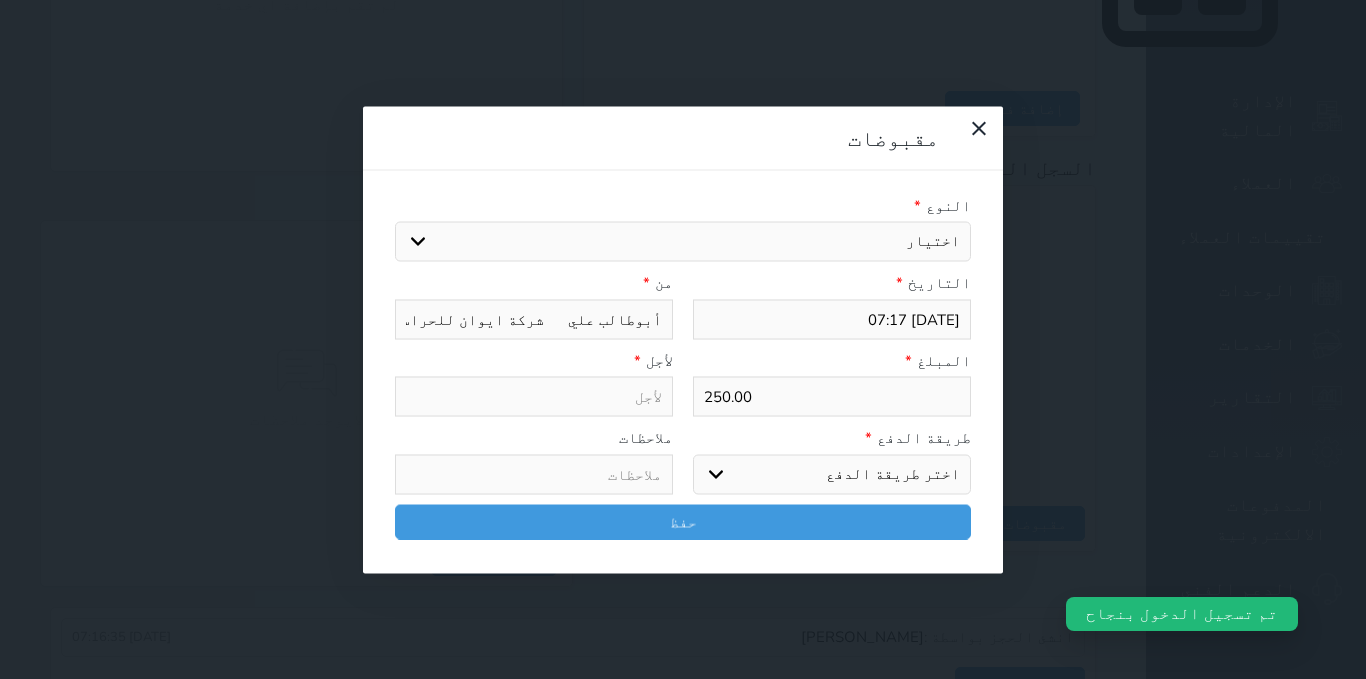 click on "اختيار   مقبوضات عامة قيمة إيجار فواتير تامين عربون لا ينطبق آخر مغسلة واي فاي - الإنترنت مواقف السيارات طعام الأغذية والمشروبات مشروبات المشروبات الباردة المشروبات الساخنة الإفطار غداء عشاء مخبز و كعك حمام سباحة الصالة الرياضية سبا و خدمات الجمال اختيار وإسقاط (خدمات النقل) ميني بار كابل - تلفزيون سرير إضافي تصفيف الشعر التسوق خدمات الجولات السياحية المنظمة خدمات الدليل السياحي" at bounding box center [683, 242] 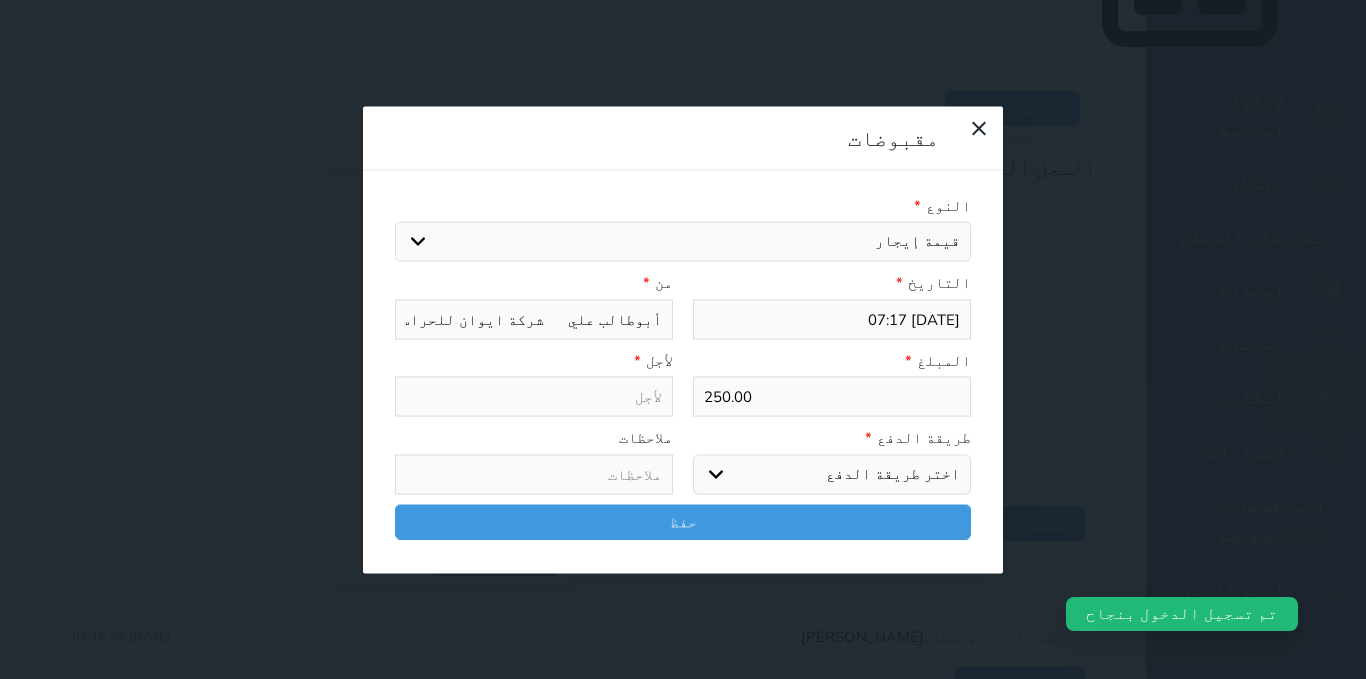click on "اختيار   مقبوضات عامة قيمة إيجار فواتير تامين عربون لا ينطبق آخر مغسلة واي فاي - الإنترنت مواقف السيارات طعام الأغذية والمشروبات مشروبات المشروبات الباردة المشروبات الساخنة الإفطار غداء عشاء مخبز و كعك حمام سباحة الصالة الرياضية سبا و خدمات الجمال اختيار وإسقاط (خدمات النقل) ميني بار كابل - تلفزيون سرير إضافي تصفيف الشعر التسوق خدمات الجولات السياحية المنظمة خدمات الدليل السياحي" at bounding box center (683, 242) 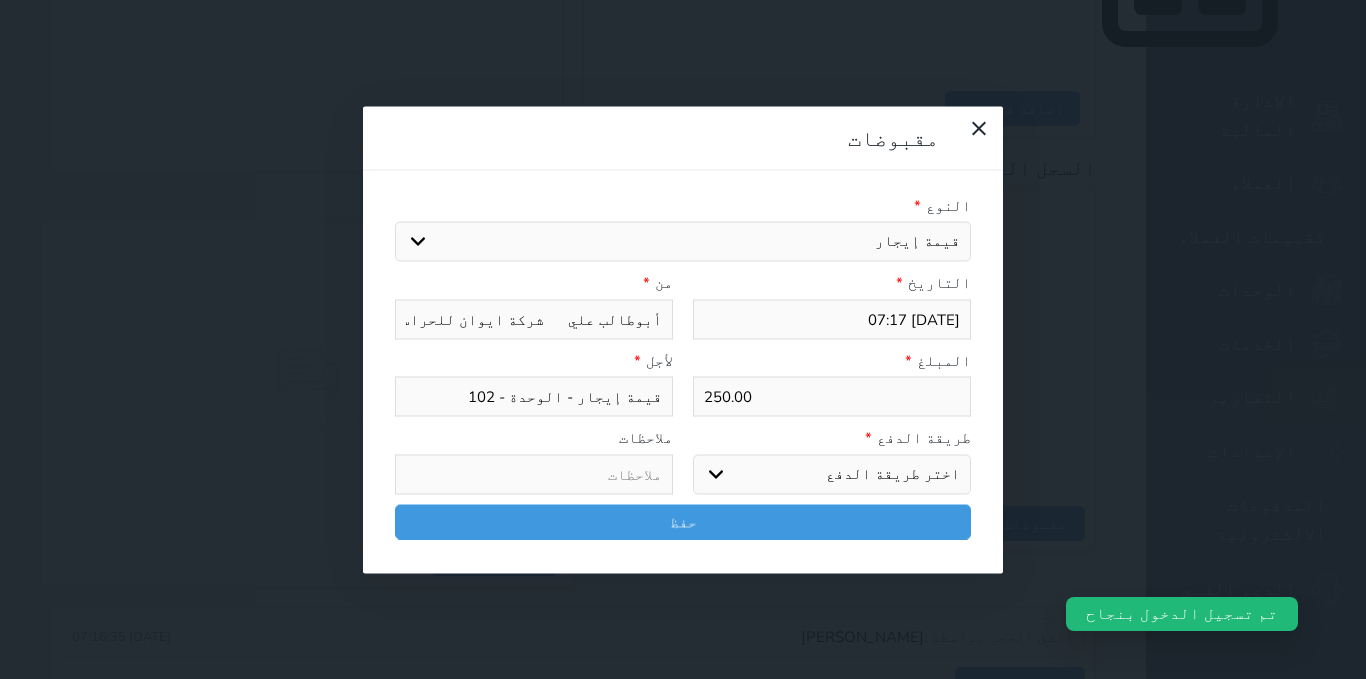 drag, startPoint x: 901, startPoint y: 360, endPoint x: 916, endPoint y: 371, distance: 18.601076 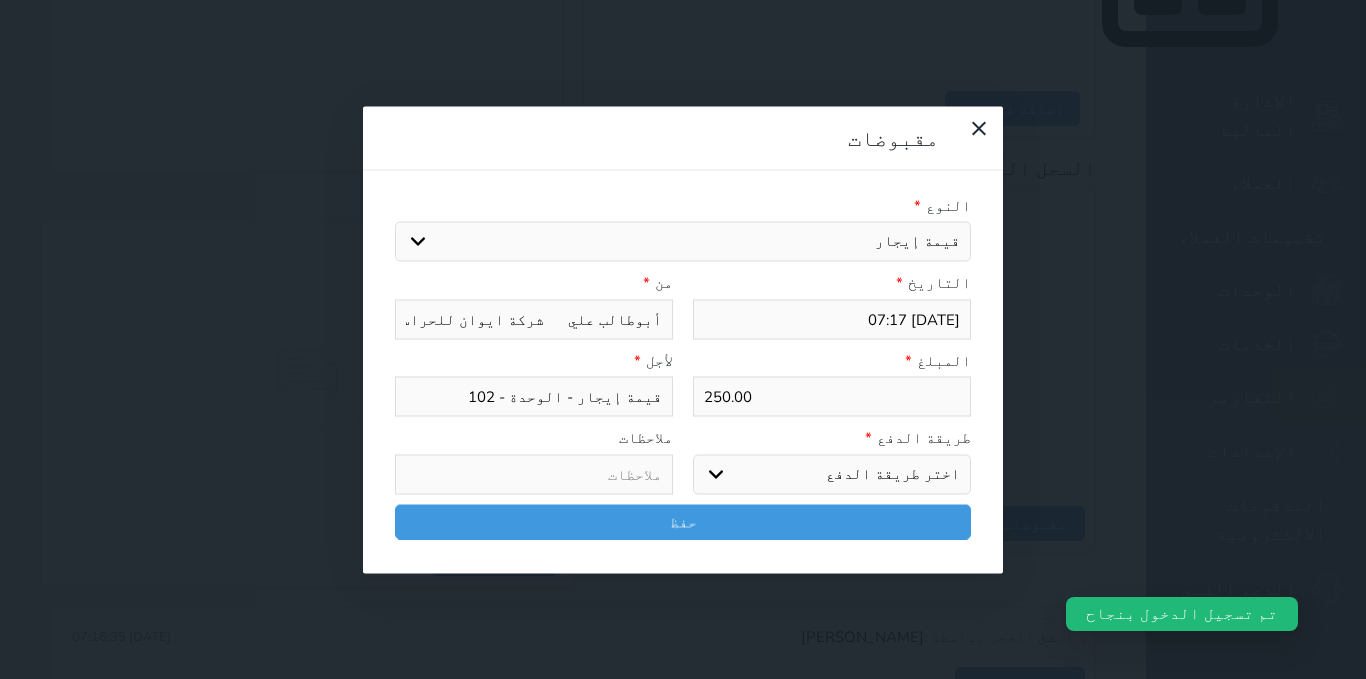 click on "اختر طريقة الدفع   دفع نقدى   تحويل بنكى   مدى   بطاقة ائتمان   آجل" at bounding box center [832, 474] 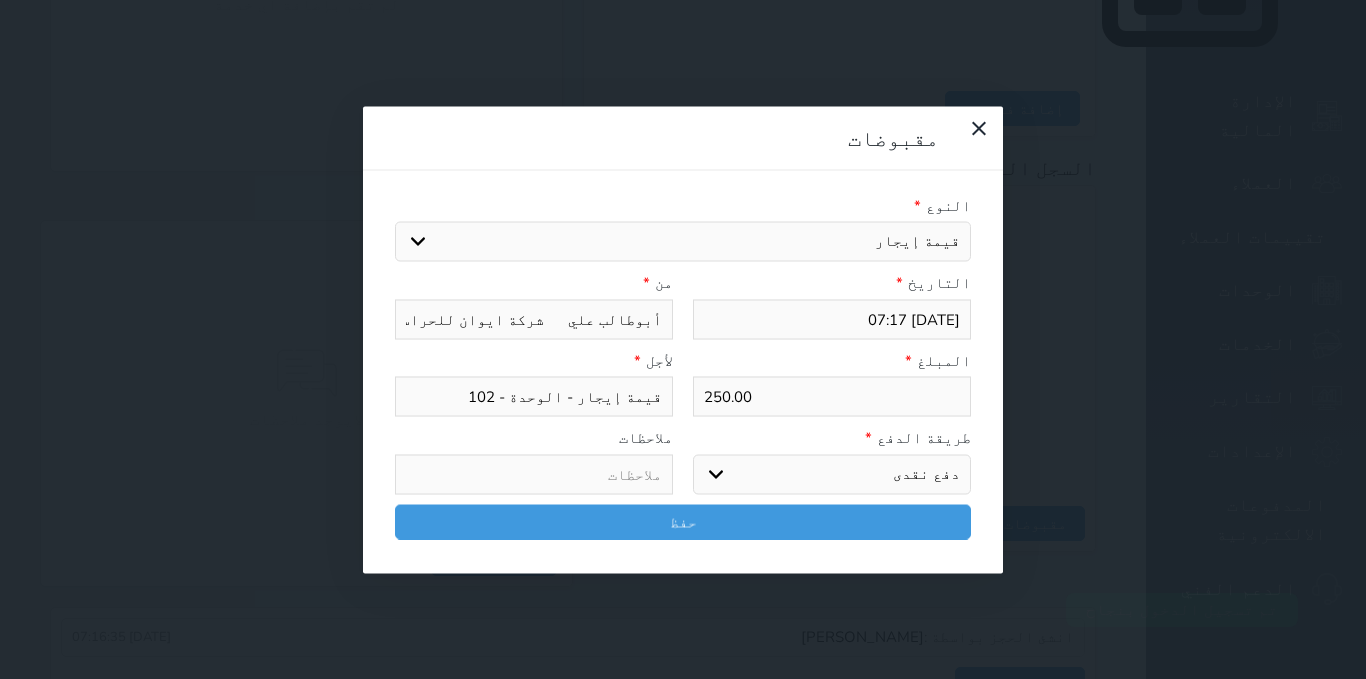 click on "اختر طريقة الدفع   دفع نقدى   تحويل بنكى   مدى   بطاقة ائتمان   آجل" at bounding box center (832, 474) 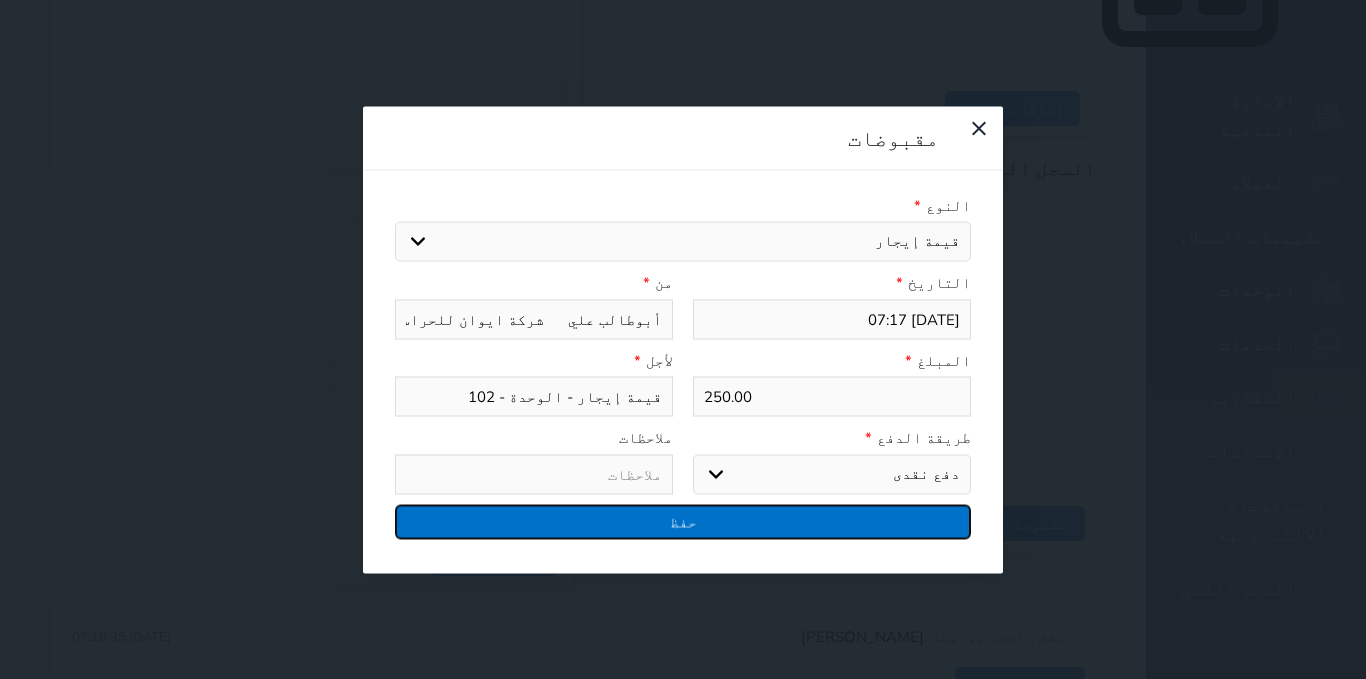 click on "حفظ" at bounding box center [683, 521] 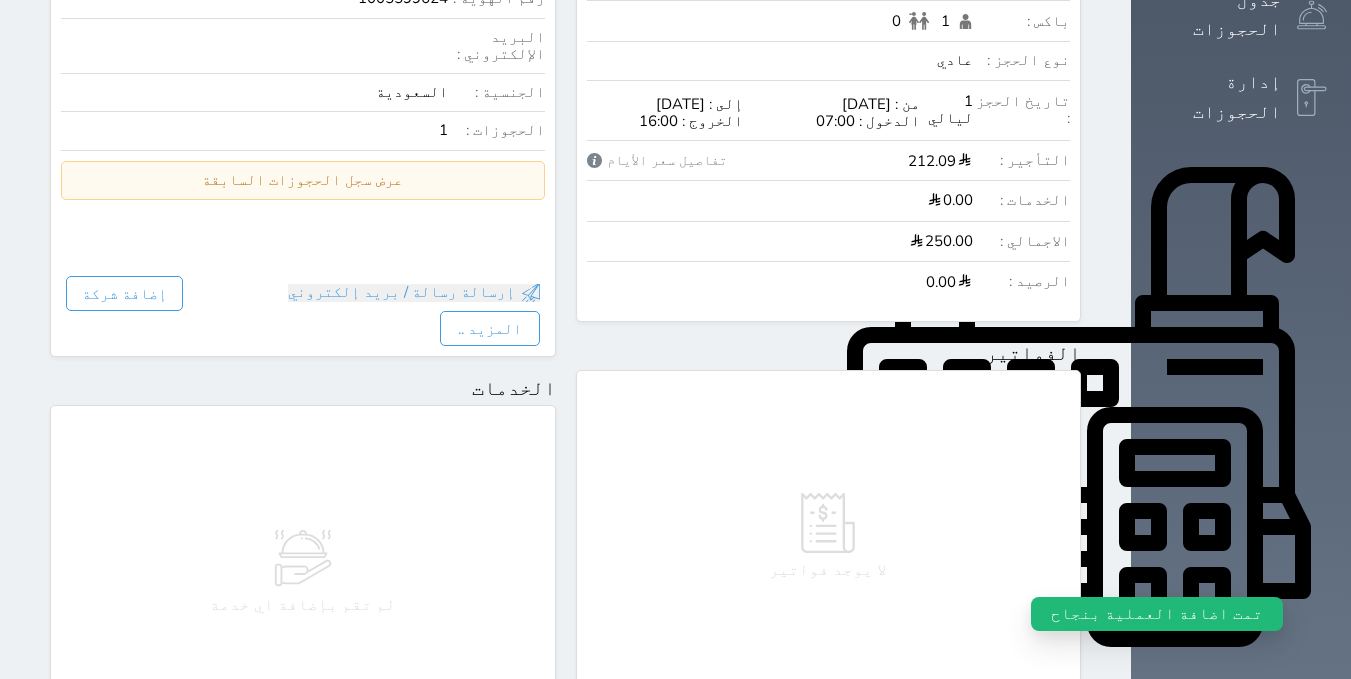 scroll, scrollTop: 0, scrollLeft: 0, axis: both 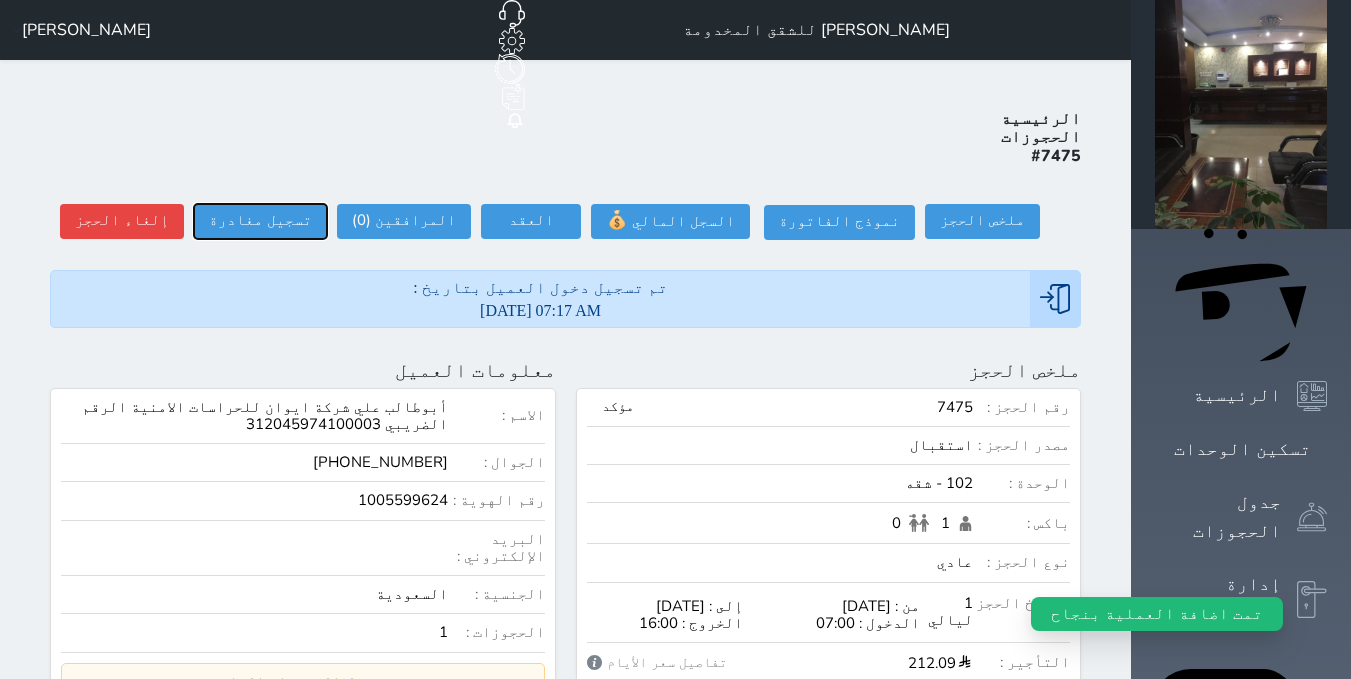 click on "تسجيل مغادرة" at bounding box center [260, 221] 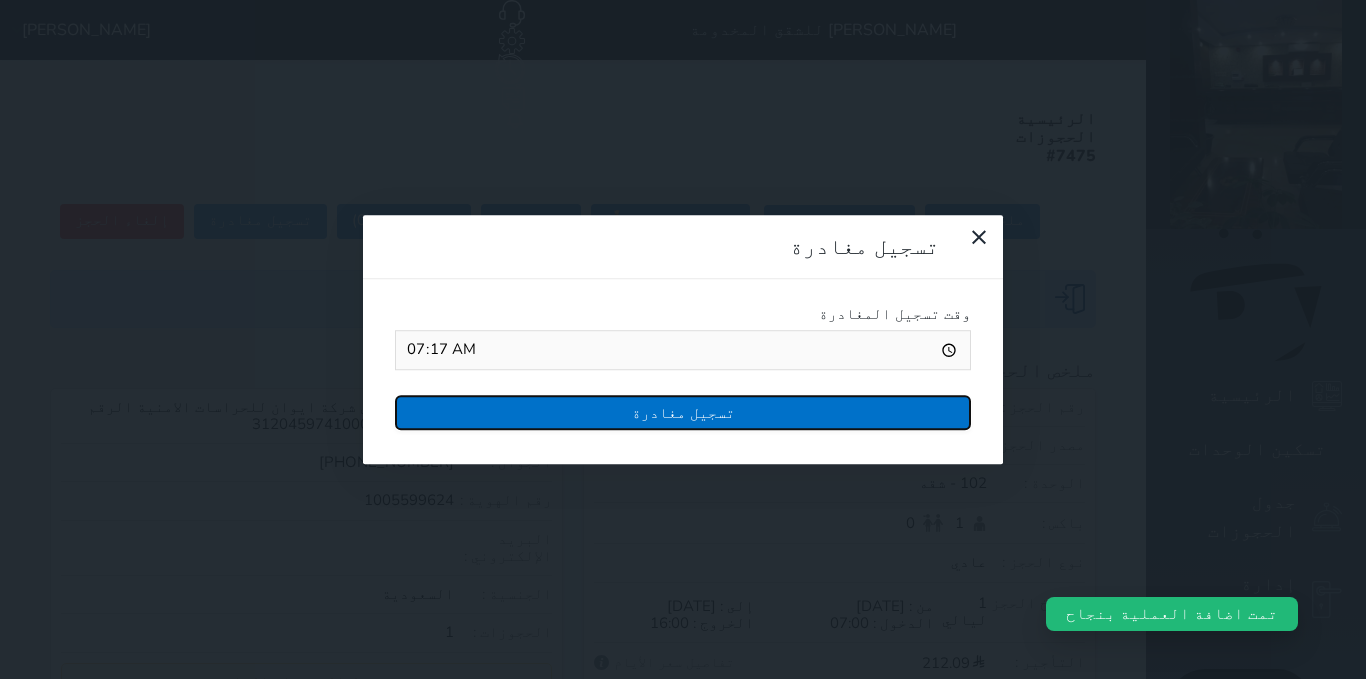 click on "تسجيل مغادرة" at bounding box center (683, 412) 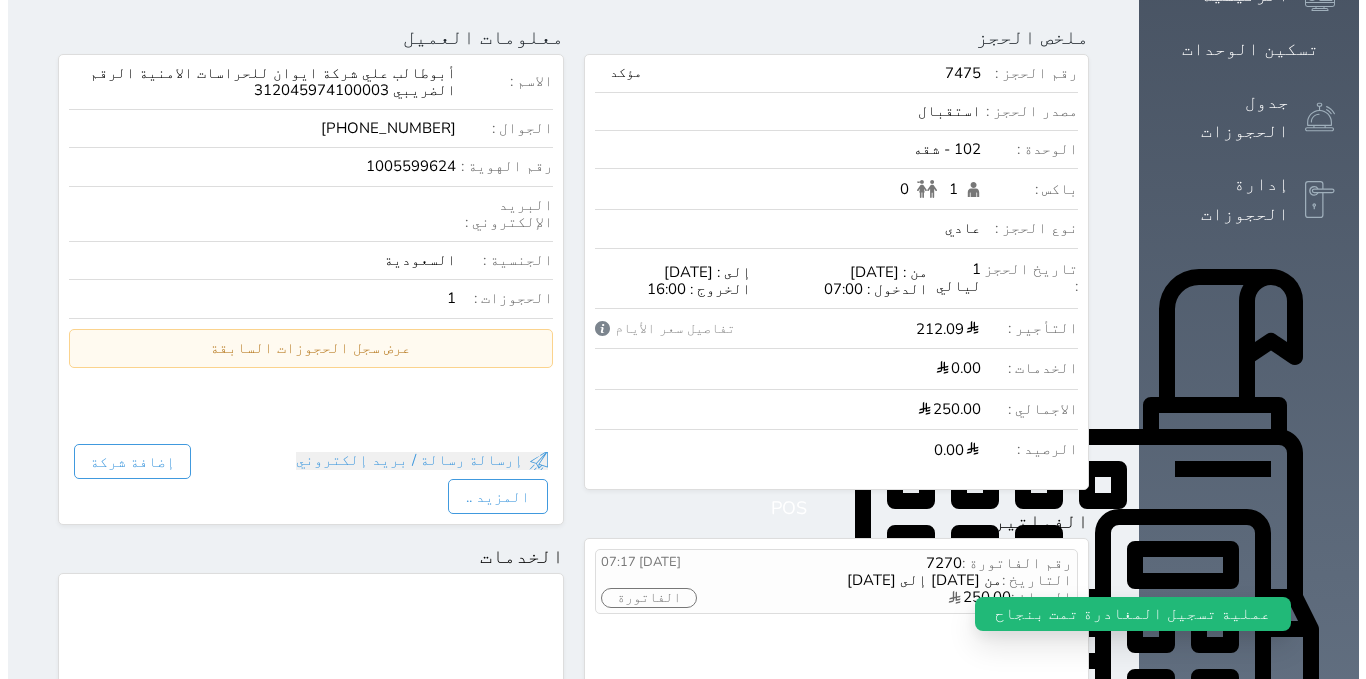 scroll, scrollTop: 700, scrollLeft: 0, axis: vertical 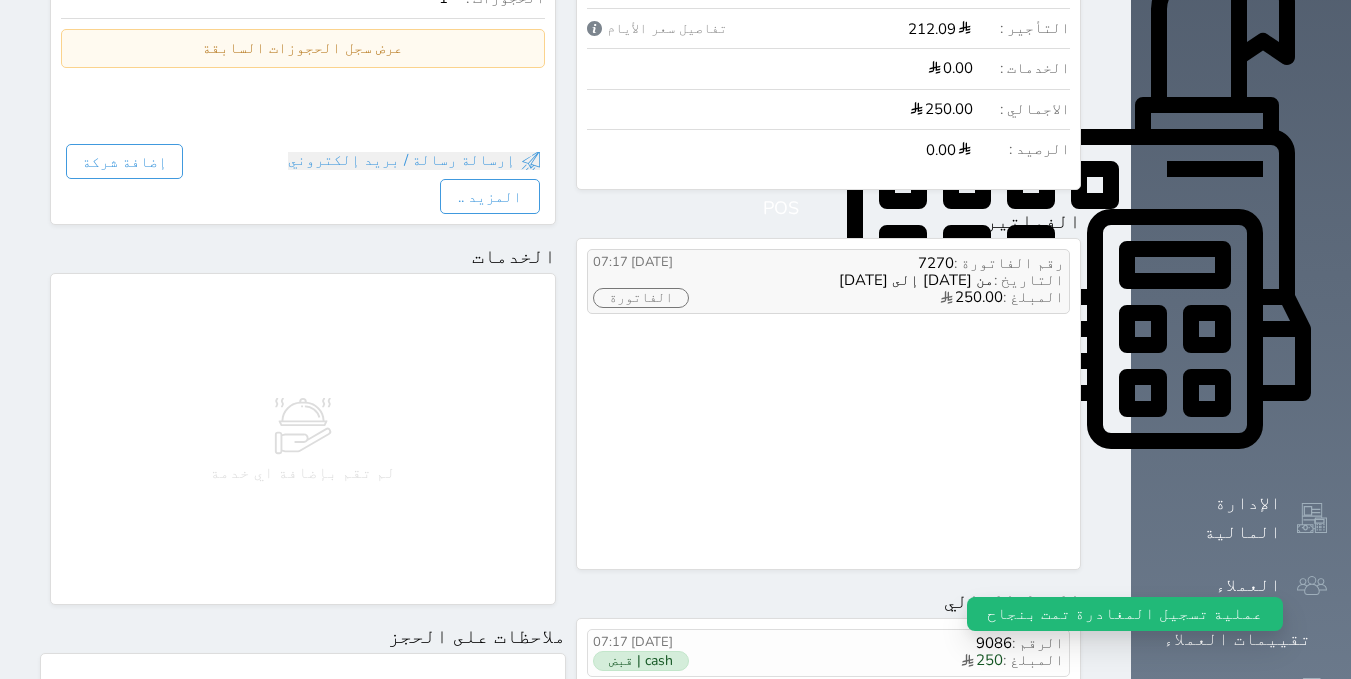 click on "الفاتورة" at bounding box center [641, 298] 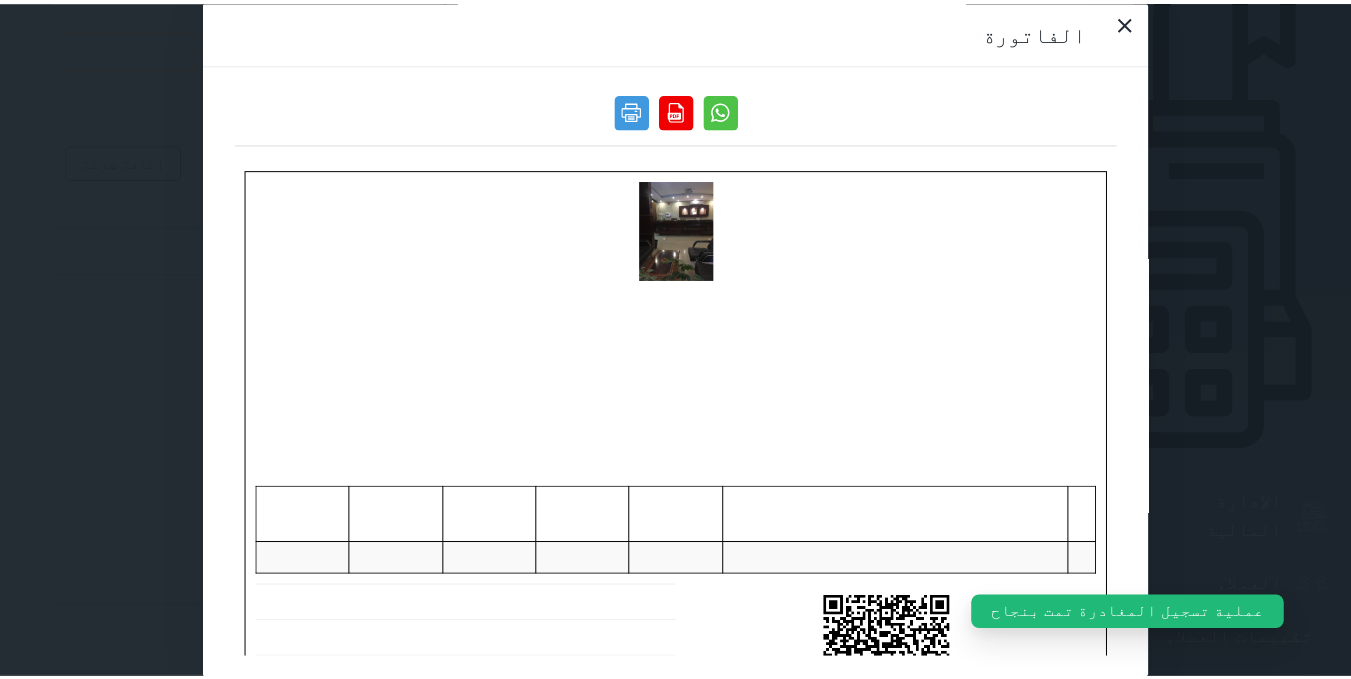 scroll, scrollTop: 0, scrollLeft: 0, axis: both 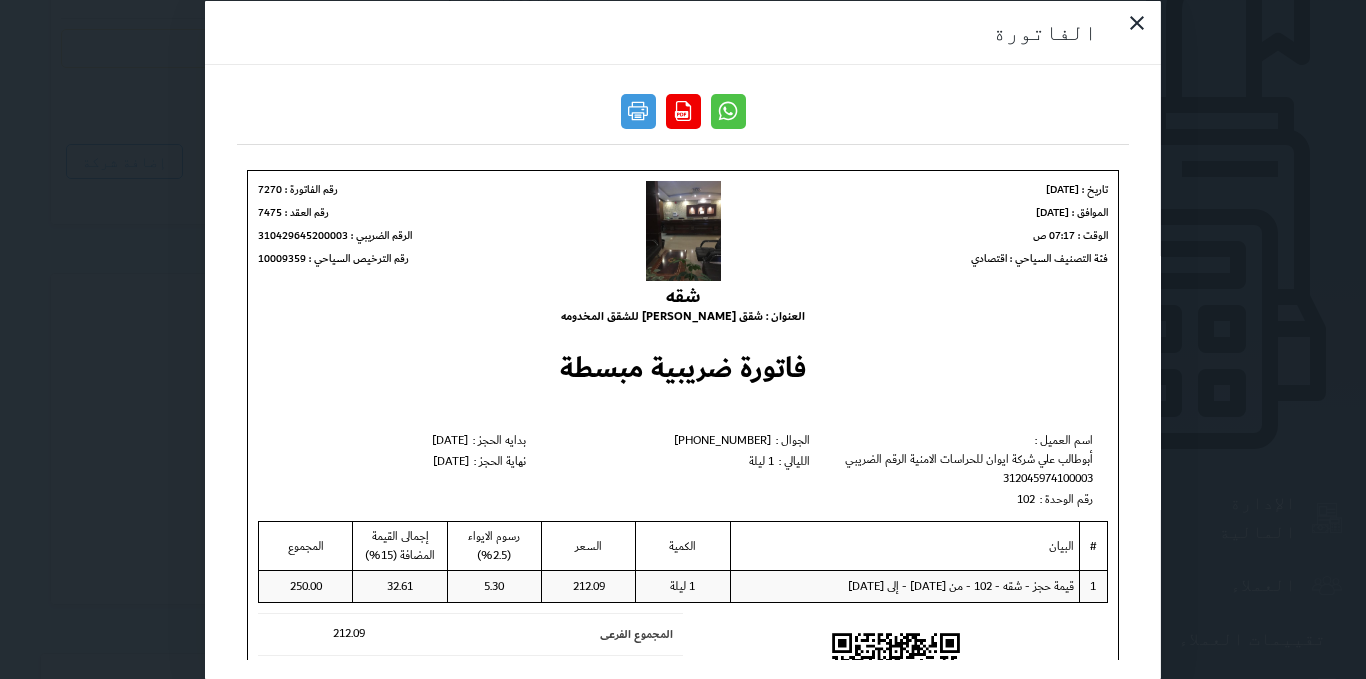 click on "أبوطالب علي      شركة ايوان للحراسات الامنية      الرقم الضريبي 312045974100003" at bounding box center [965, 468] 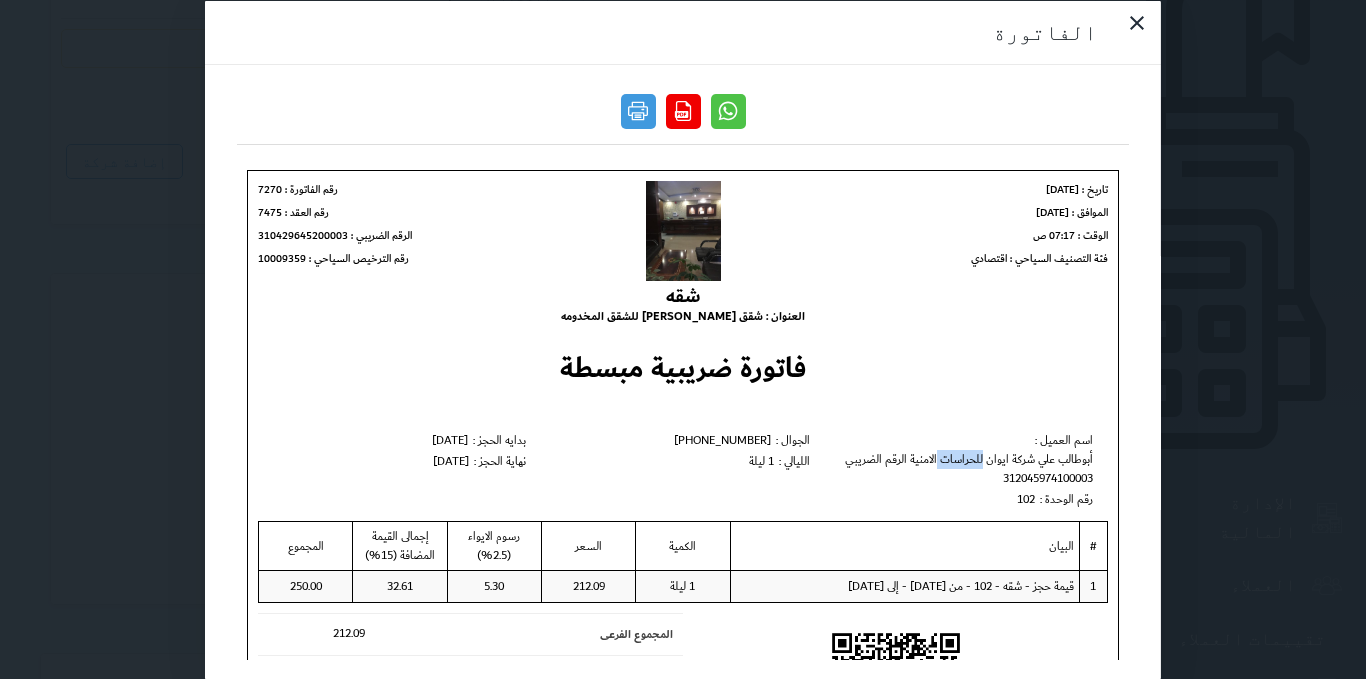 click on "أبوطالب علي      شركة ايوان للحراسات الامنية      الرقم الضريبي 312045974100003" at bounding box center (965, 468) 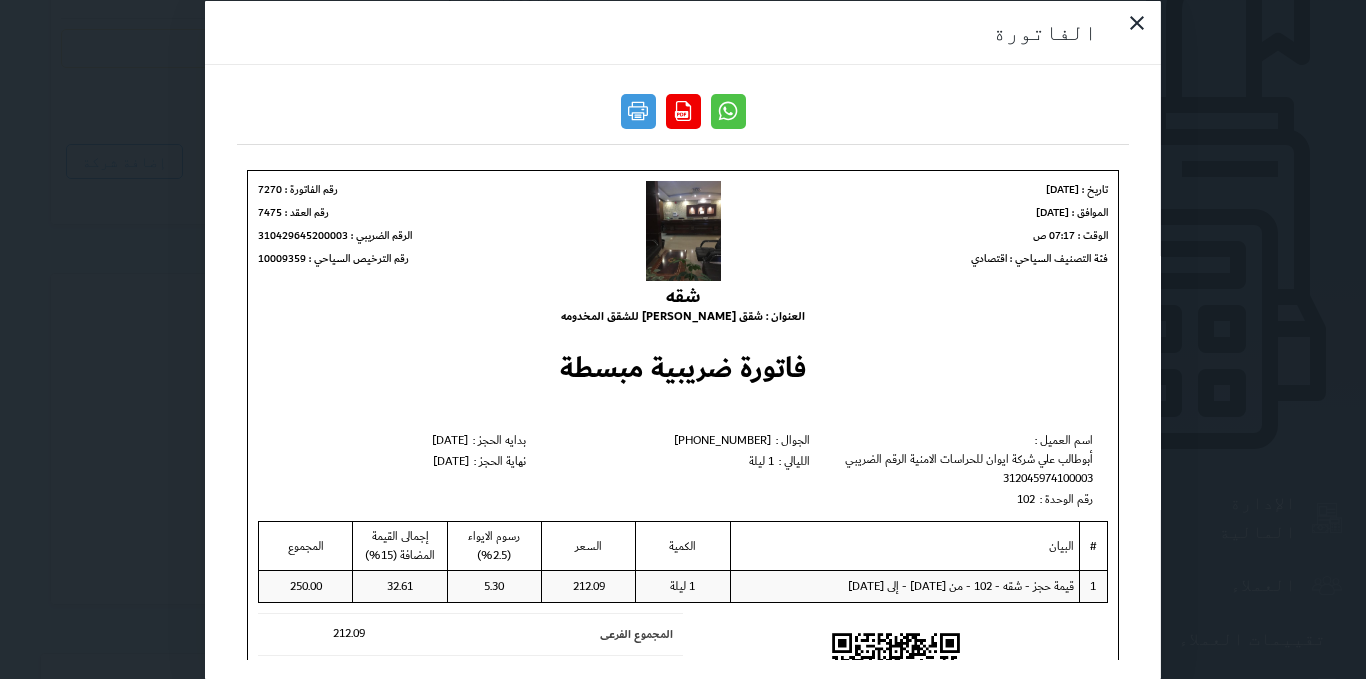 click on "اسم العميل :
أبوطالب علي      شركة ايوان للحراسات الامنية      الرقم الضريبي 312045974100003" at bounding box center [965, 458] 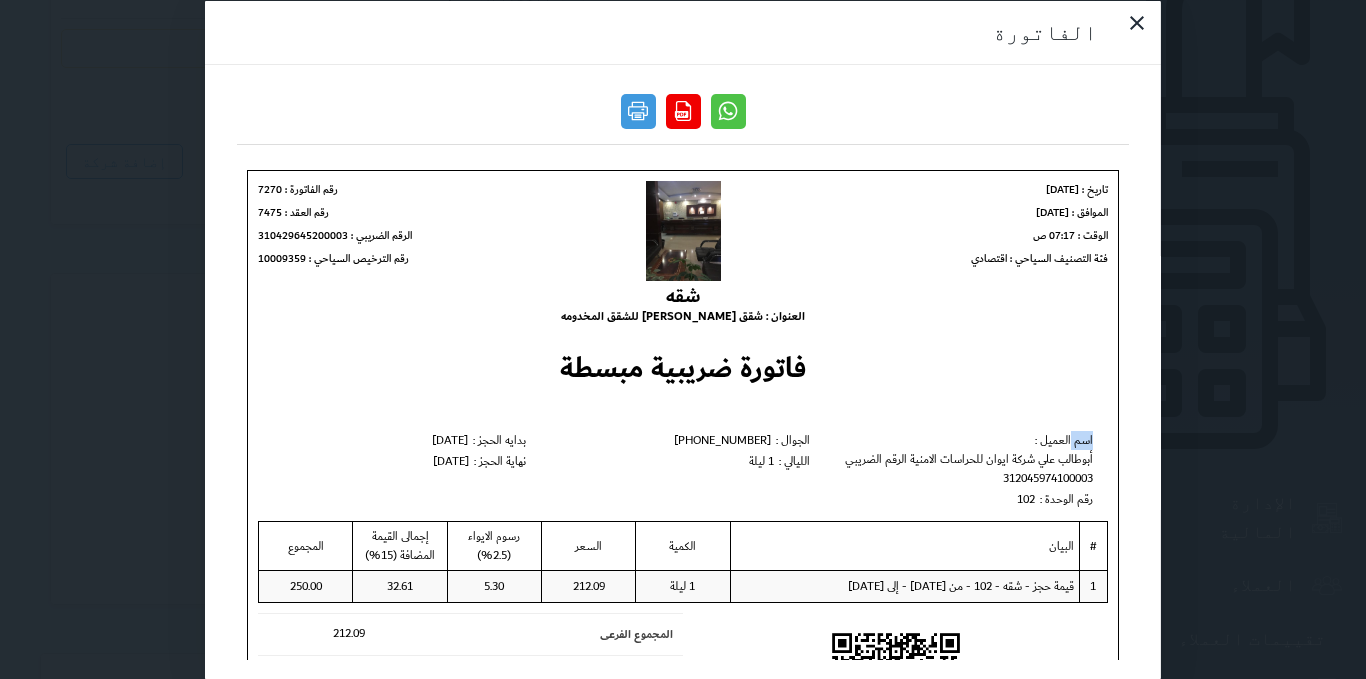 click on "اسم العميل :
أبوطالب علي      شركة ايوان للحراسات الامنية      الرقم الضريبي 312045974100003" at bounding box center (965, 458) 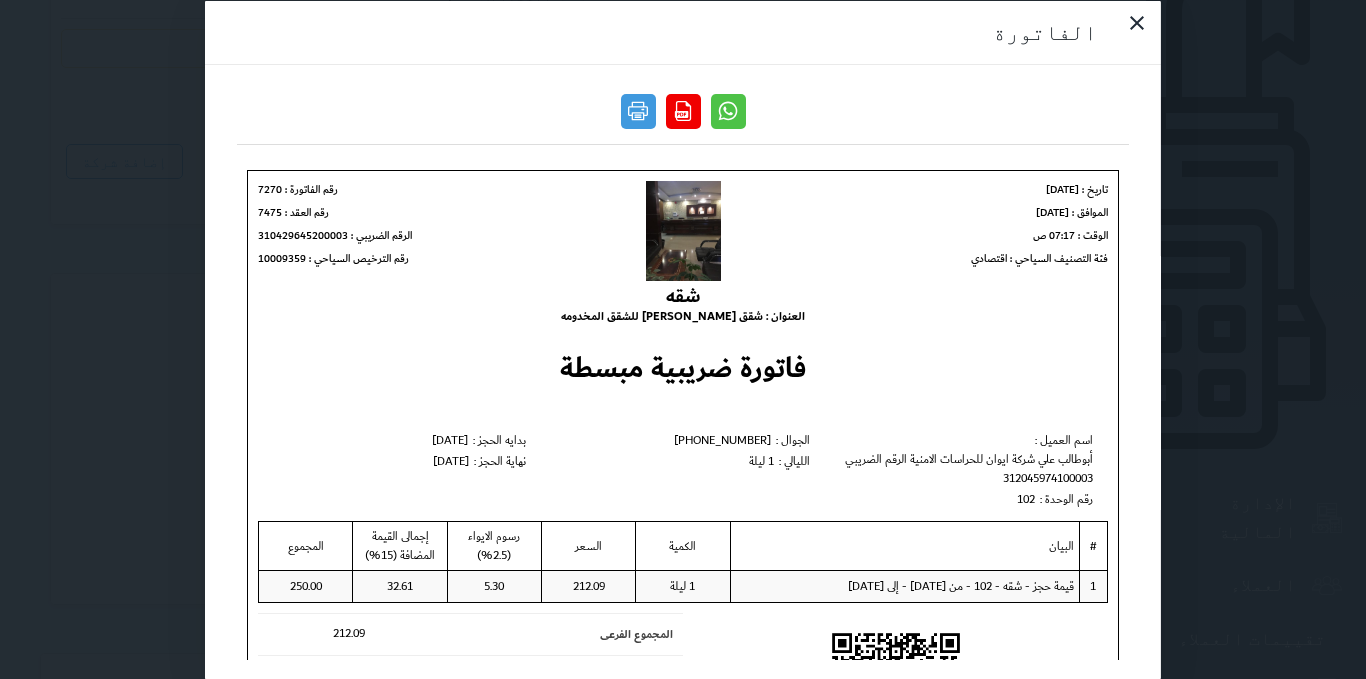 click on "تاريخ :  [DATE]
الموافق : [DATE]
الوقت : 07:17 ص
فئة التصنيف السياحي  : اقتصادي
شقه
العنوان : شقق [PERSON_NAME] للشقق المخدومه
رقم الفاتورة : 7270
رقم العقد : 7475
الرقم الضريبي  : 310429645200003
رقم الترخيص السياحي  : 10009359
102 #" at bounding box center [682, 527] 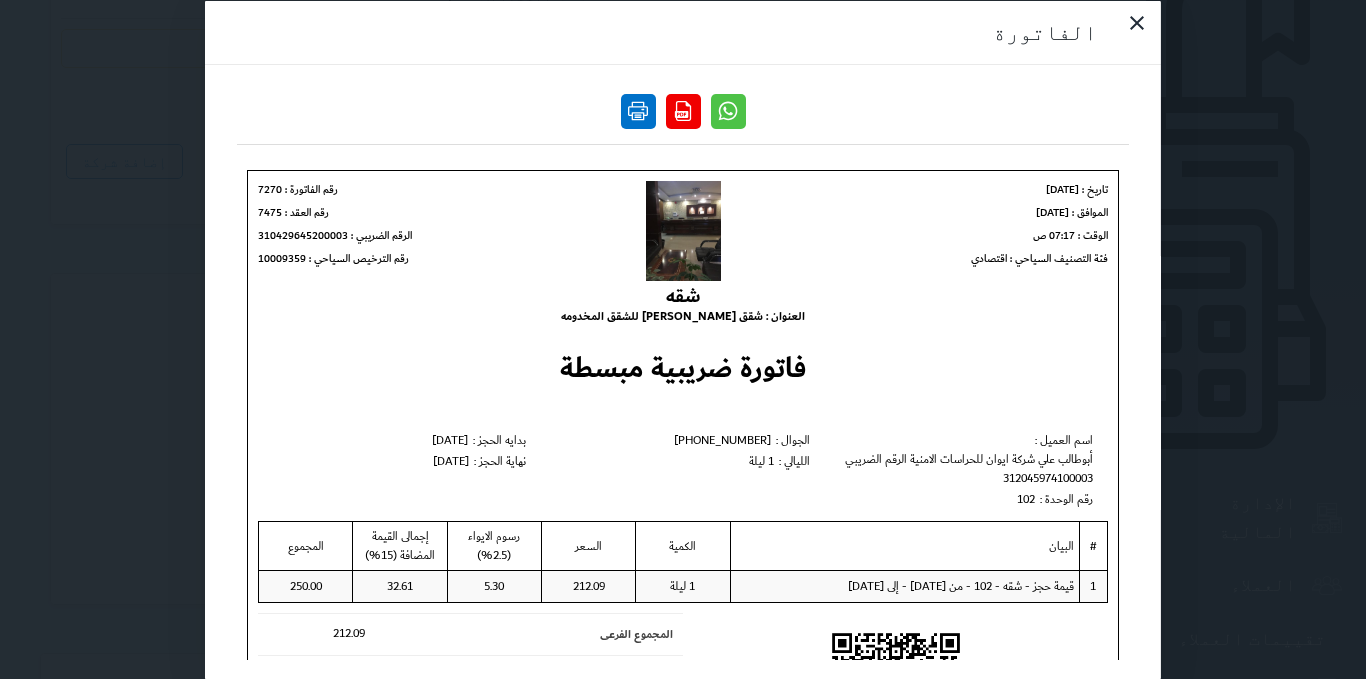 click at bounding box center [638, 110] 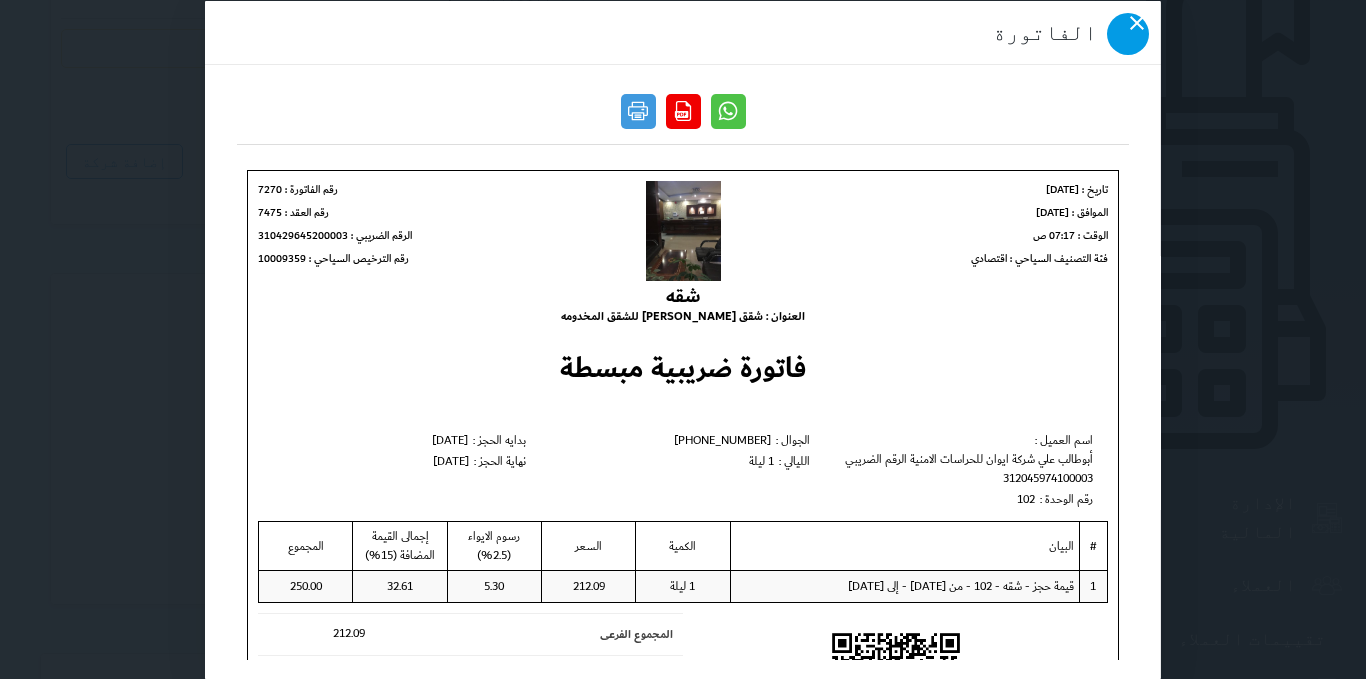 click 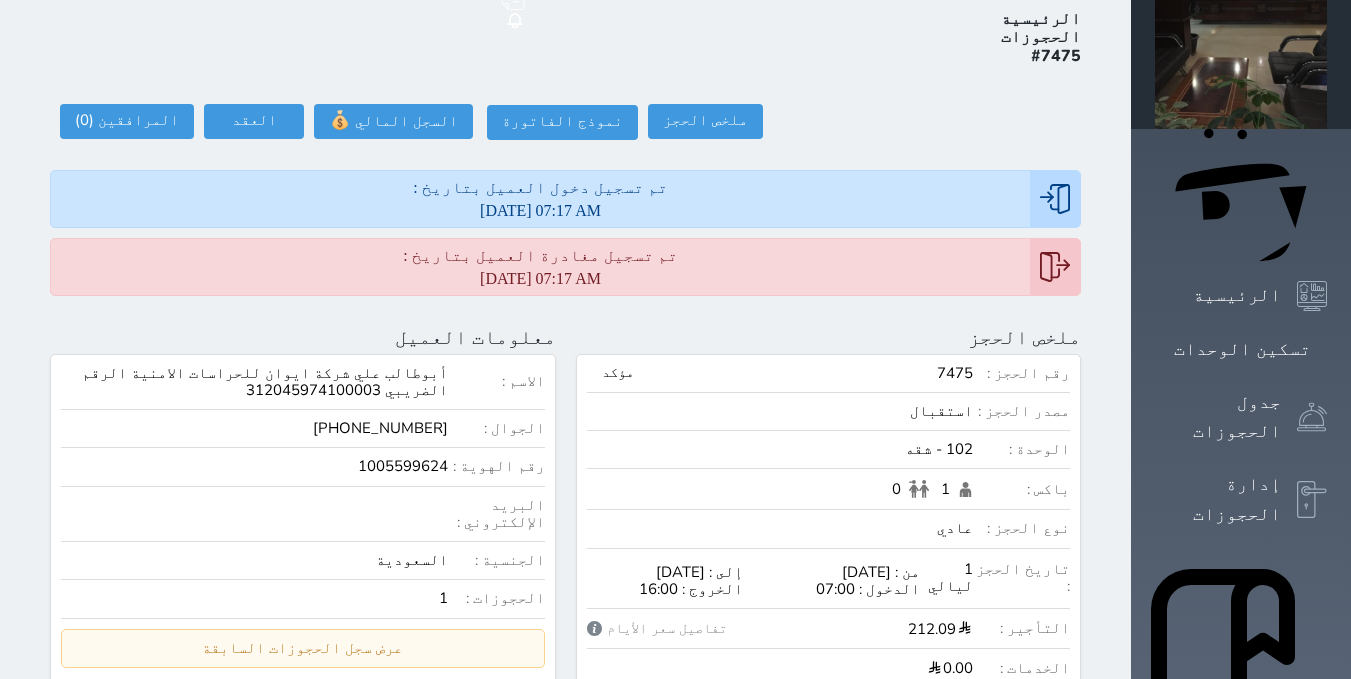 scroll, scrollTop: 0, scrollLeft: 0, axis: both 